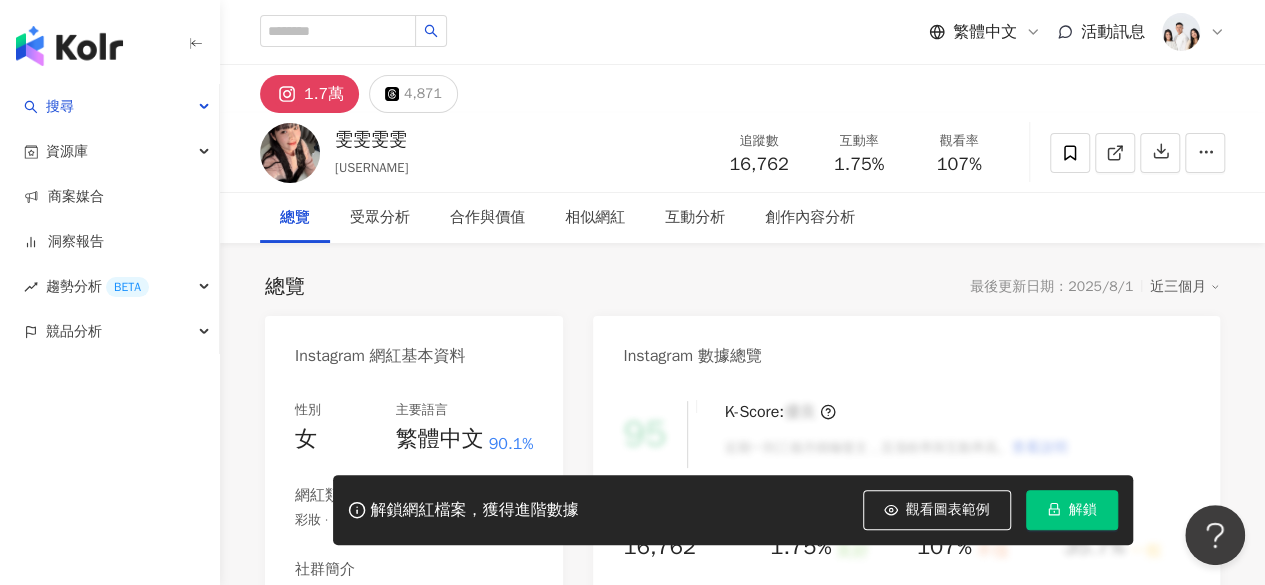 scroll, scrollTop: 0, scrollLeft: 0, axis: both 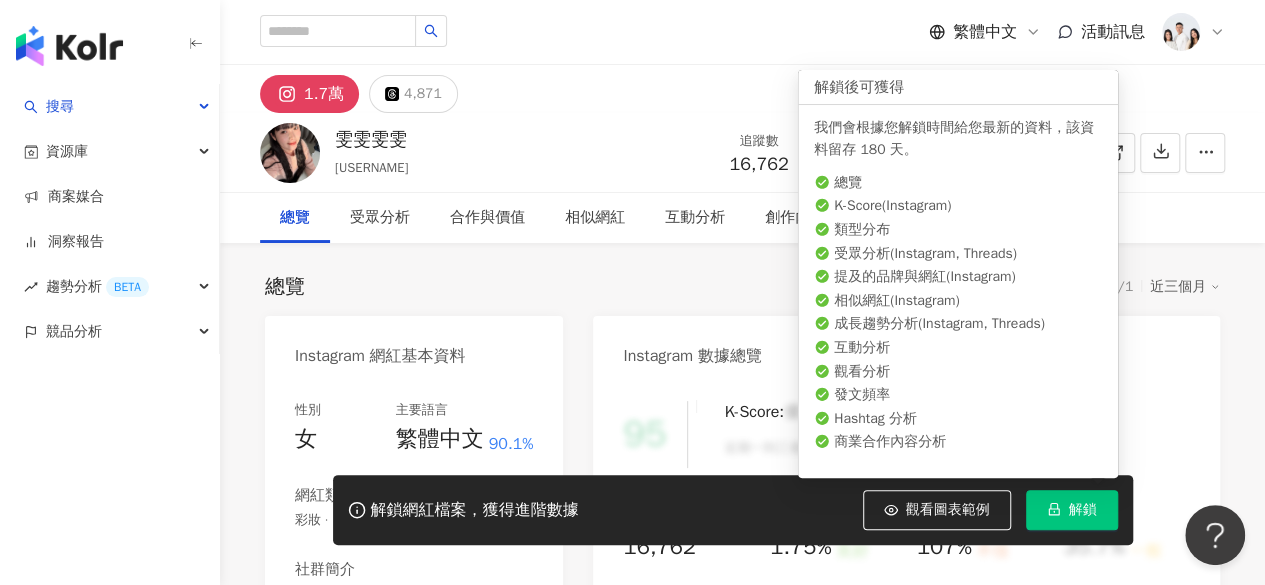 click on "解鎖" at bounding box center [1072, 510] 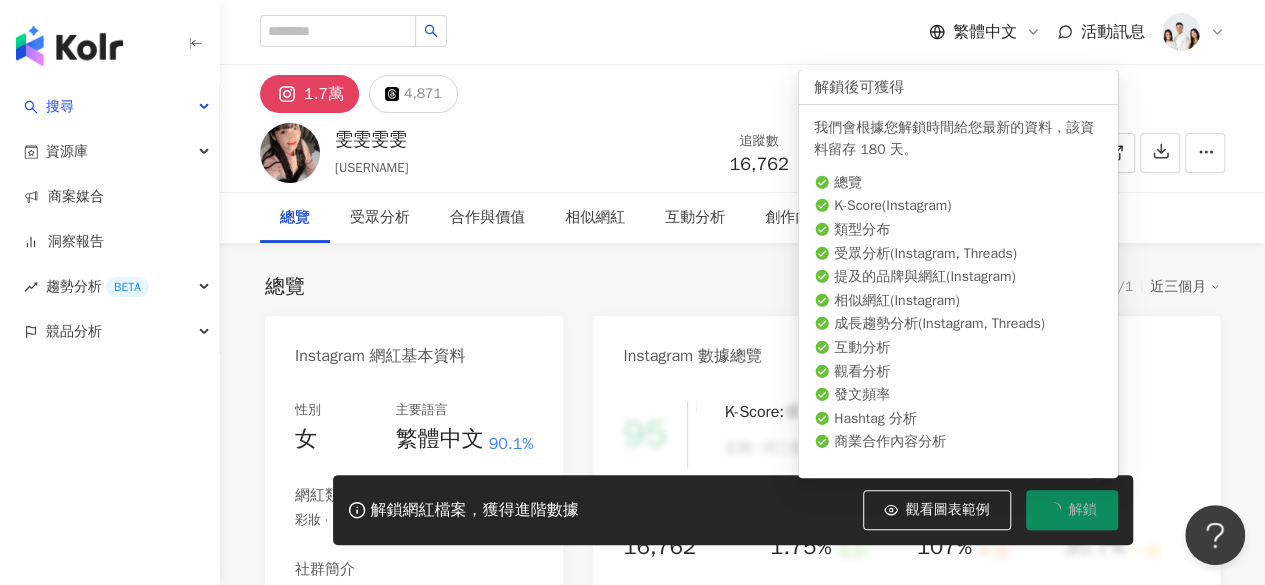 click 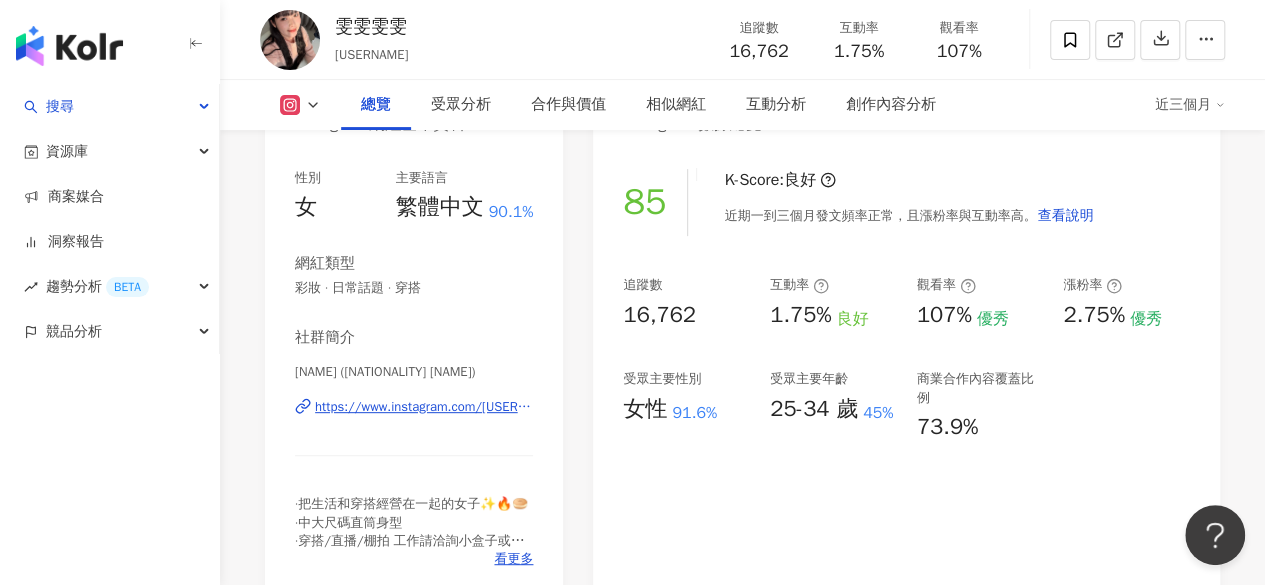 scroll, scrollTop: 237, scrollLeft: 0, axis: vertical 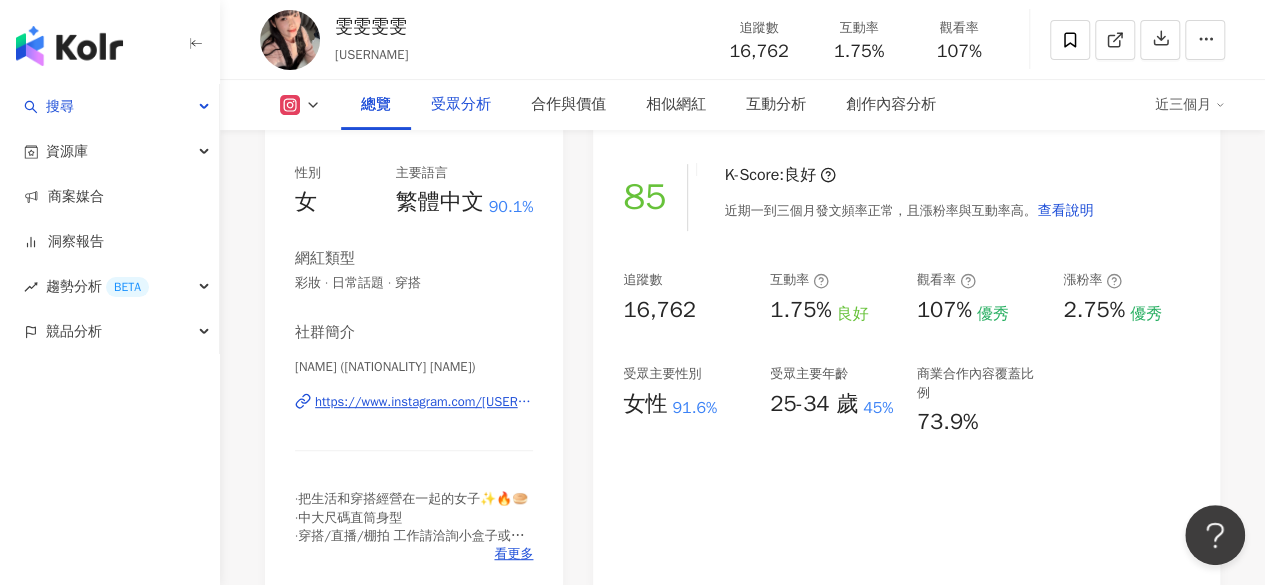click on "受眾分析" at bounding box center [461, 105] 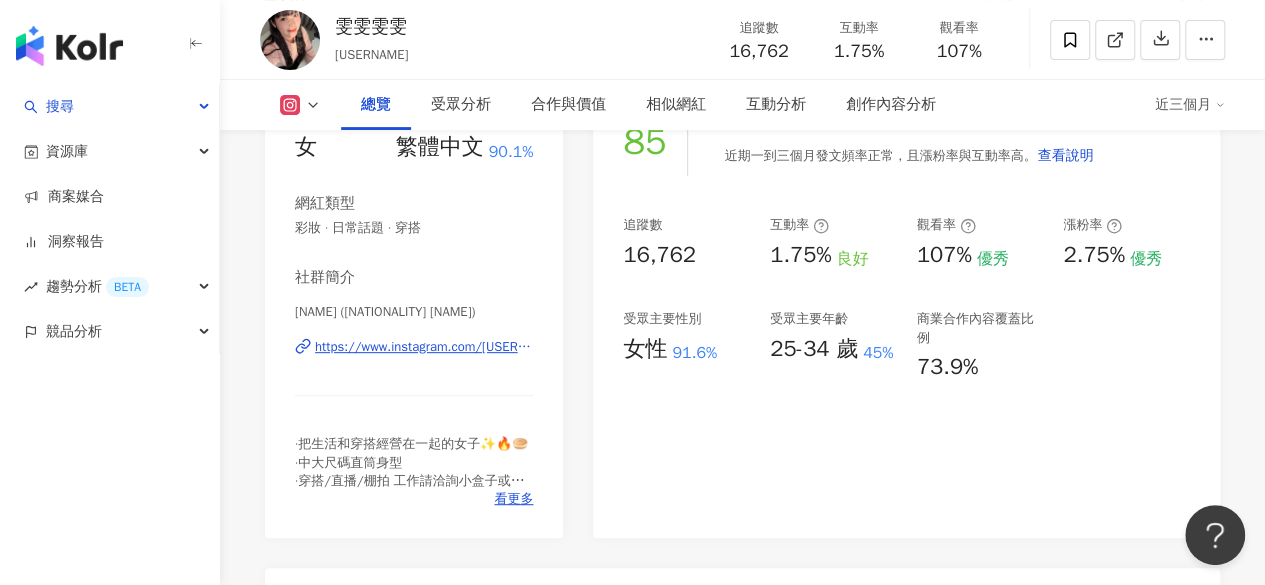 scroll, scrollTop: 283, scrollLeft: 0, axis: vertical 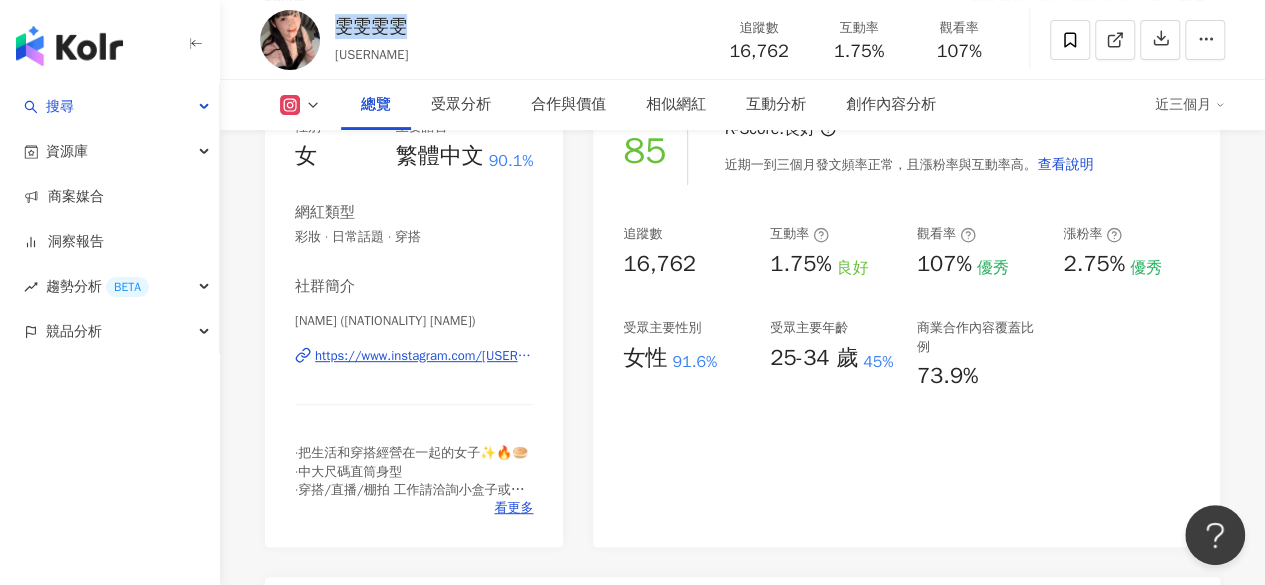 drag, startPoint x: 399, startPoint y: 24, endPoint x: 342, endPoint y: 20, distance: 57.14018 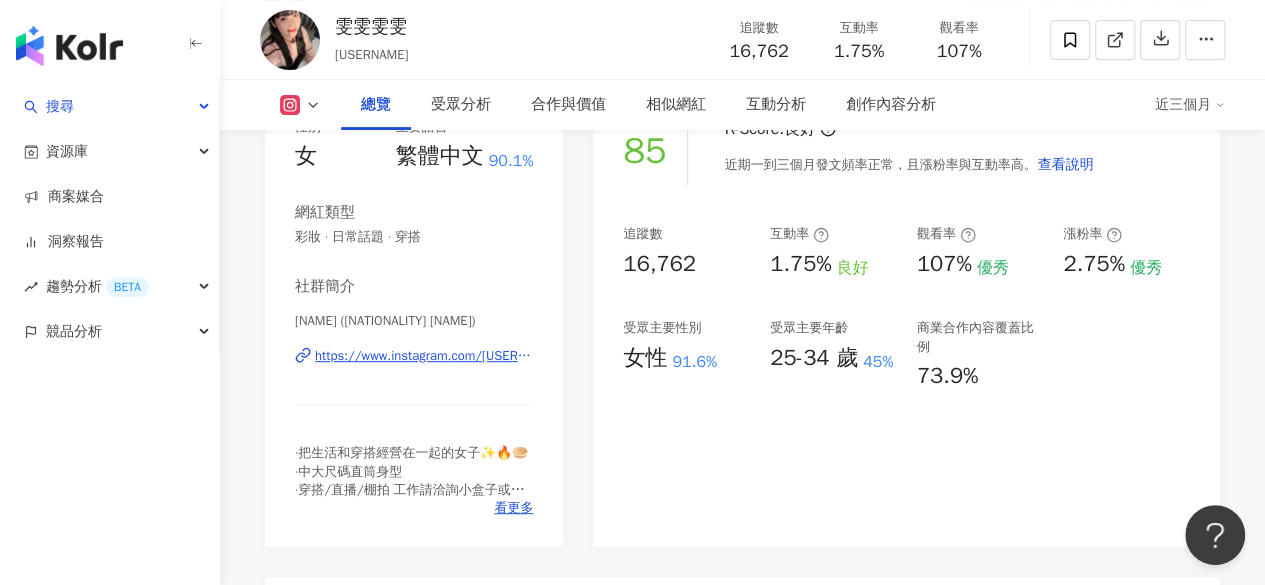 click on "雯雯雯雯（中大尺碼模特兒） | hello__0424" at bounding box center [414, 321] 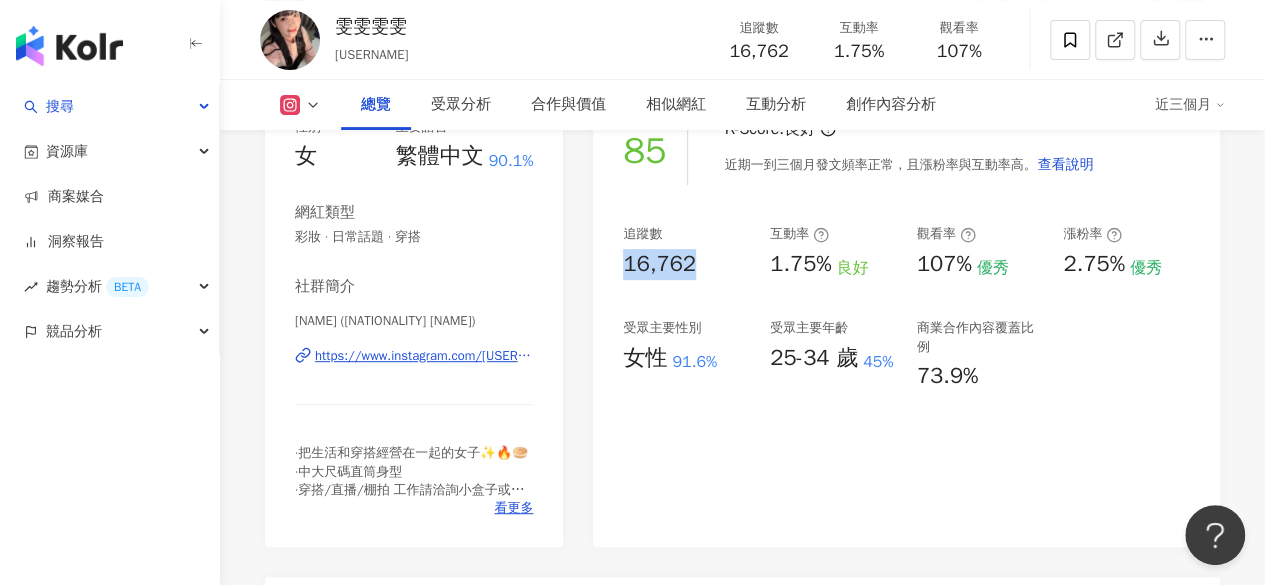 drag, startPoint x: 616, startPoint y: 263, endPoint x: 692, endPoint y: 267, distance: 76.105194 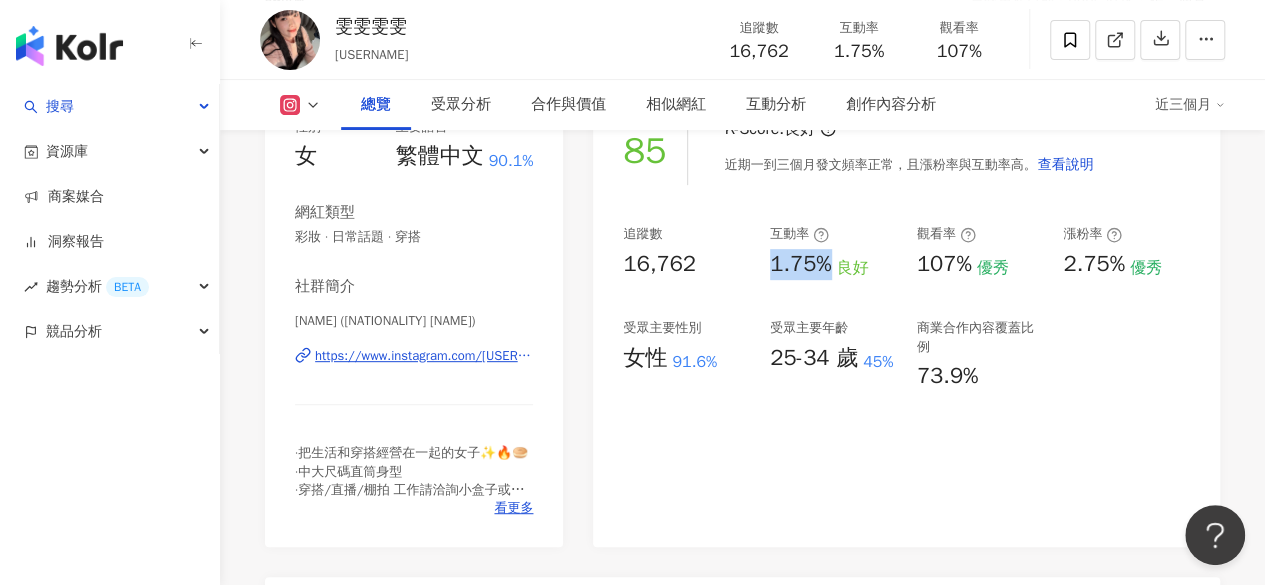 drag, startPoint x: 760, startPoint y: 271, endPoint x: 840, endPoint y: 267, distance: 80.09994 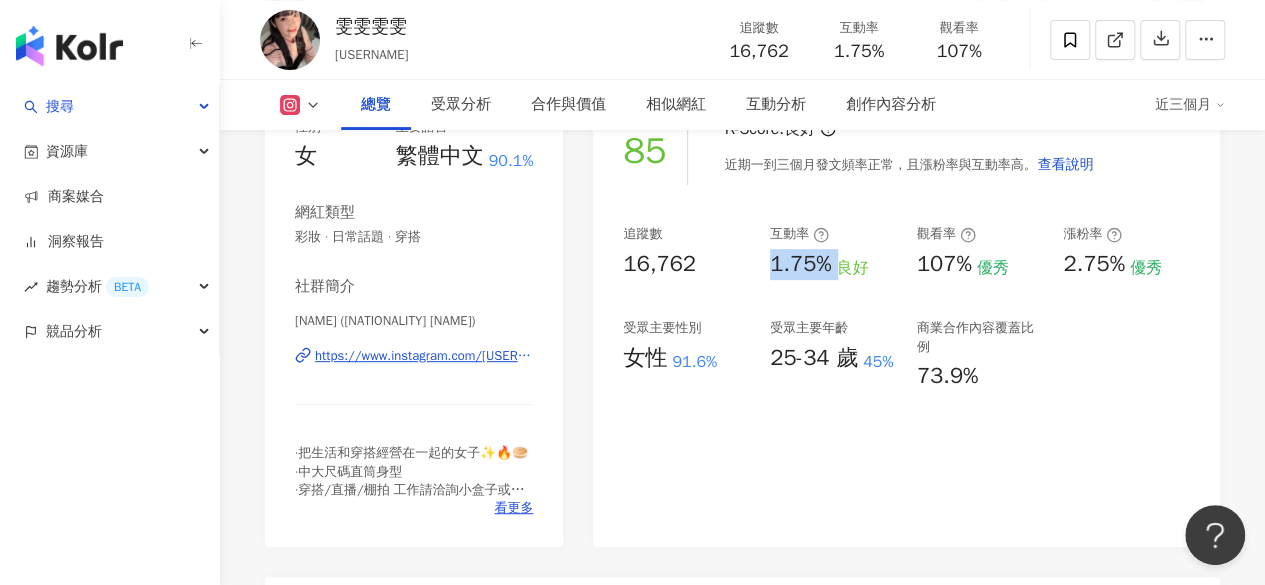 copy on "1.75%" 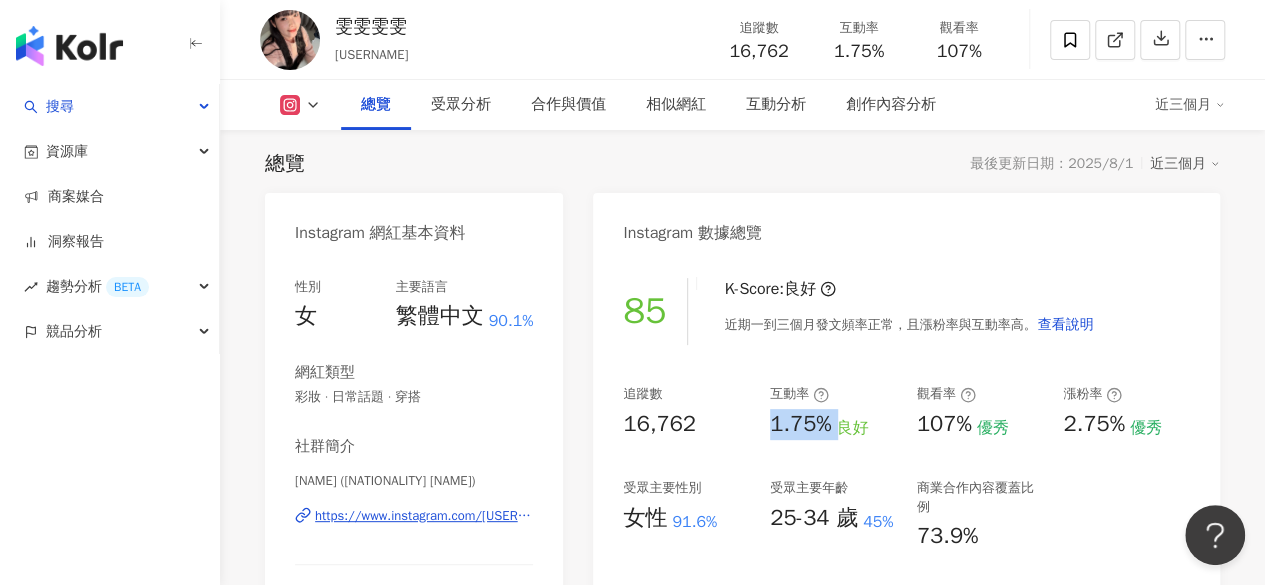 scroll, scrollTop: 121, scrollLeft: 0, axis: vertical 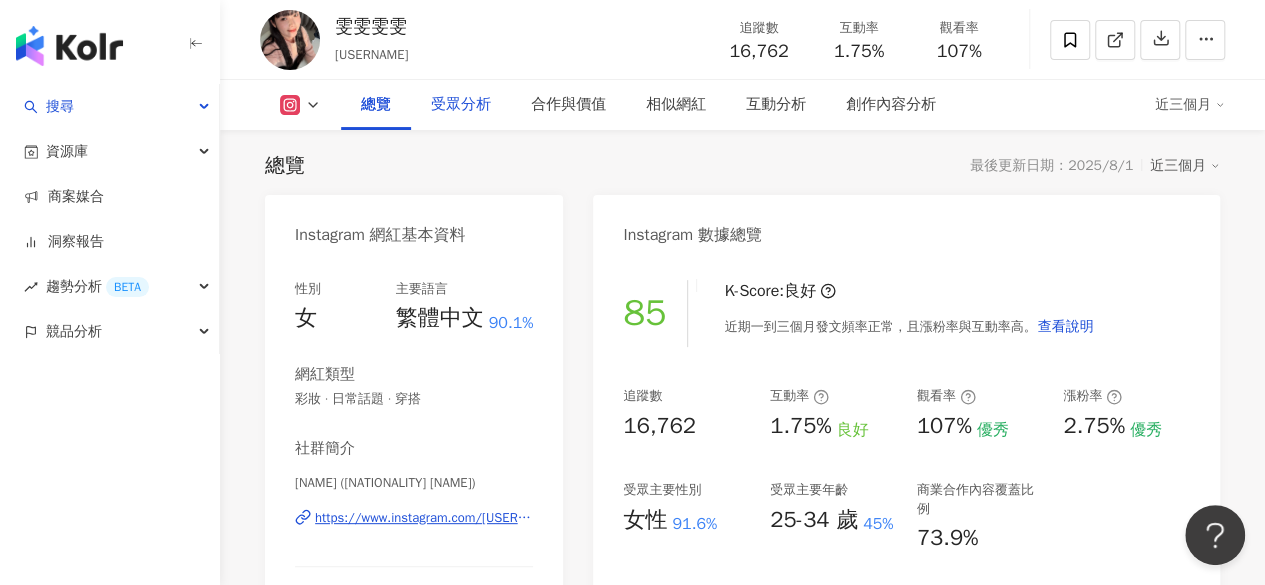 click on "受眾分析" at bounding box center [461, 105] 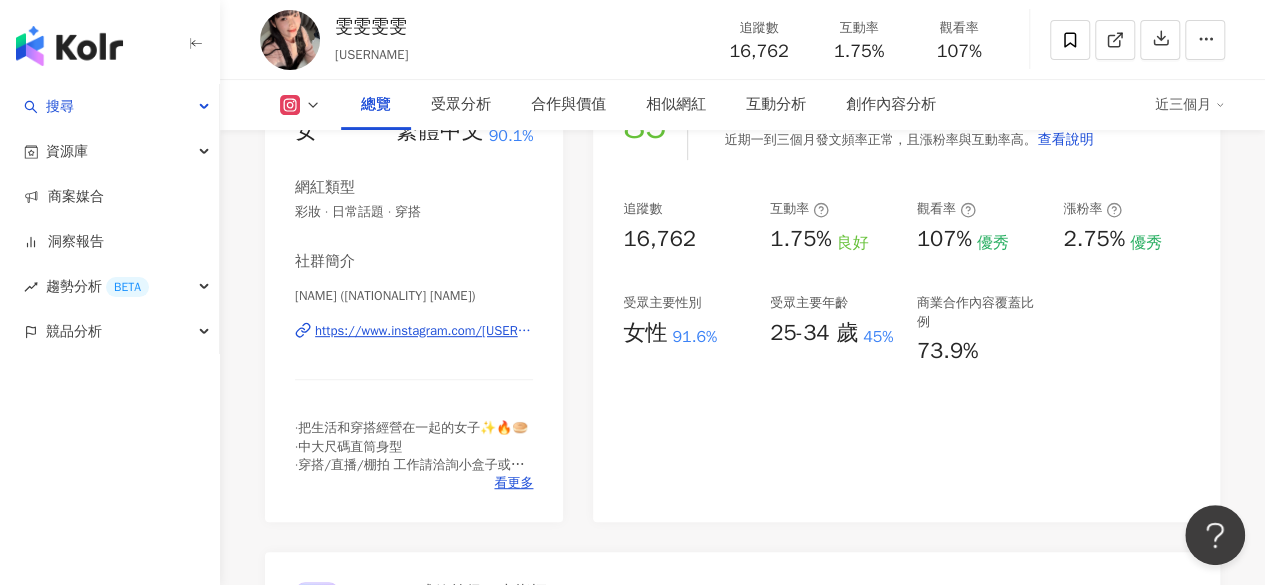 scroll, scrollTop: 0, scrollLeft: 0, axis: both 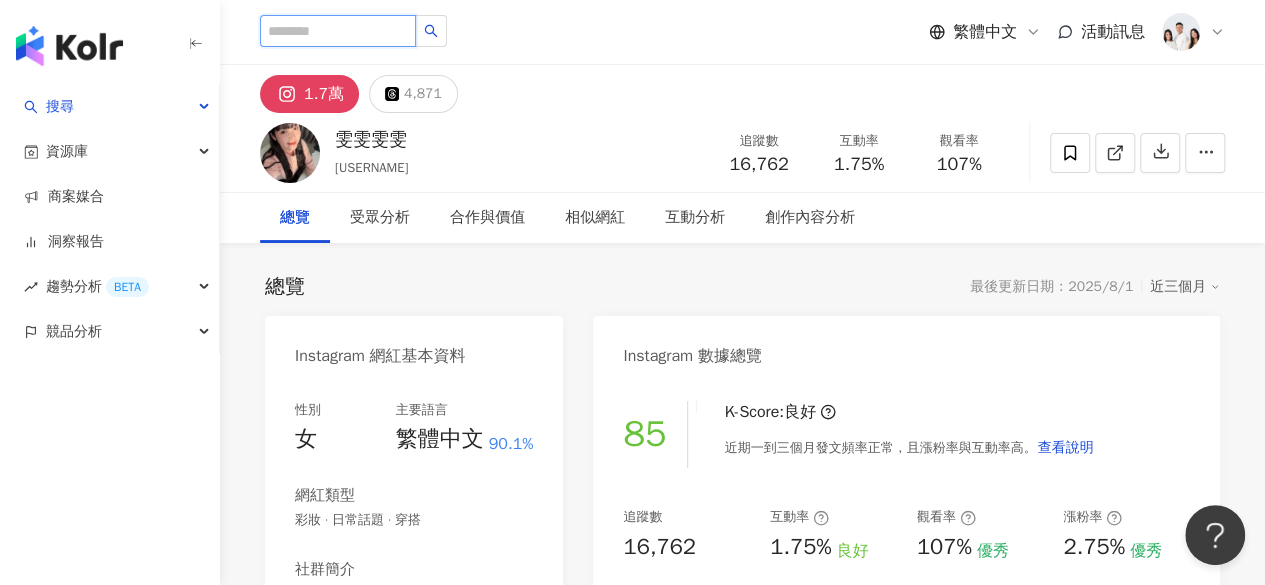 click at bounding box center [338, 31] 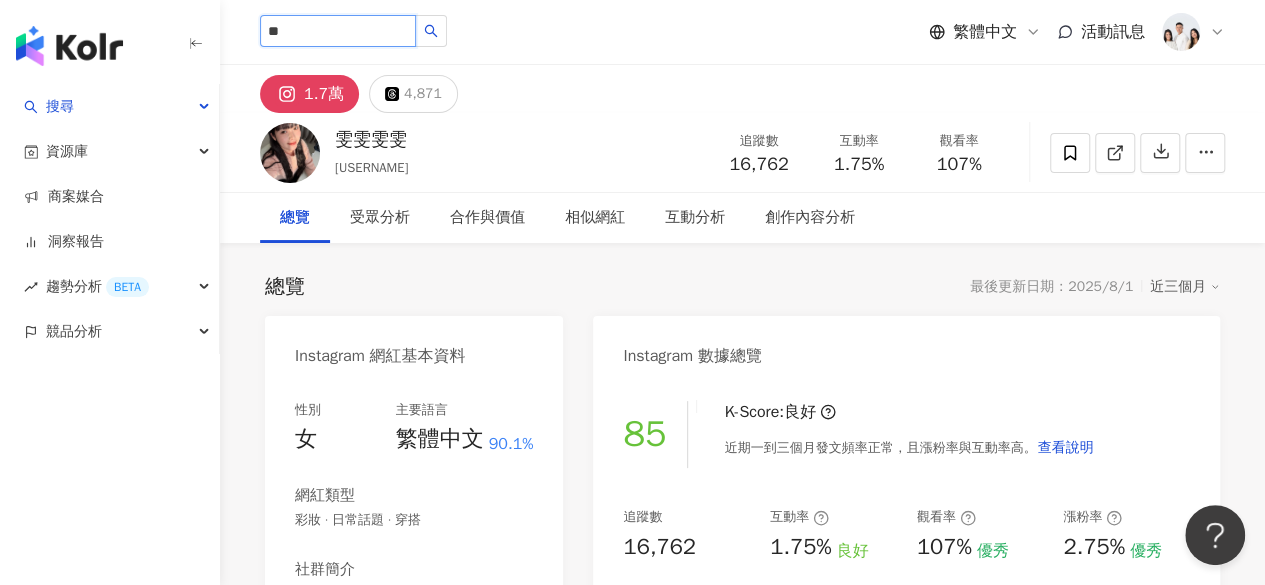 type on "*" 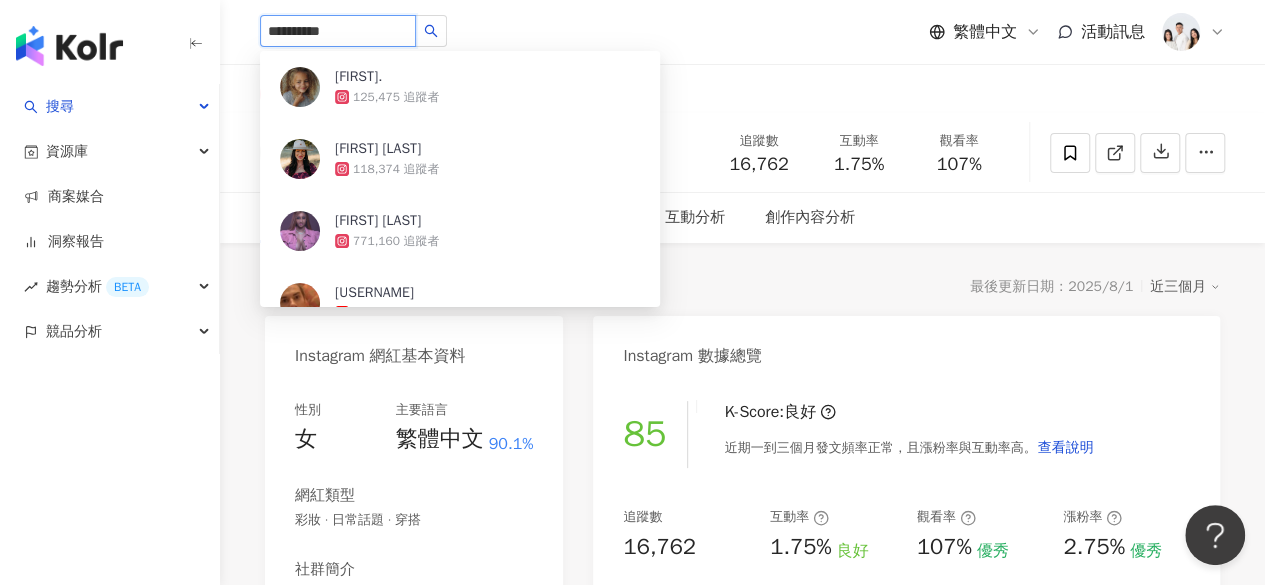 type on "**********" 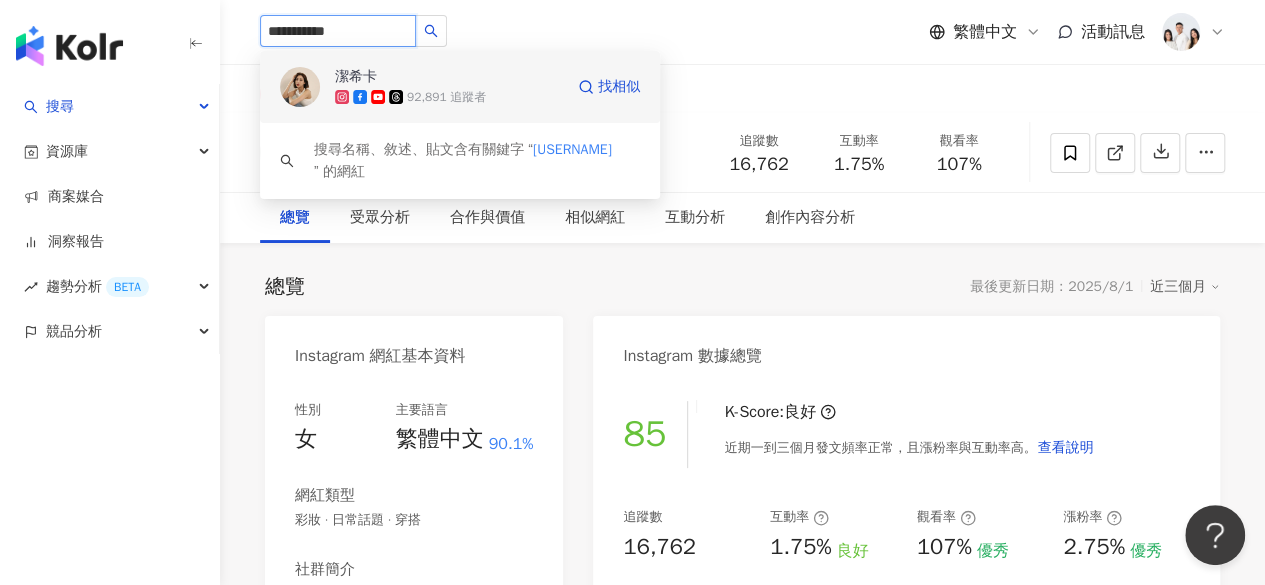 click on "潔希卡" at bounding box center [400, 77] 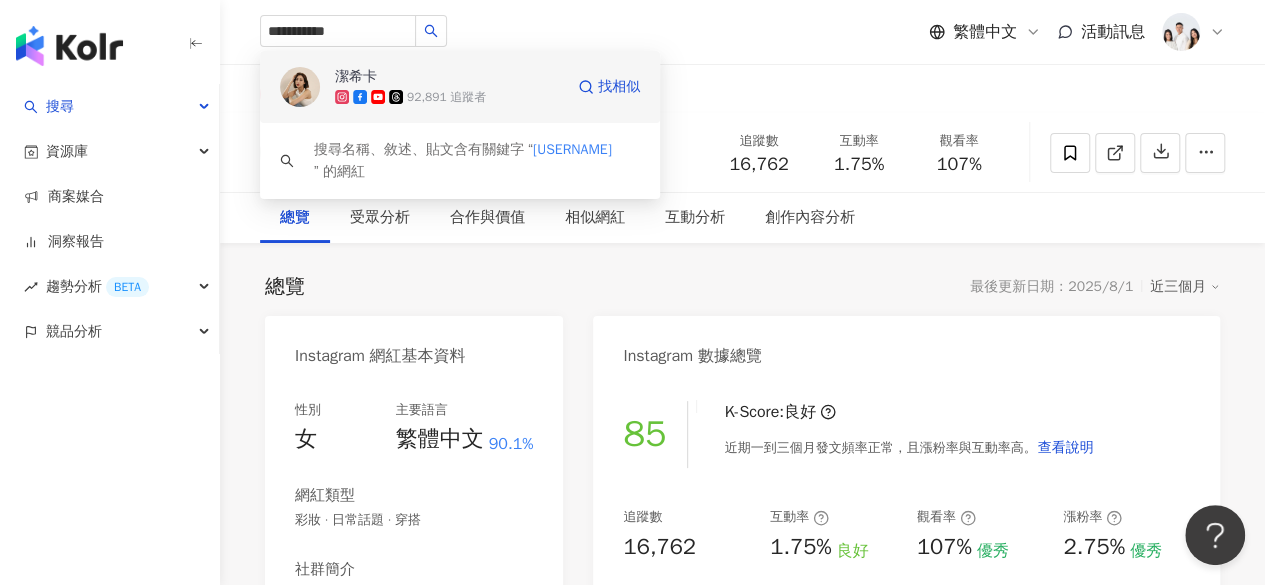 type 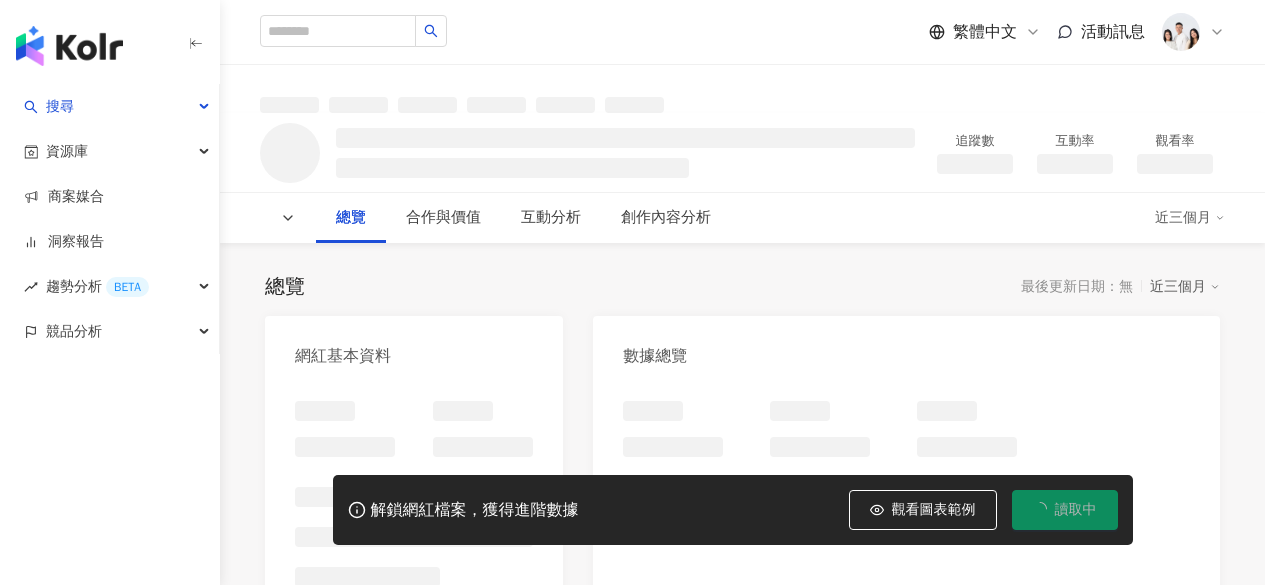 scroll, scrollTop: 0, scrollLeft: 0, axis: both 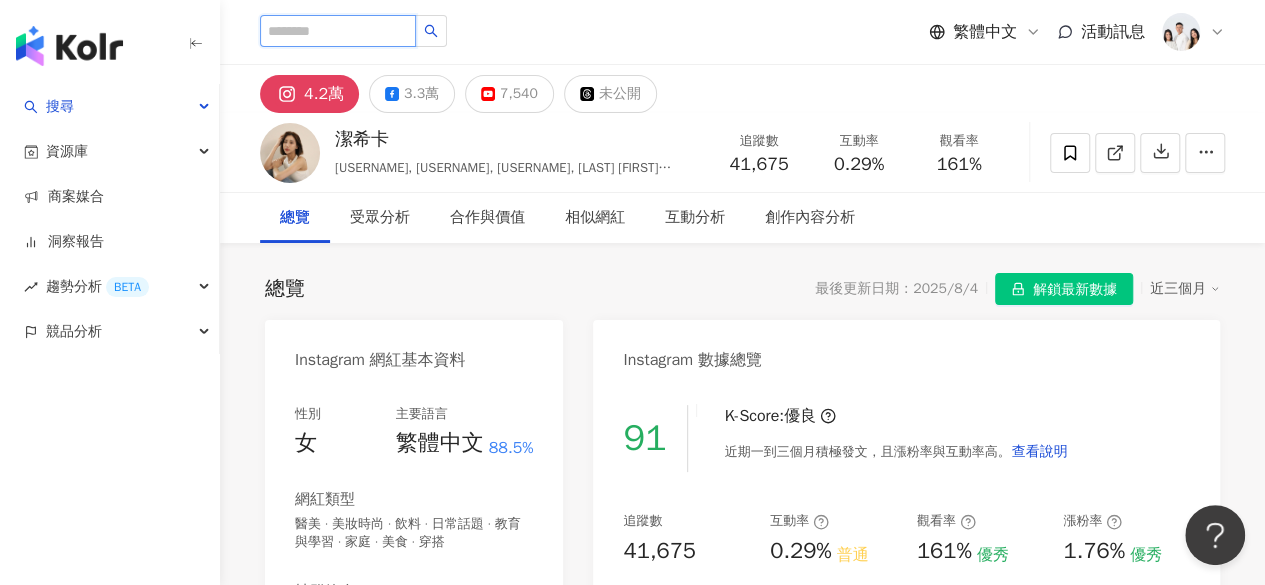 click at bounding box center [338, 31] 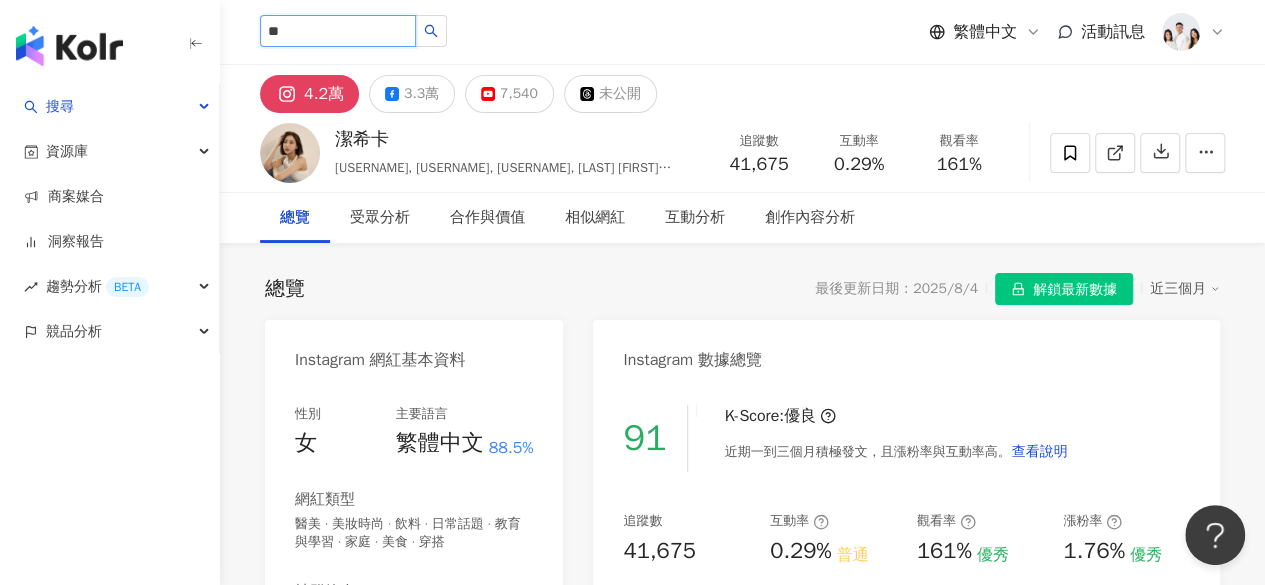 type on "*" 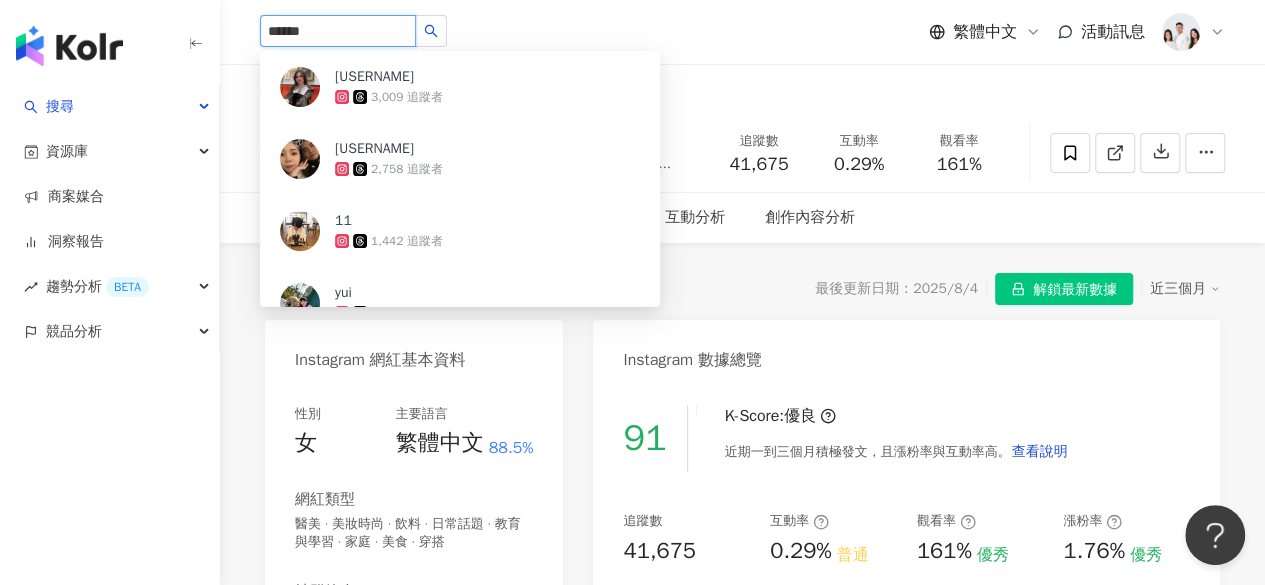 type on "*******" 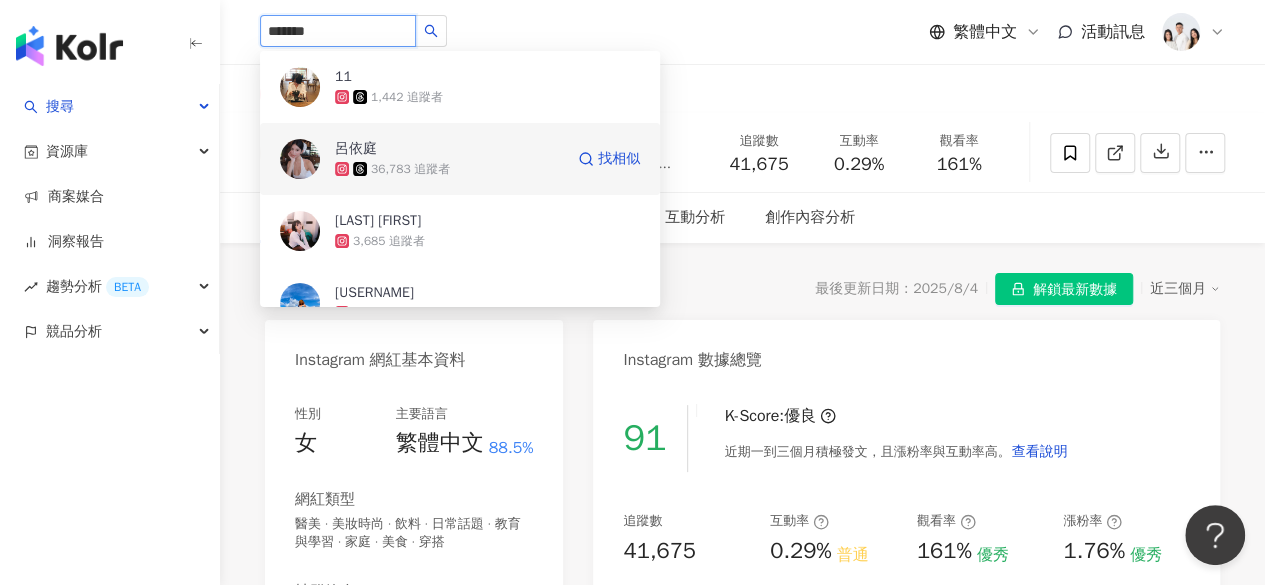click on "36,783   追蹤者" at bounding box center (410, 169) 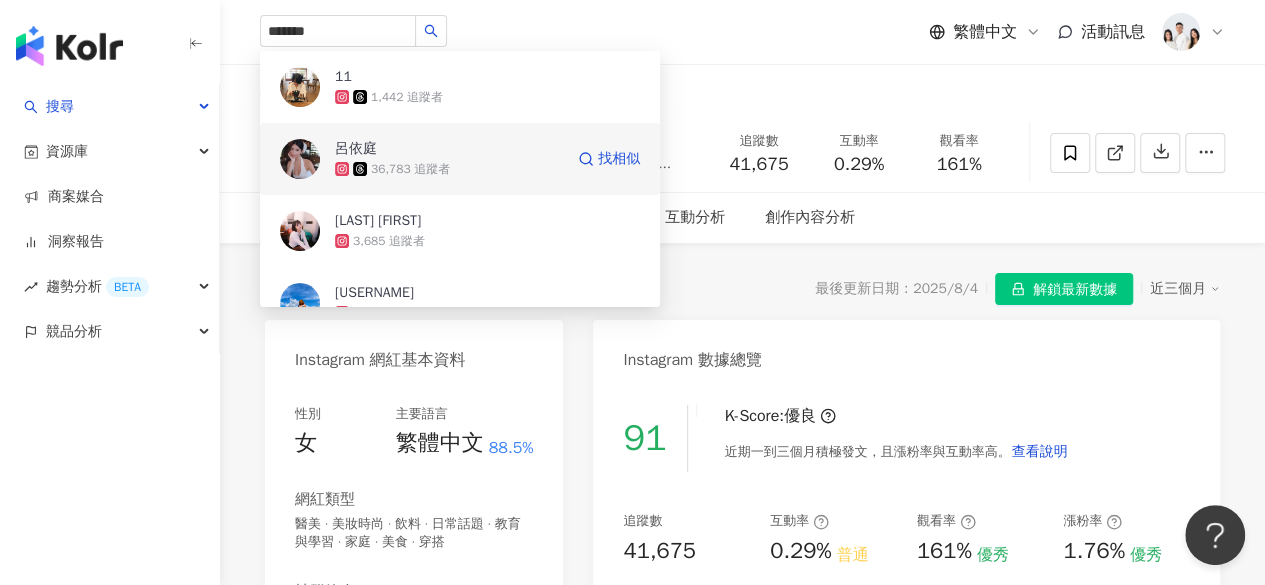 type 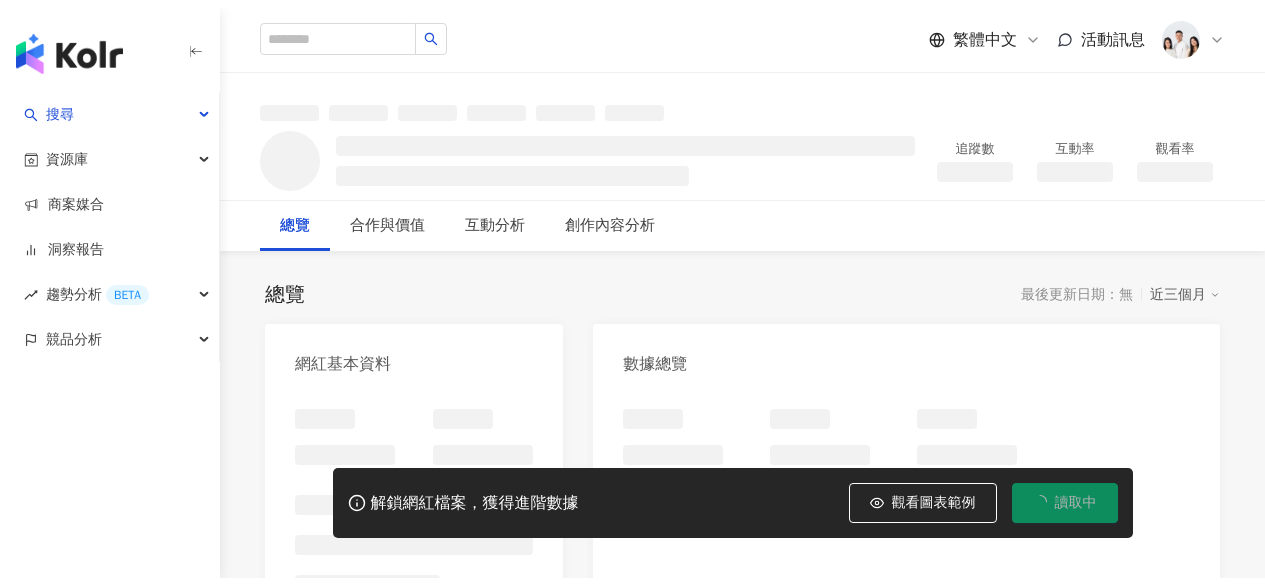scroll, scrollTop: 0, scrollLeft: 0, axis: both 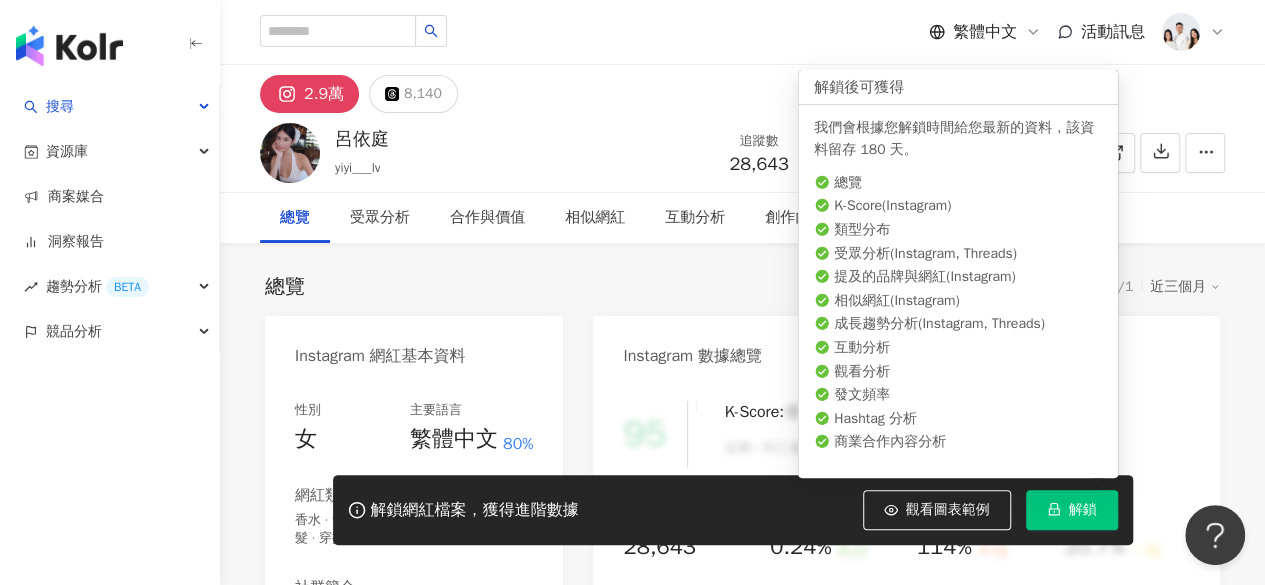 click on "解鎖" at bounding box center (1083, 510) 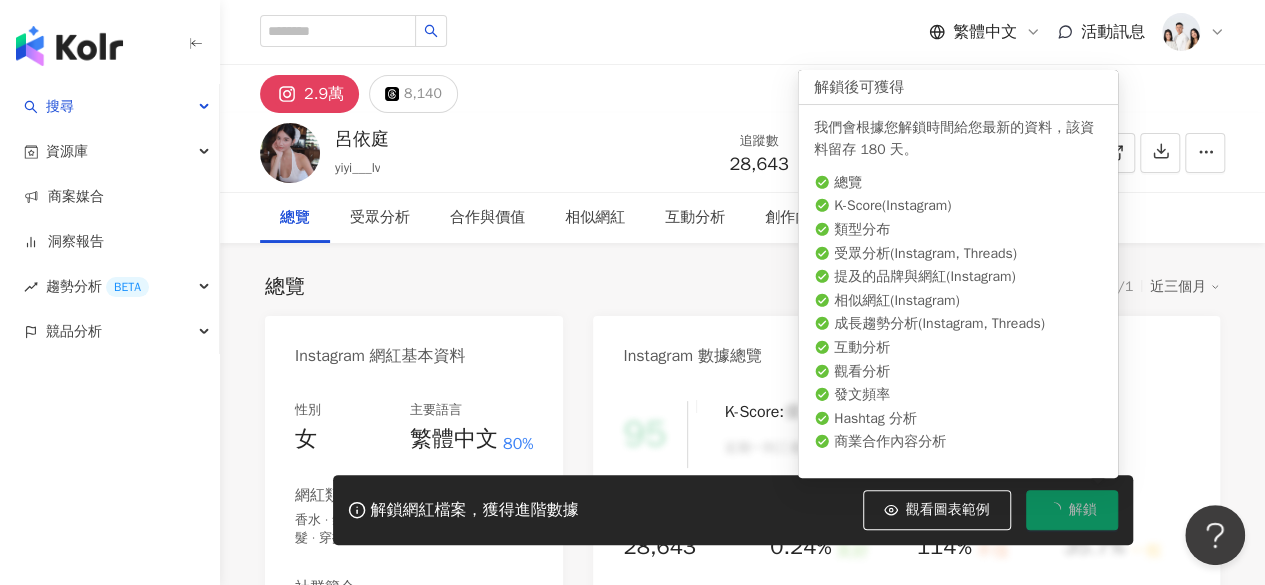 click on "解鎖" at bounding box center [1083, 510] 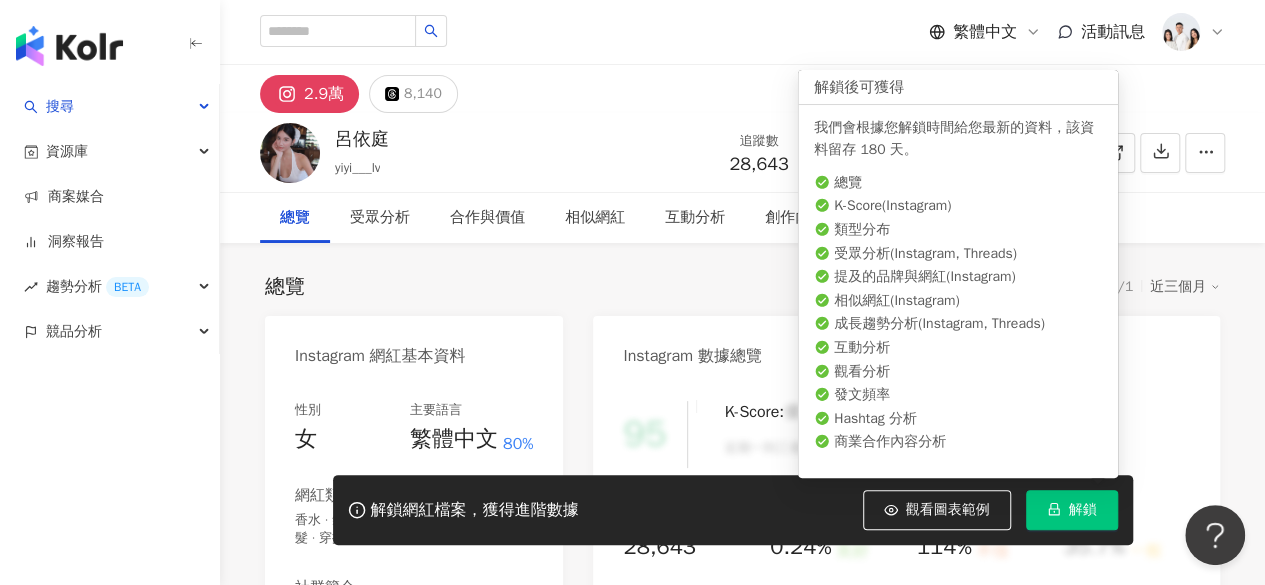 click on "解鎖" at bounding box center (1083, 510) 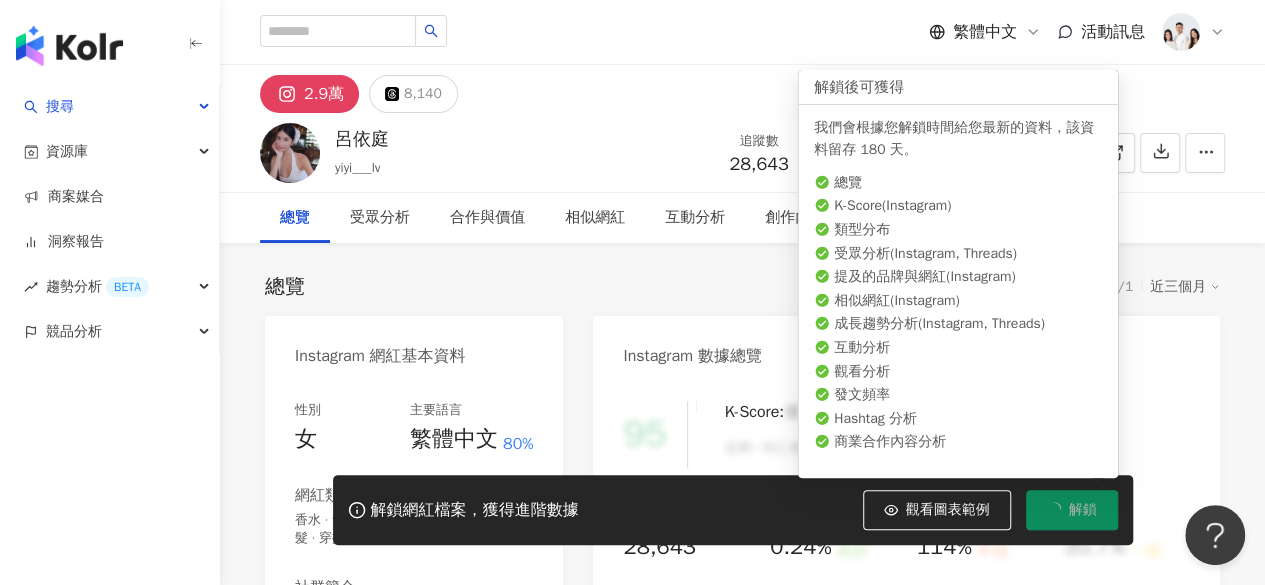click on "解鎖" at bounding box center [1083, 510] 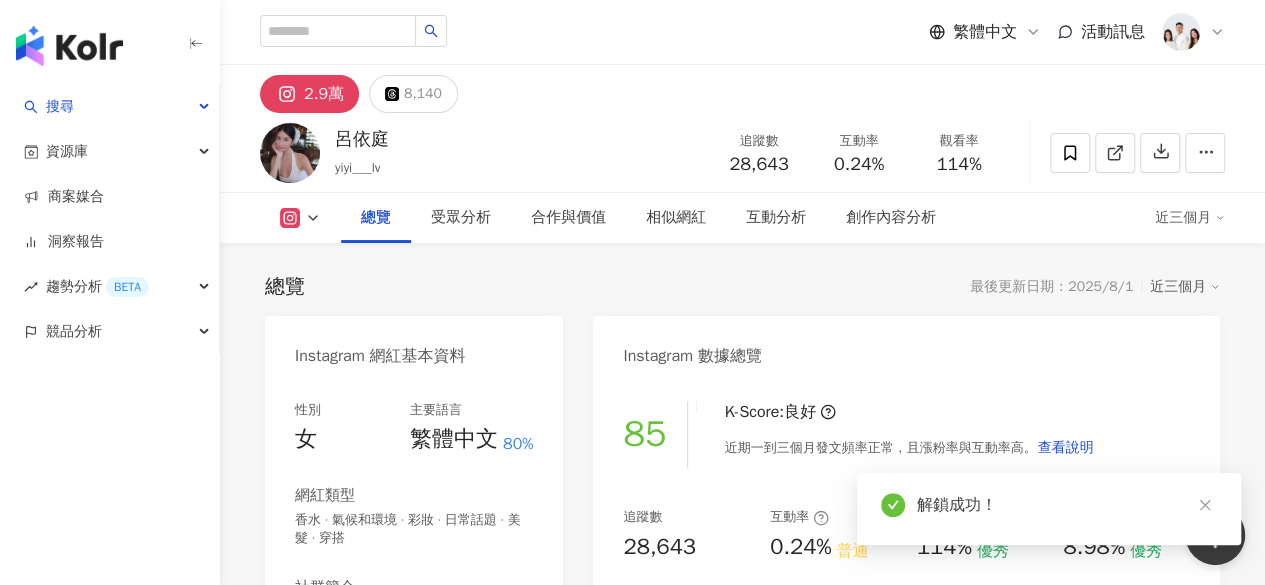 scroll, scrollTop: 190, scrollLeft: 0, axis: vertical 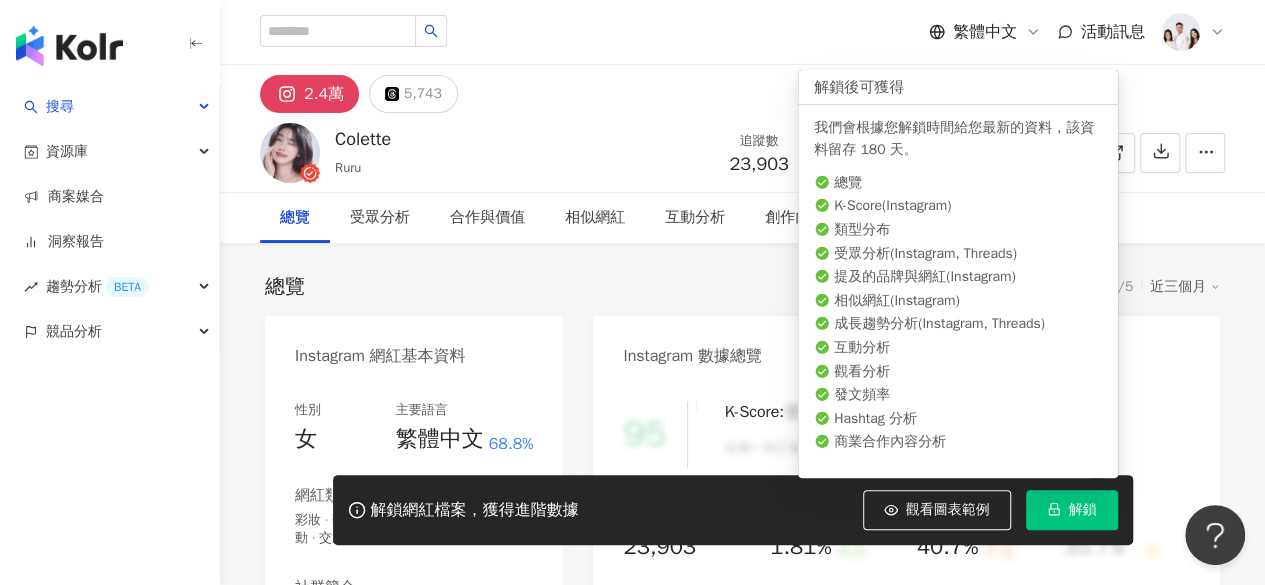 click on "解鎖" at bounding box center [1072, 510] 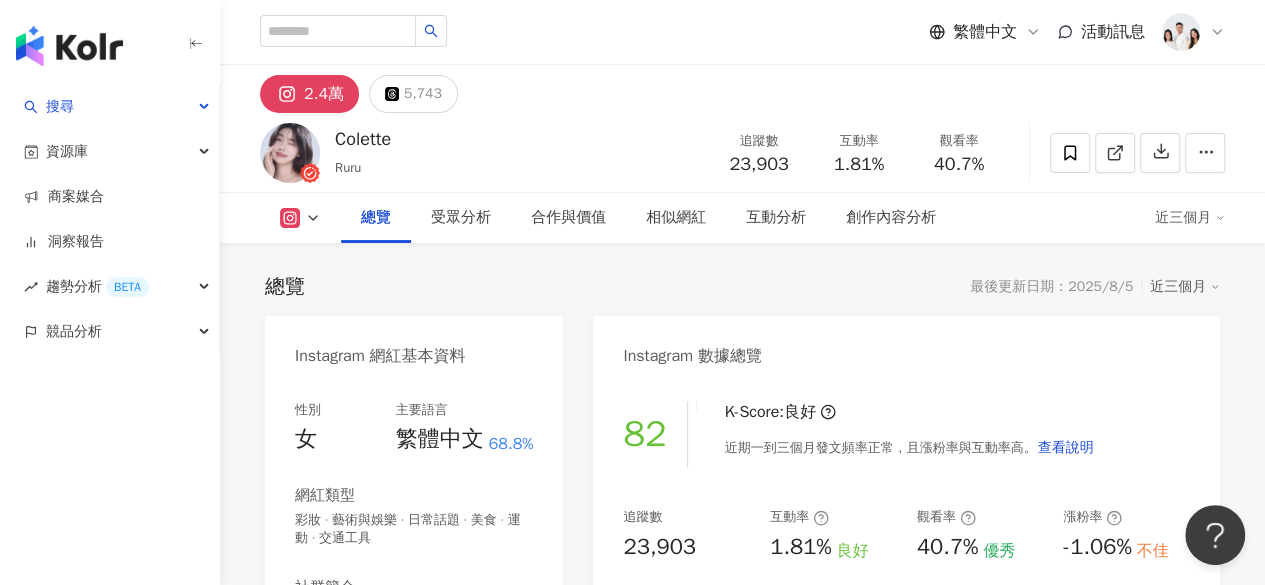 scroll, scrollTop: 139, scrollLeft: 0, axis: vertical 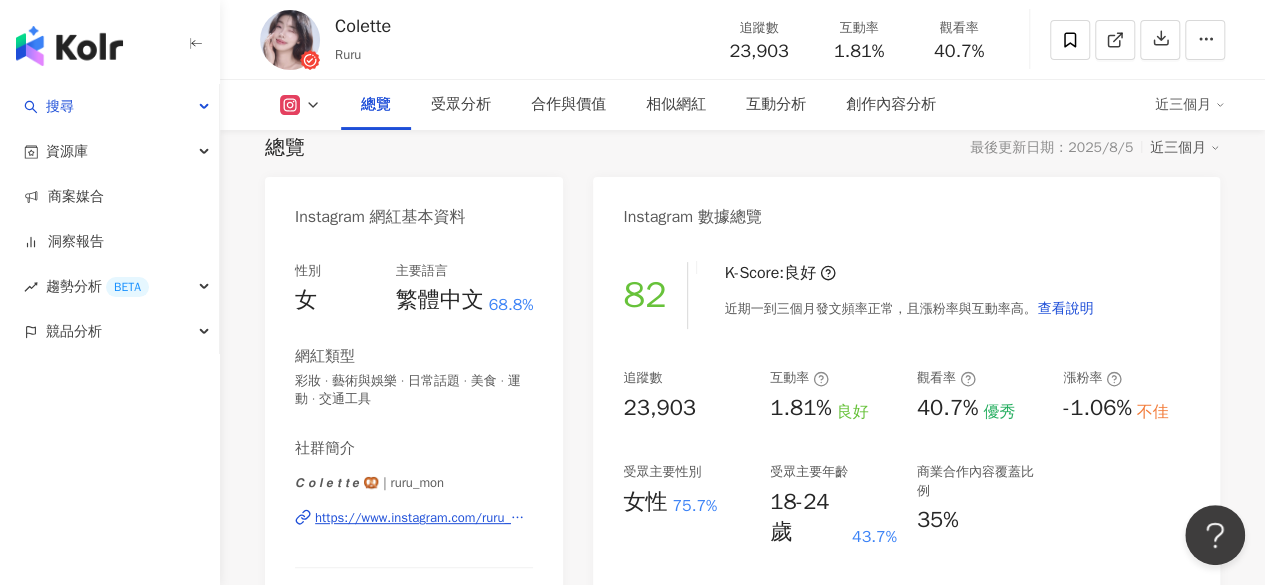 click on "𝘾 𝙤 𝙡 𝙚 𝙩 𝙩 𝙚  🥨 | ruru_mon https://www.instagram.com/ruru_mon/" at bounding box center [414, 532] 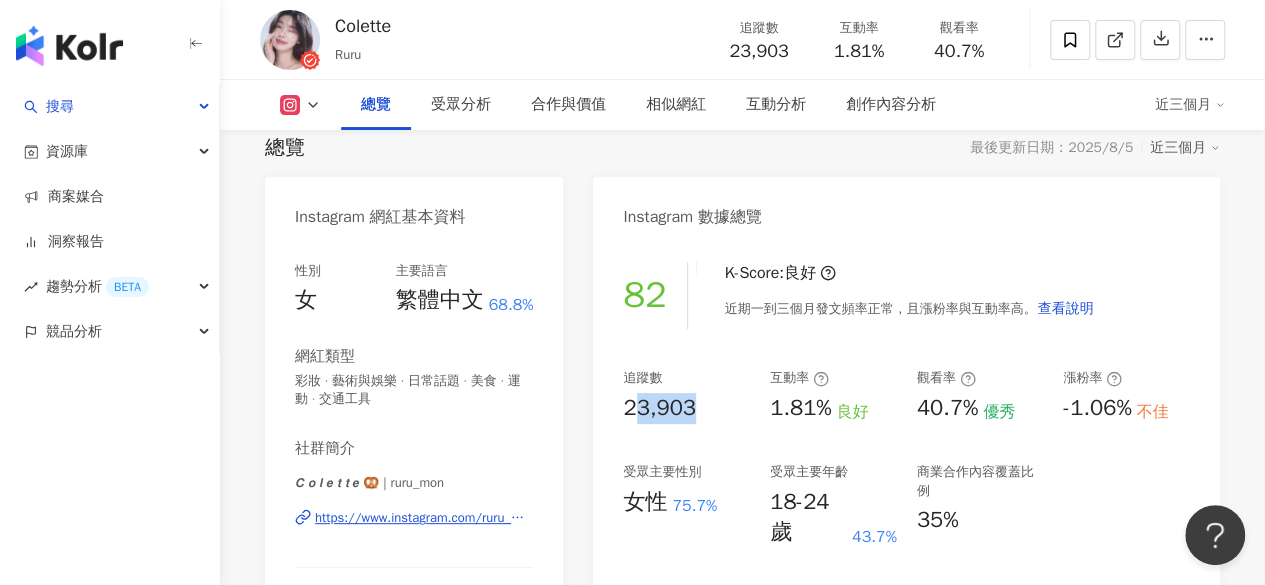 drag, startPoint x: 705, startPoint y: 402, endPoint x: 628, endPoint y: 407, distance: 77.16217 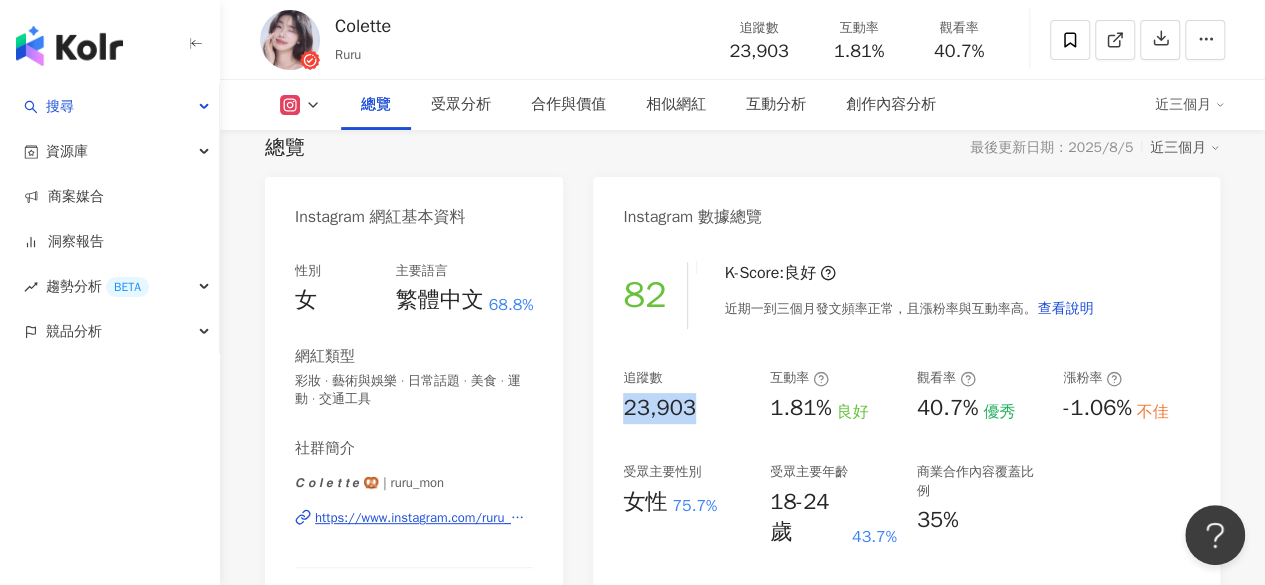 copy on "23,903" 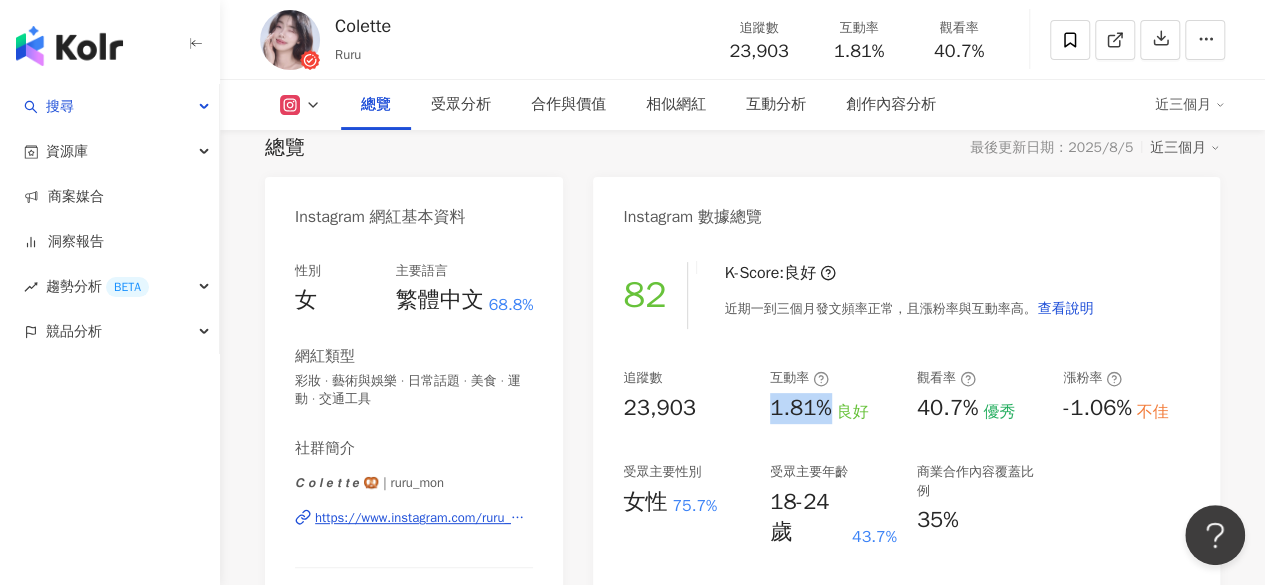drag, startPoint x: 769, startPoint y: 411, endPoint x: 840, endPoint y: 409, distance: 71.02816 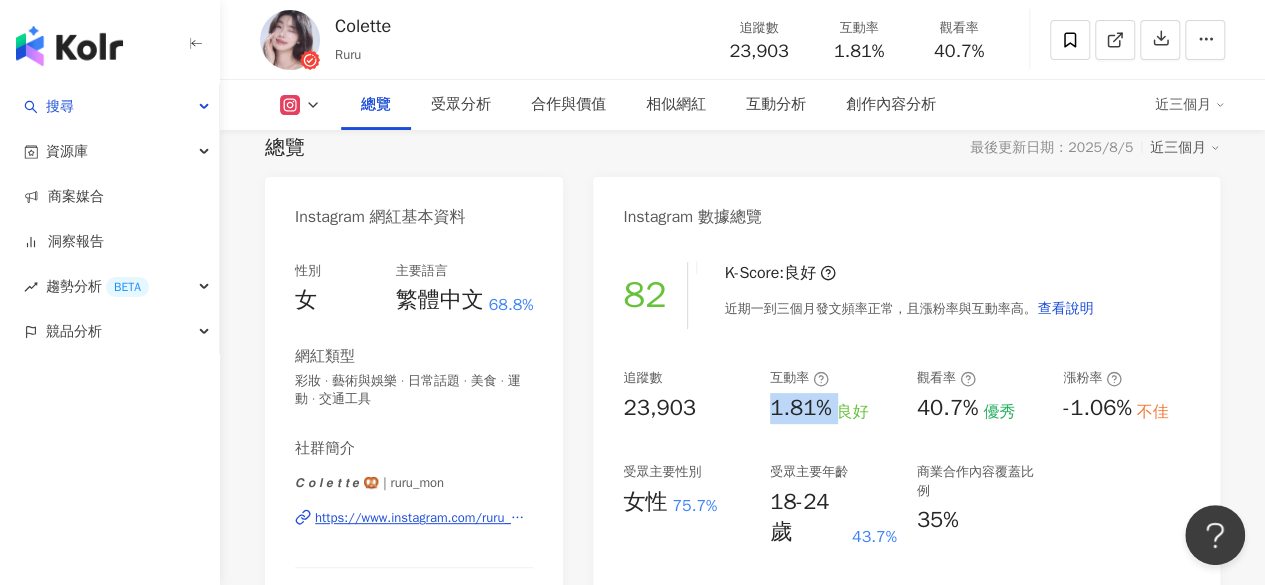 copy on "1.81%" 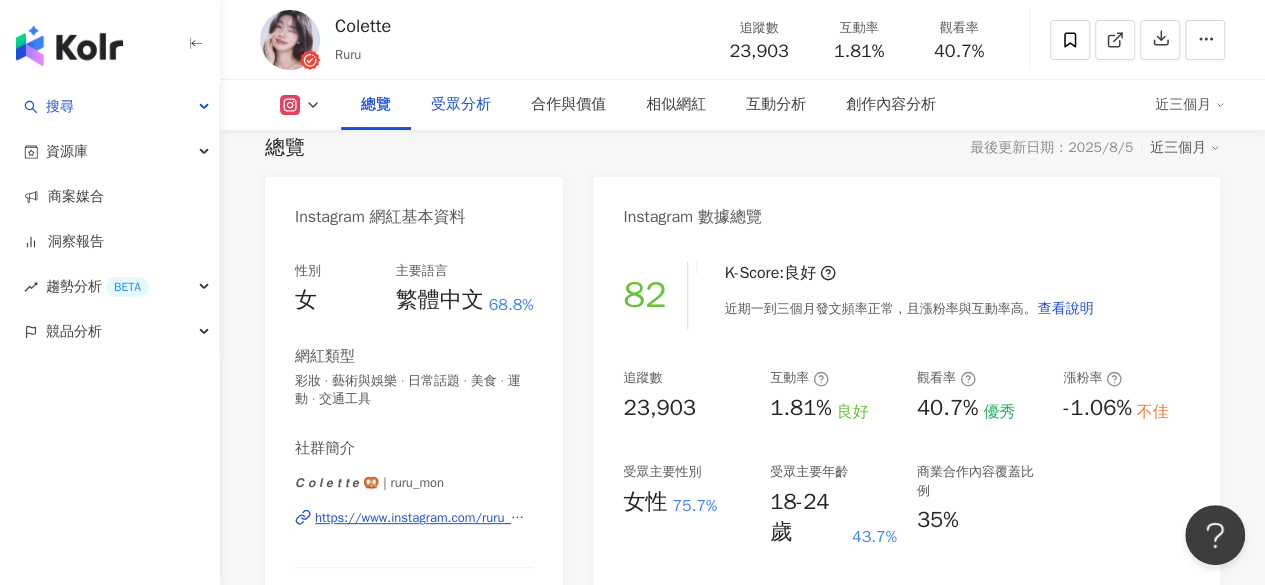 click on "受眾分析" at bounding box center (461, 105) 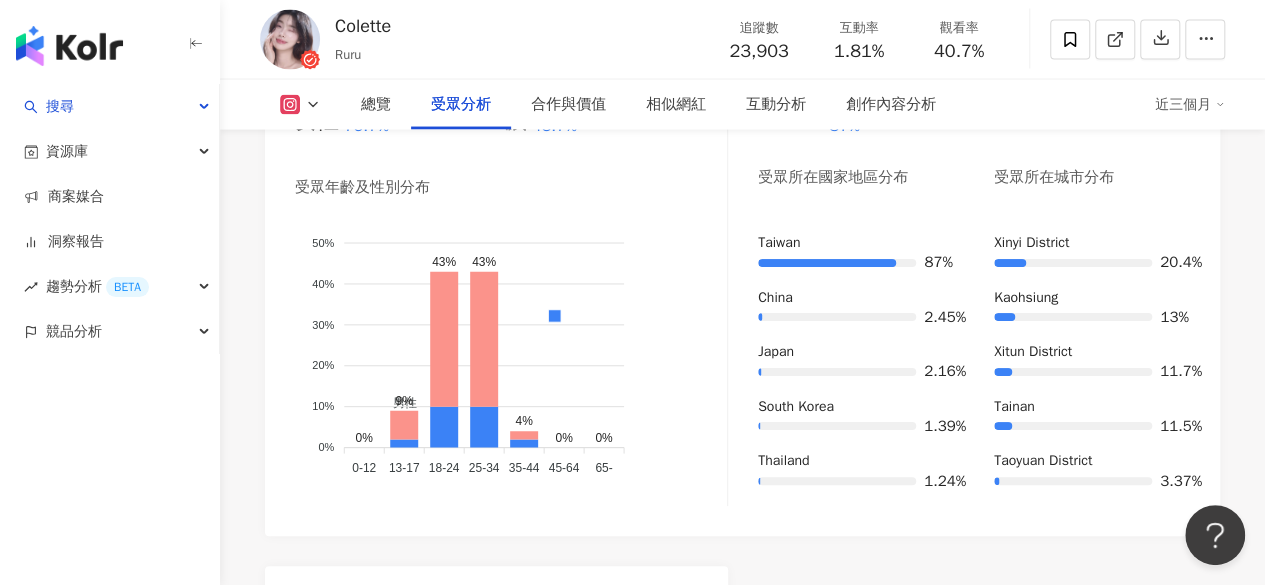 scroll, scrollTop: 1973, scrollLeft: 0, axis: vertical 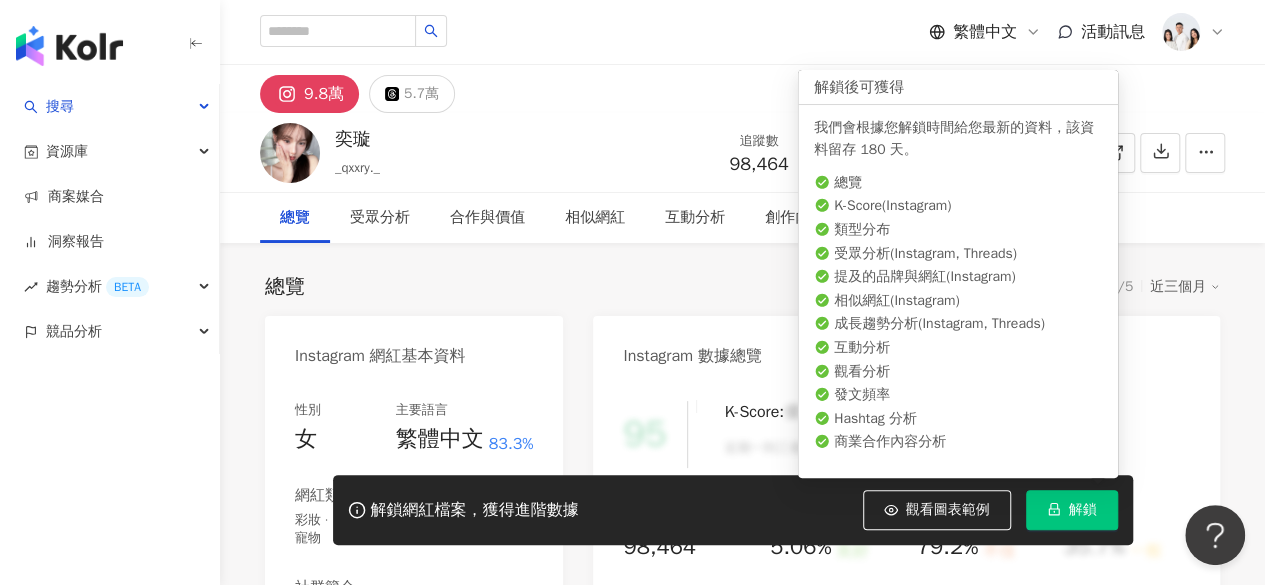 click on "解鎖" at bounding box center (1072, 510) 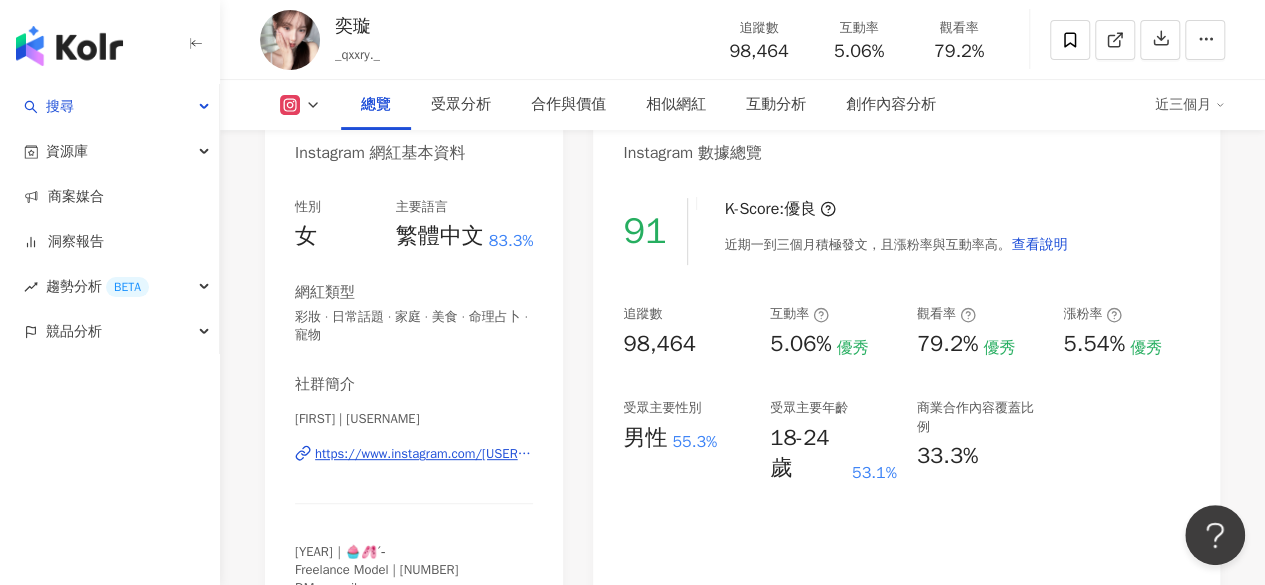 scroll, scrollTop: 202, scrollLeft: 0, axis: vertical 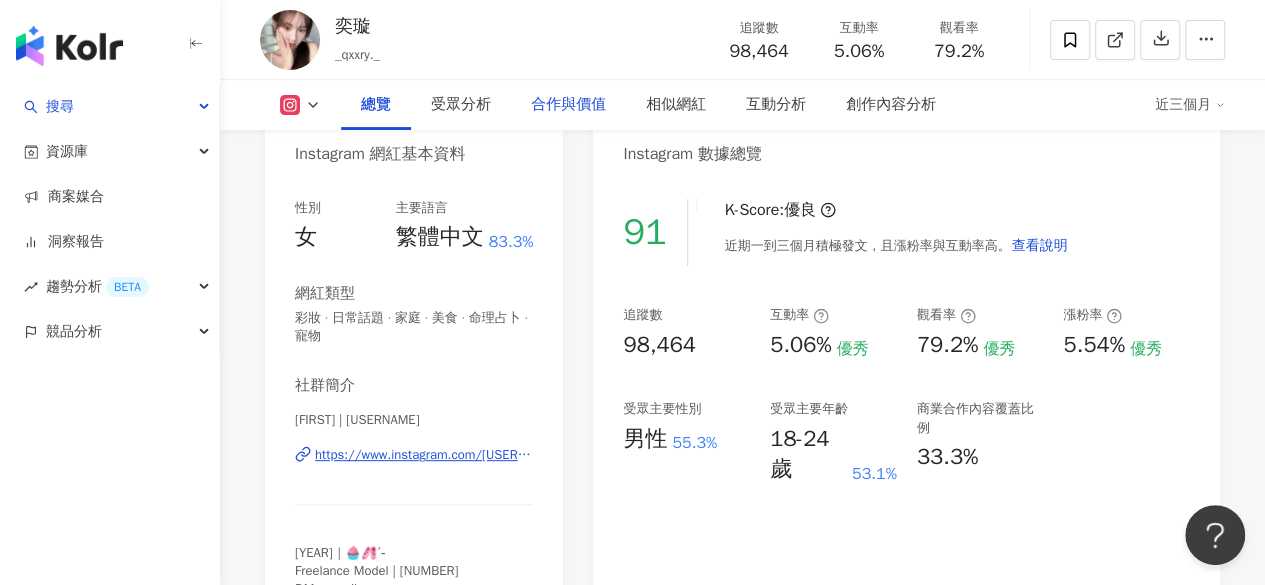 click on "合作與價值" at bounding box center [568, 105] 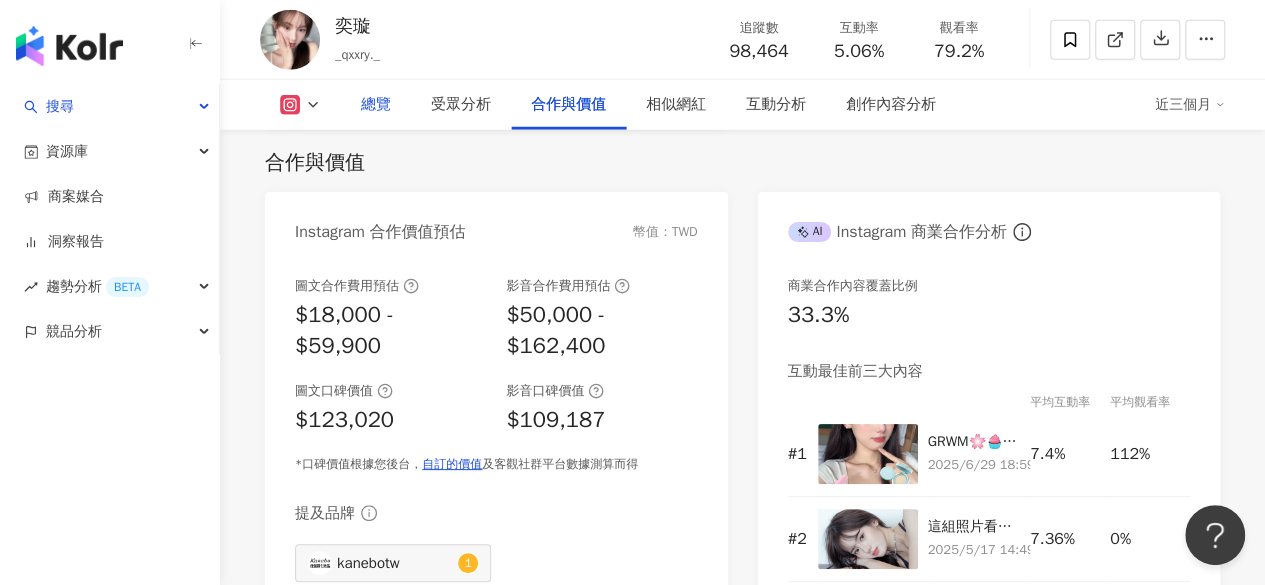 click on "總覽" at bounding box center (376, 105) 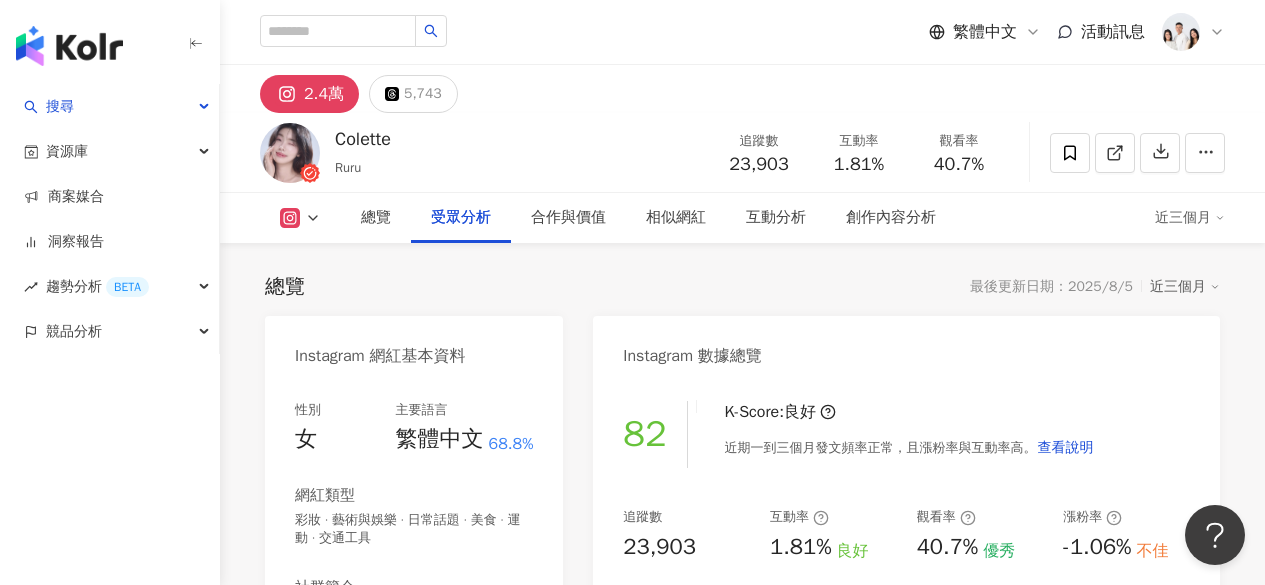 scroll, scrollTop: 1973, scrollLeft: 0, axis: vertical 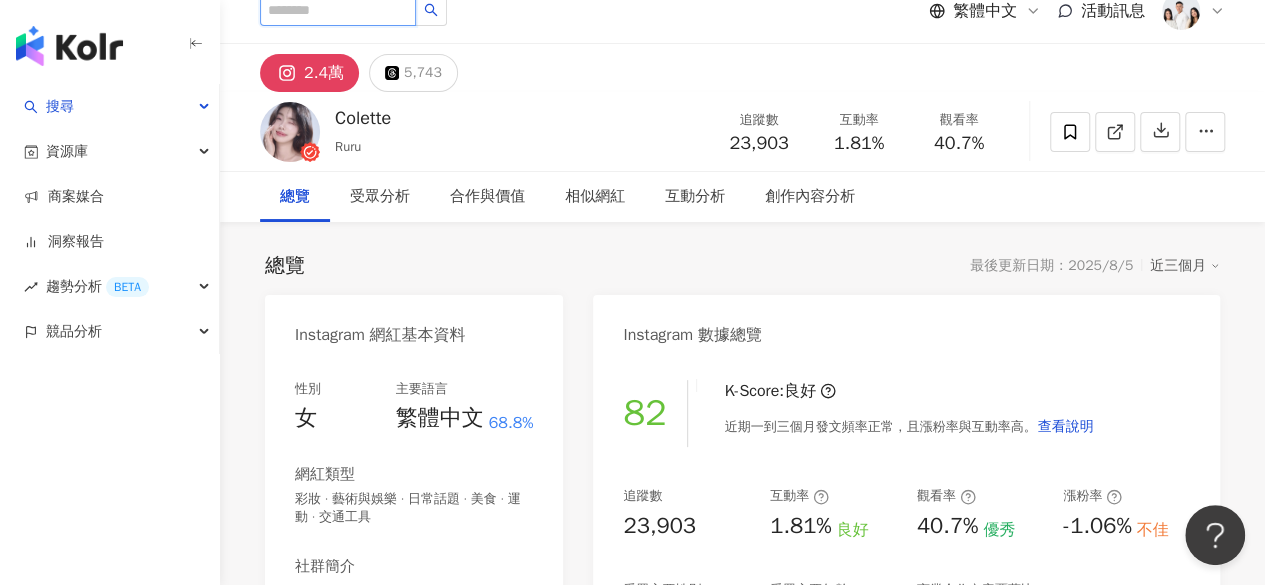 click at bounding box center [338, 10] 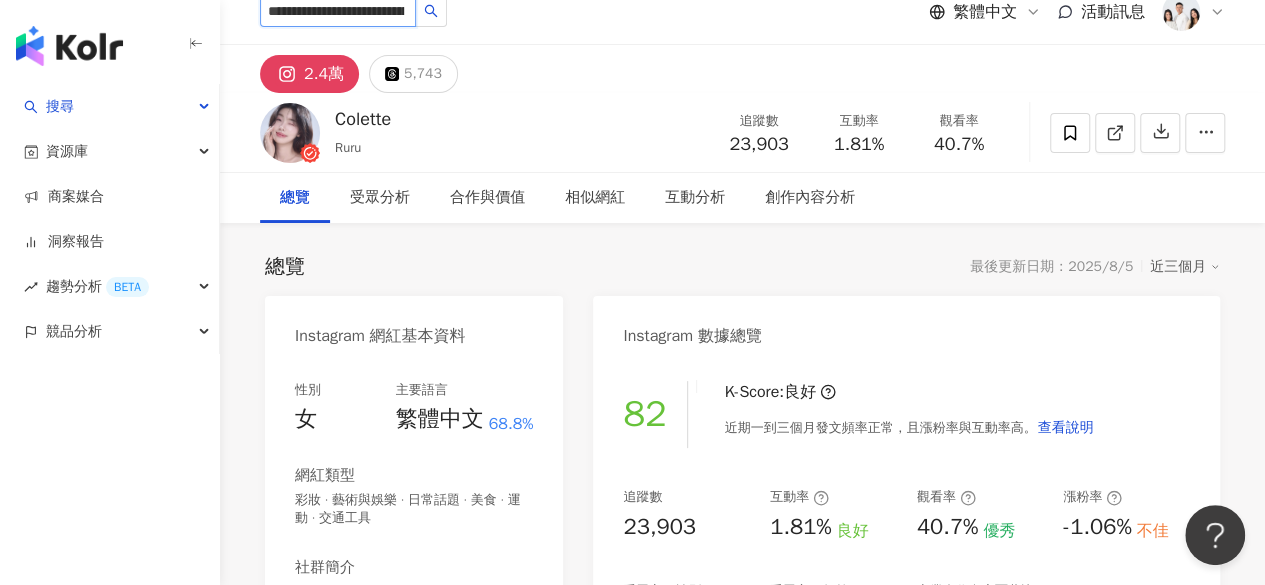 scroll, scrollTop: 0, scrollLeft: 241, axis: horizontal 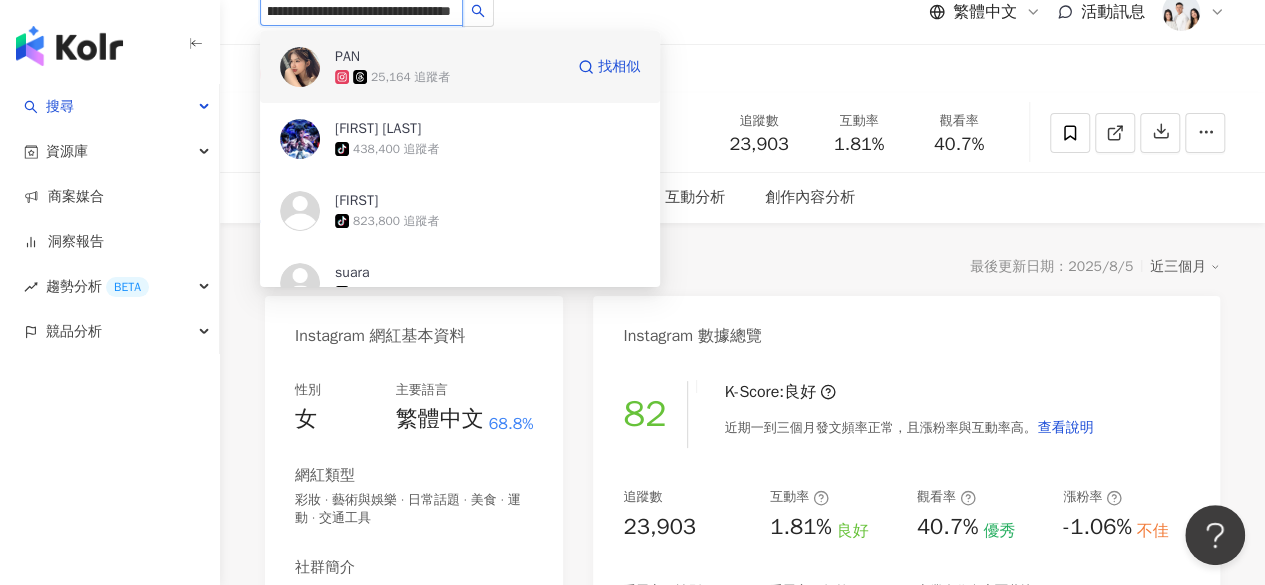 click on "25,164   追蹤者" at bounding box center (410, 77) 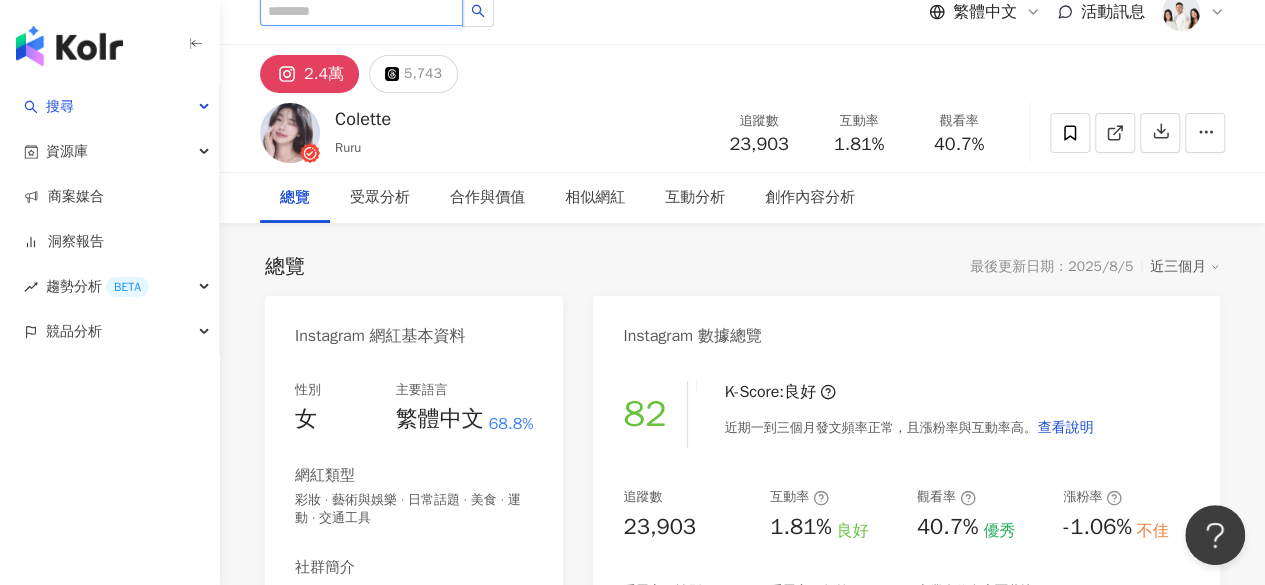 scroll, scrollTop: 0, scrollLeft: 0, axis: both 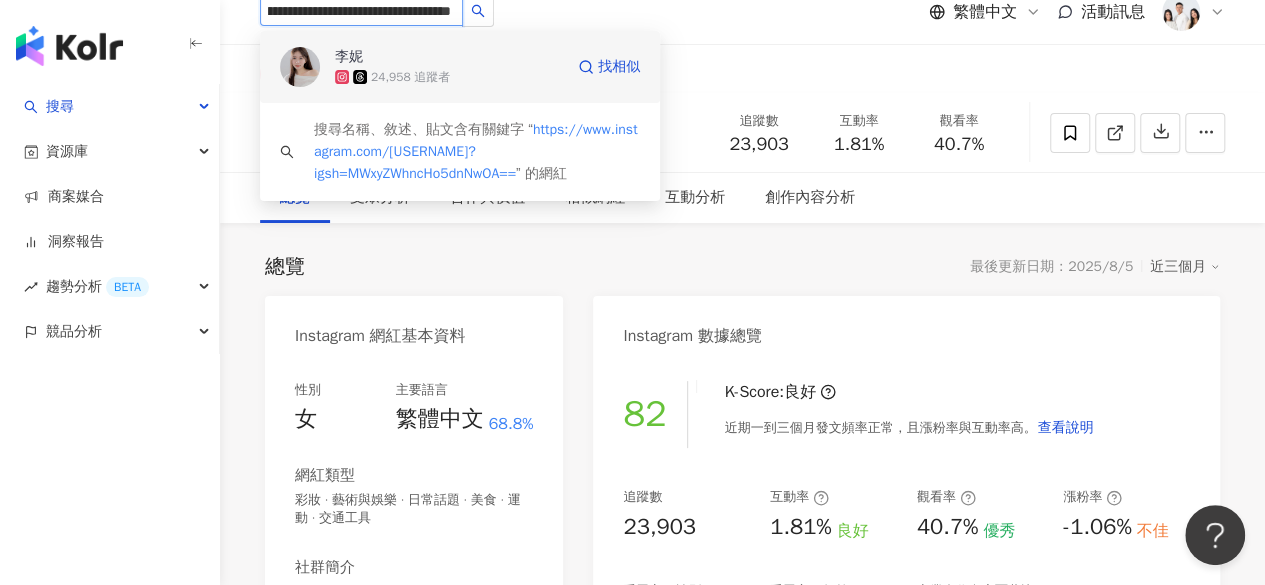 click on "24,958   追蹤者" at bounding box center (410, 77) 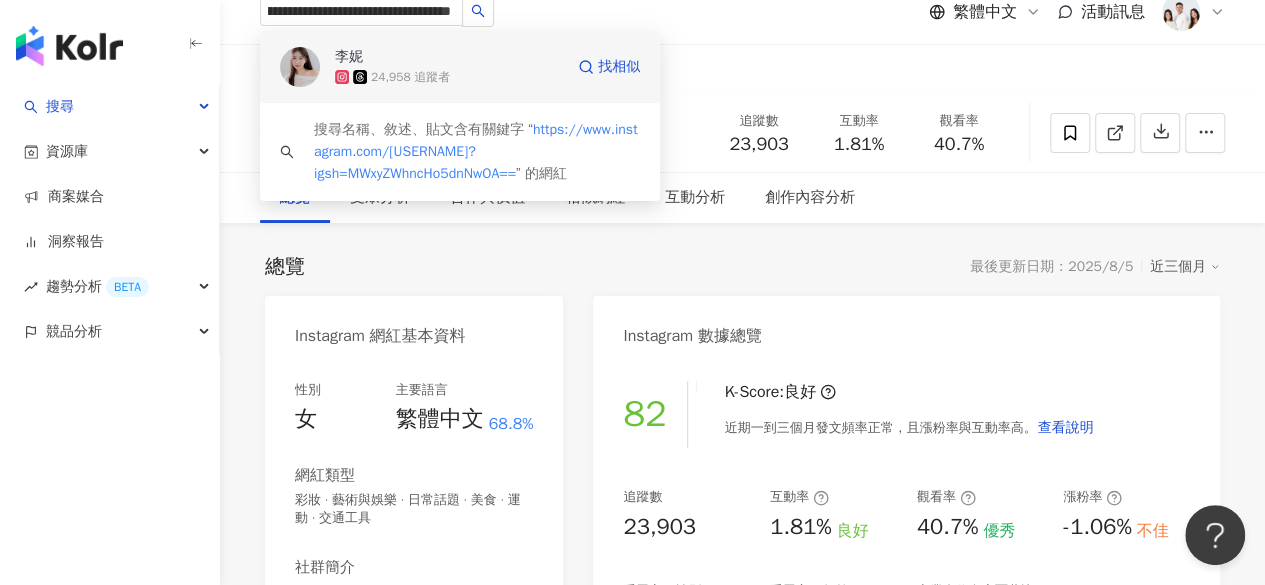 type 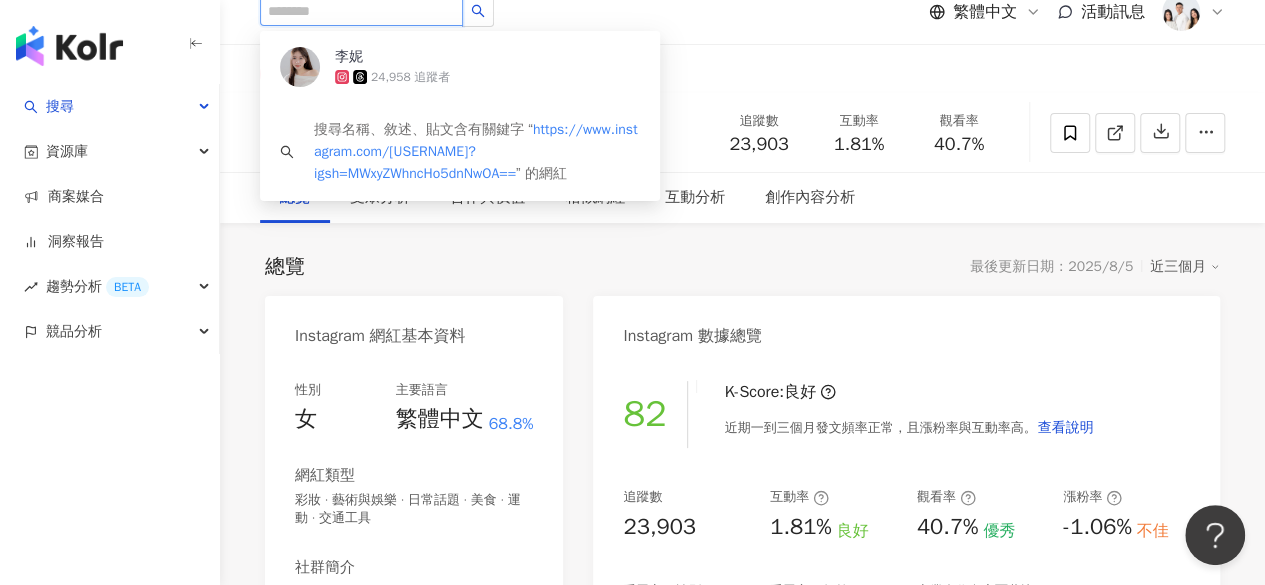 scroll, scrollTop: 0, scrollLeft: 0, axis: both 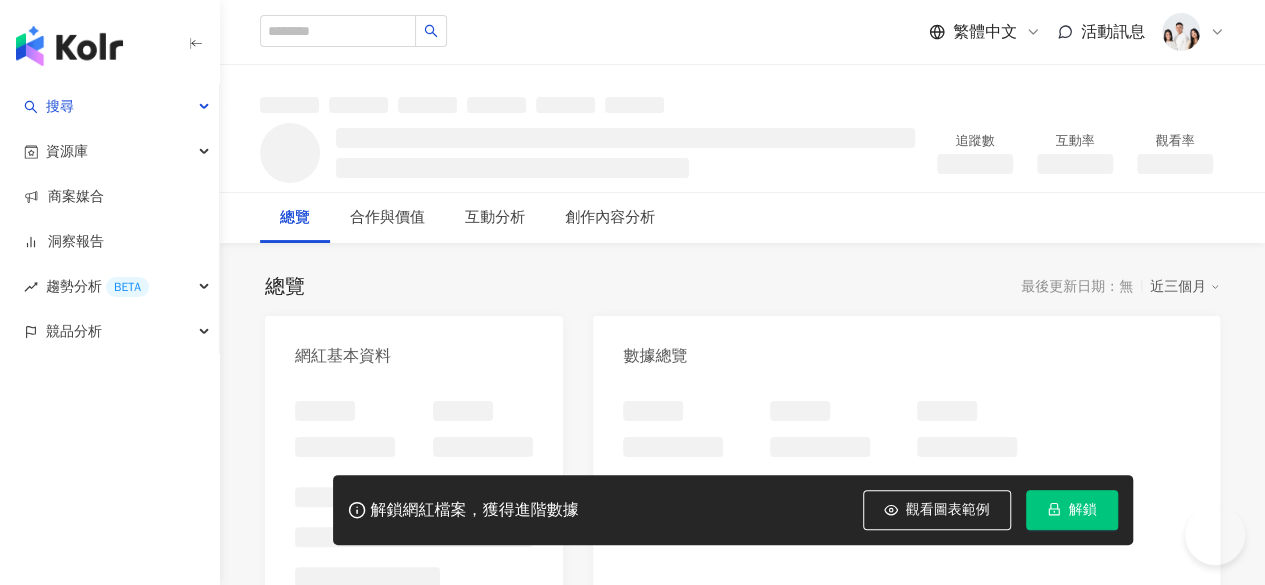 click on "解鎖" at bounding box center (1083, 510) 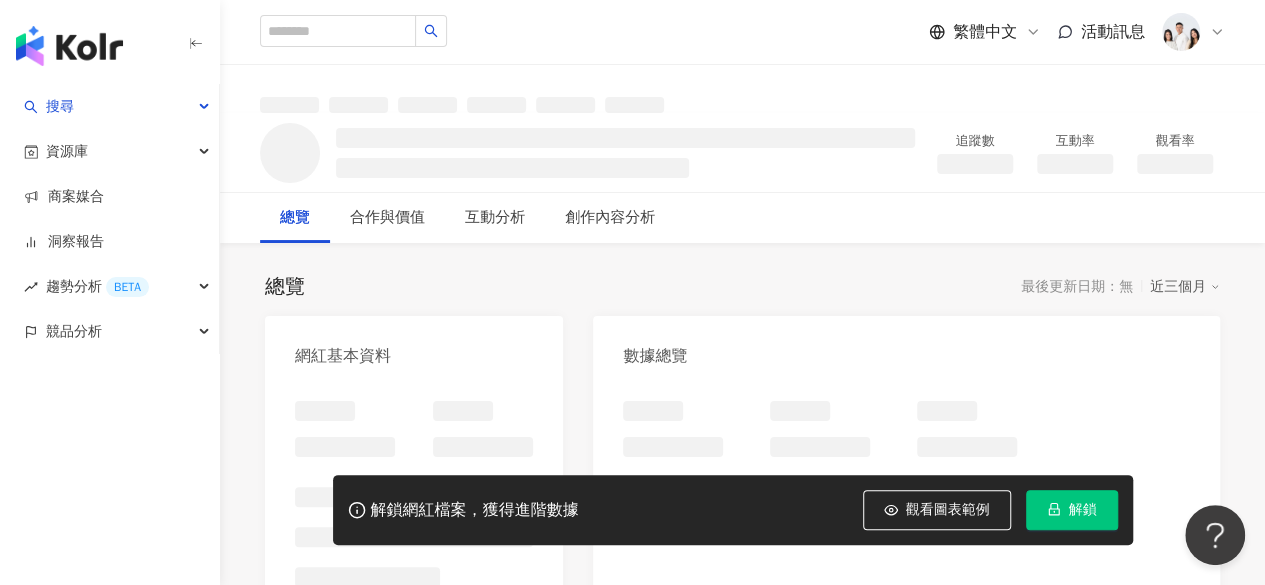click on "解鎖" at bounding box center (1083, 510) 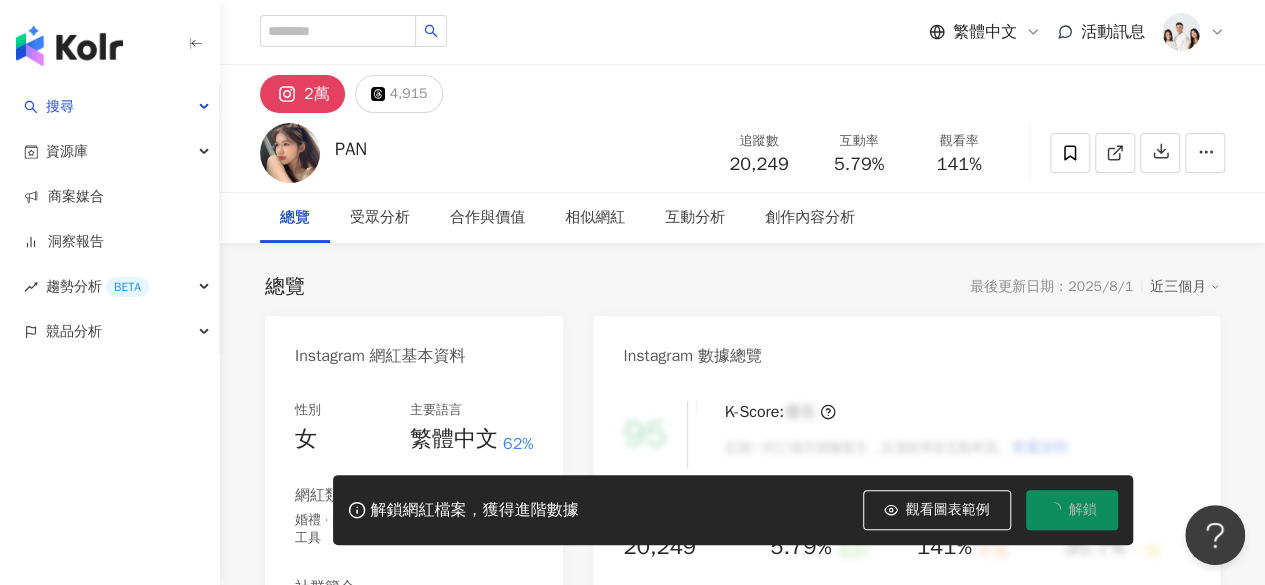 scroll, scrollTop: 0, scrollLeft: 0, axis: both 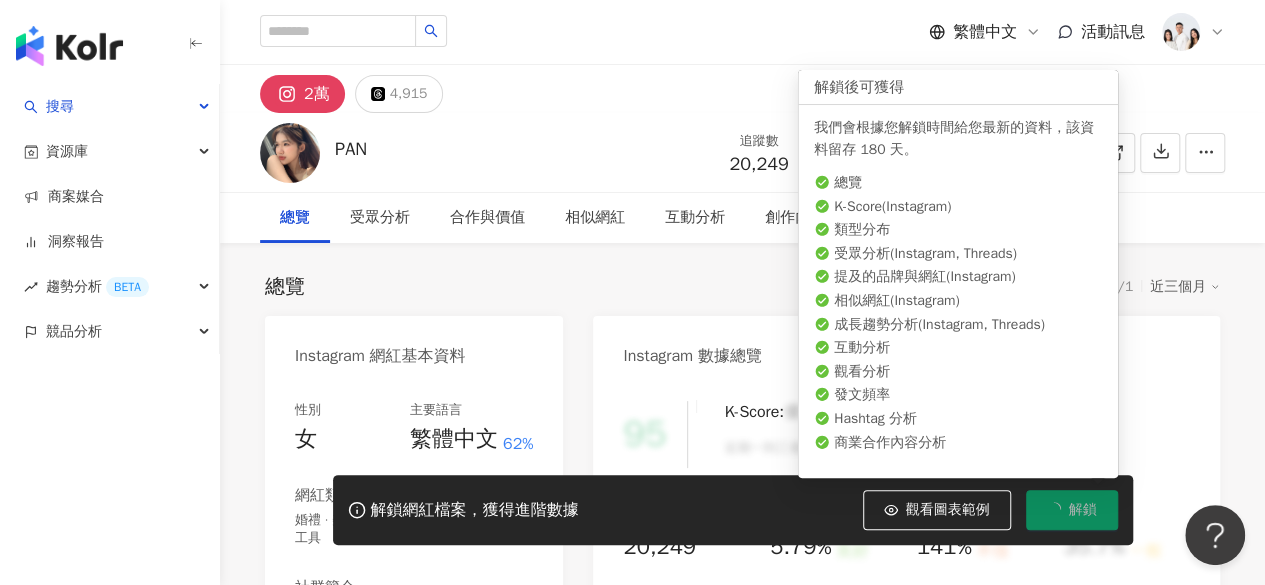 click on "解鎖" at bounding box center [1083, 510] 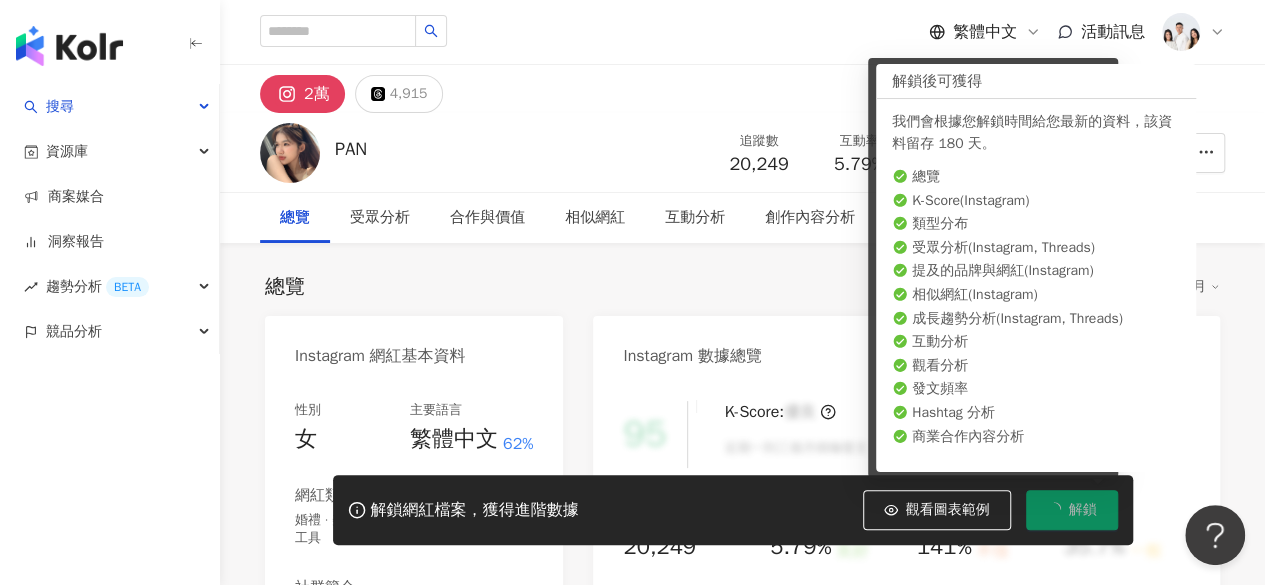 click on "解鎖" at bounding box center [1083, 510] 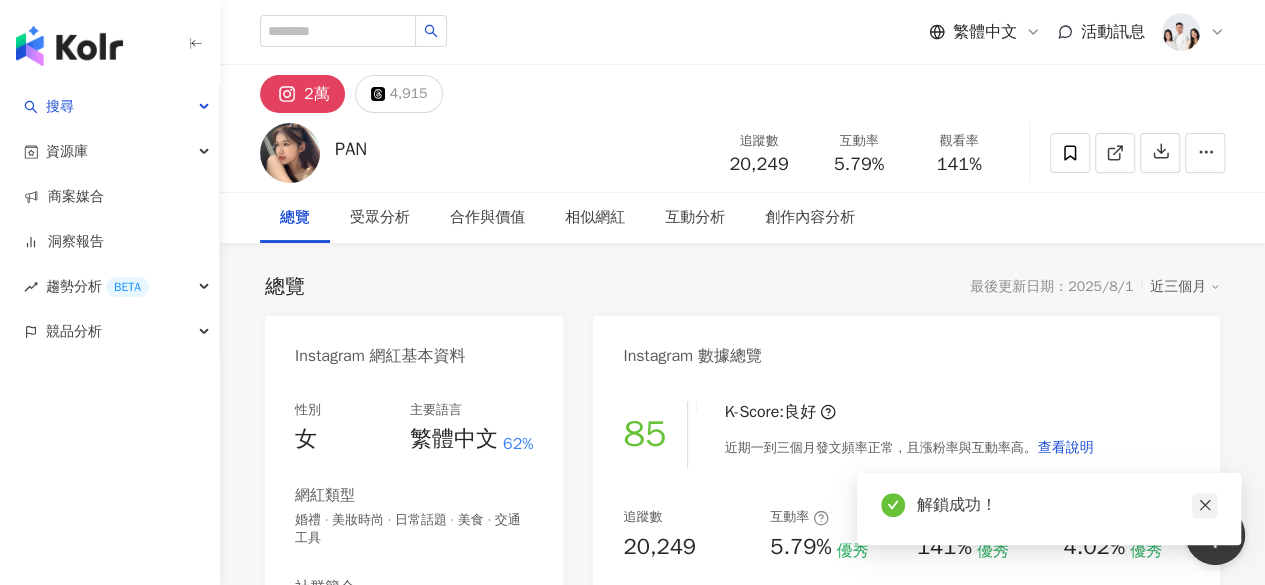 click 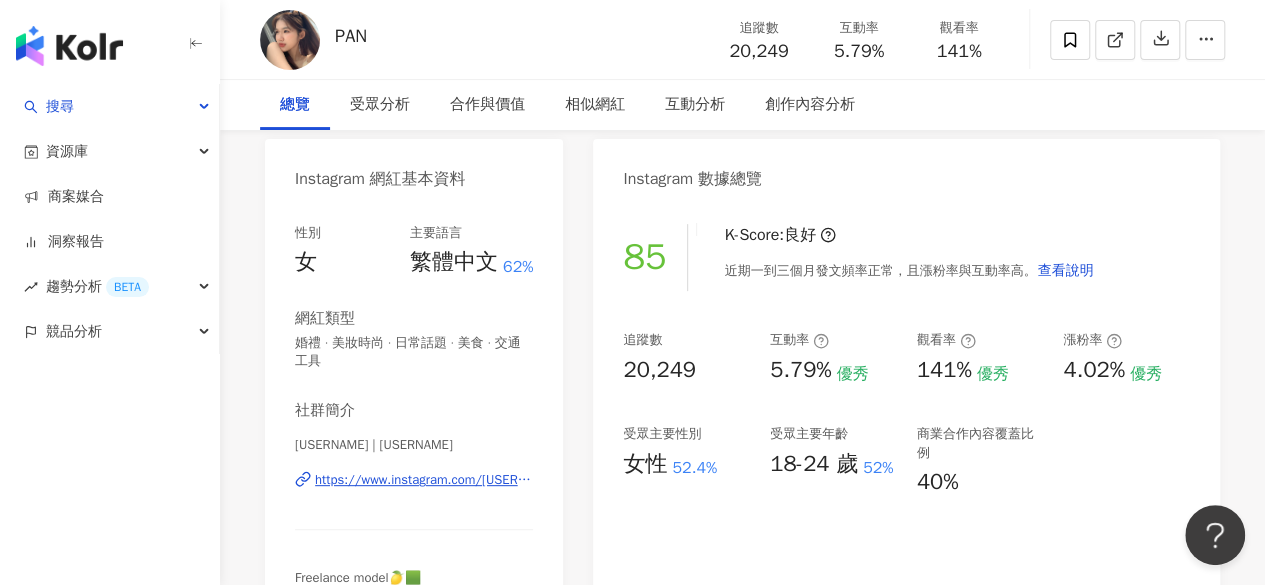 scroll, scrollTop: 180, scrollLeft: 0, axis: vertical 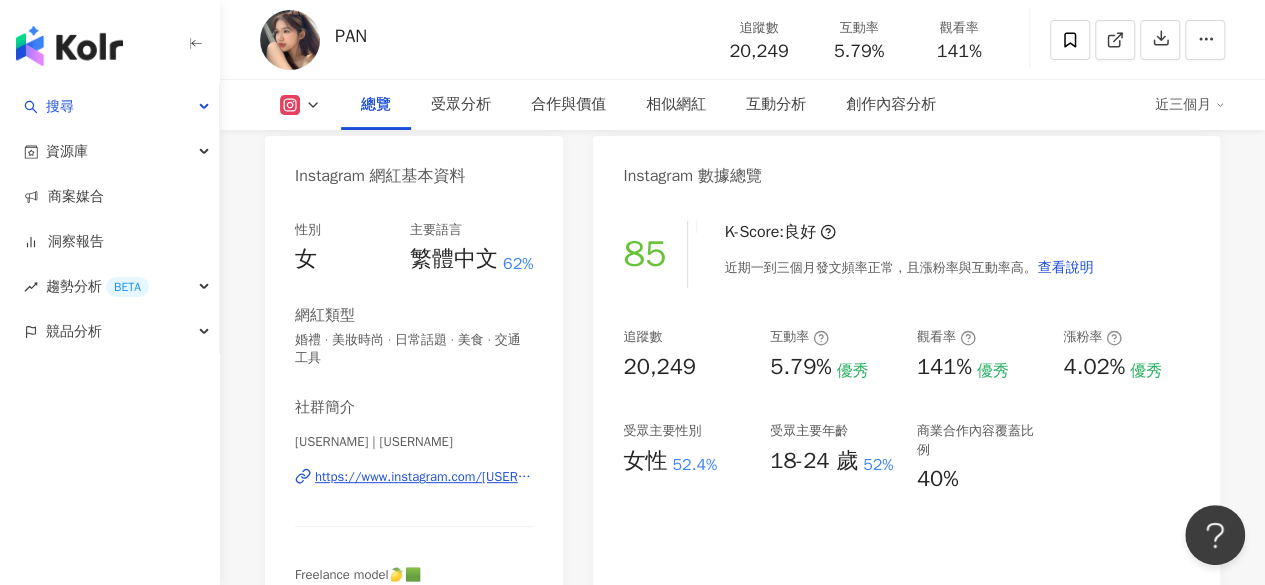 click on "https://www.instagram.com/pp___an/" at bounding box center [424, 477] 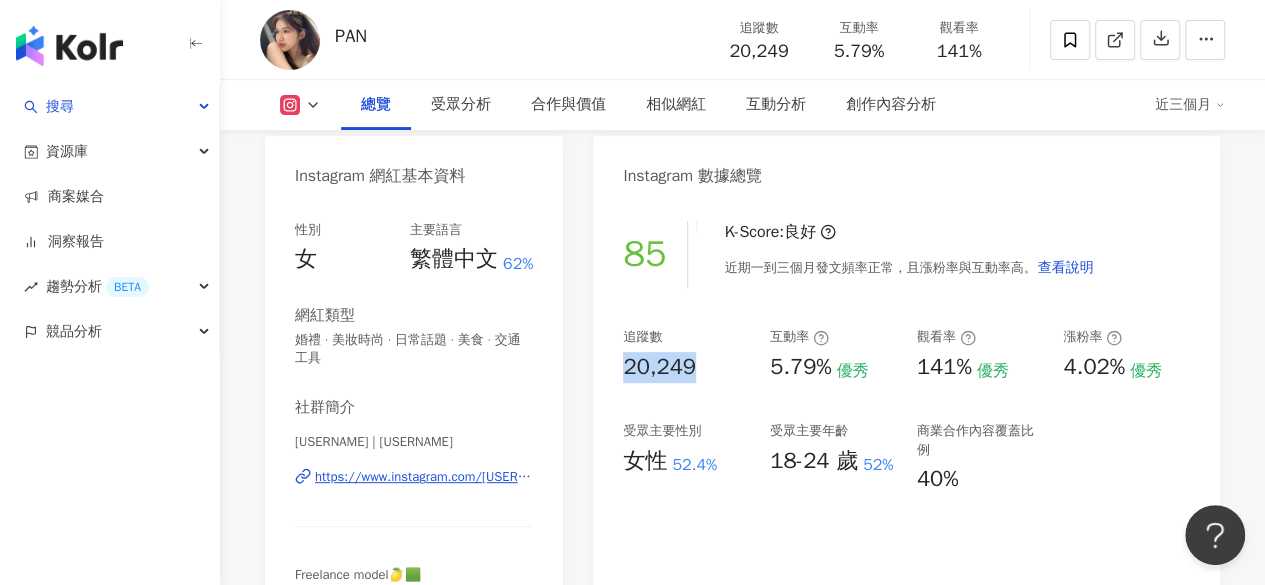 drag, startPoint x: 704, startPoint y: 364, endPoint x: 615, endPoint y: 369, distance: 89.140335 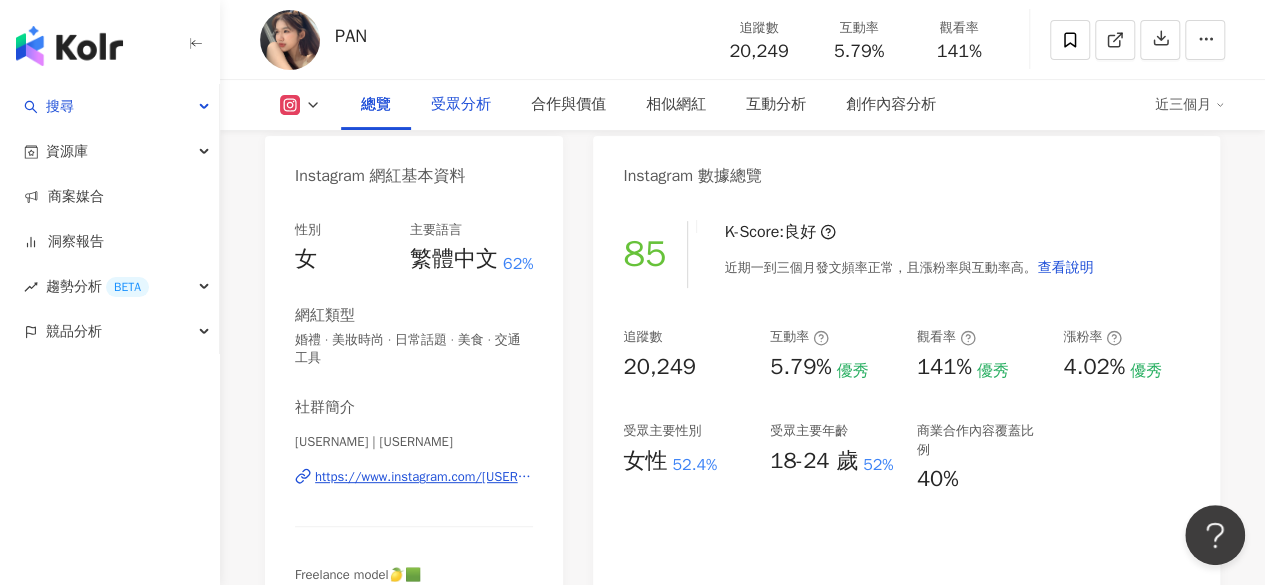 click on "受眾分析" at bounding box center [461, 105] 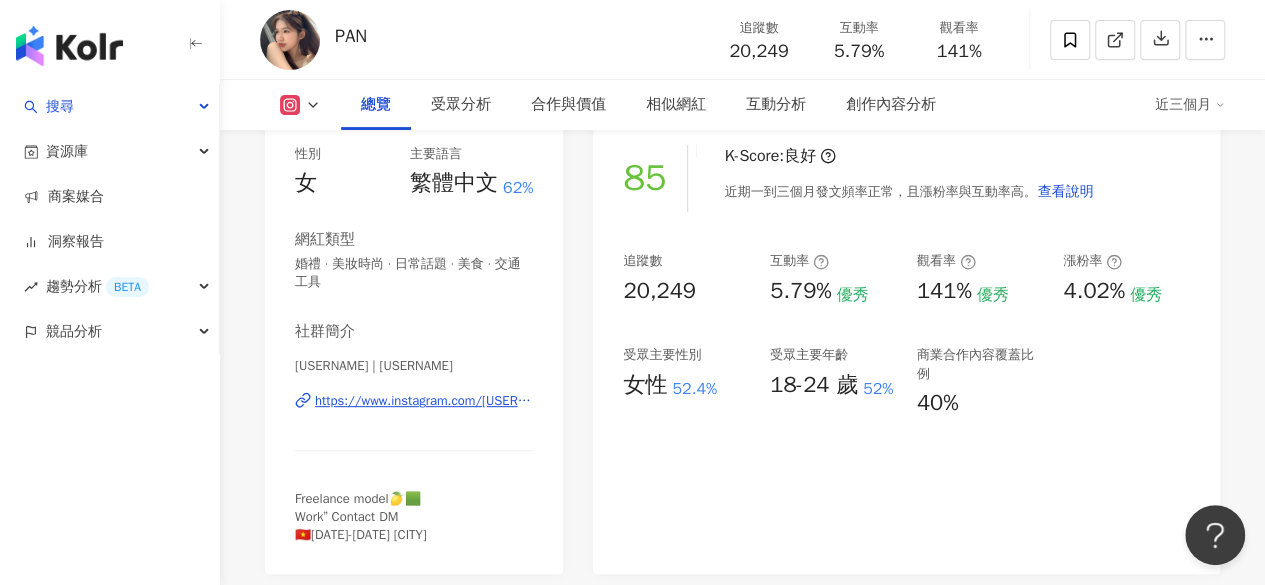 scroll, scrollTop: 258, scrollLeft: 0, axis: vertical 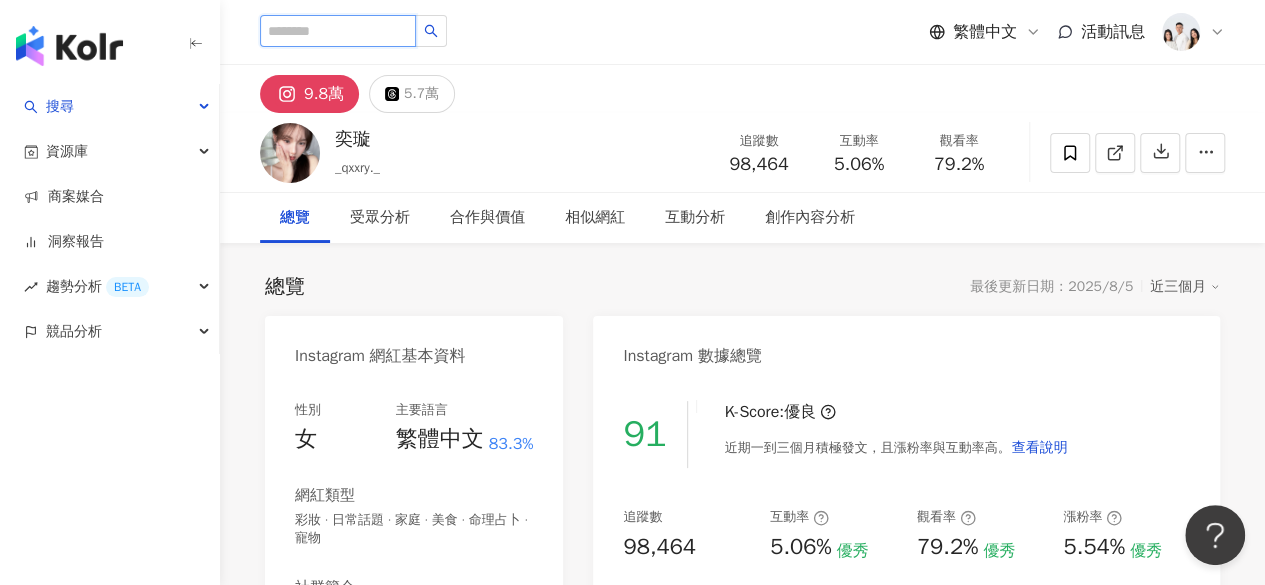 click at bounding box center [338, 31] 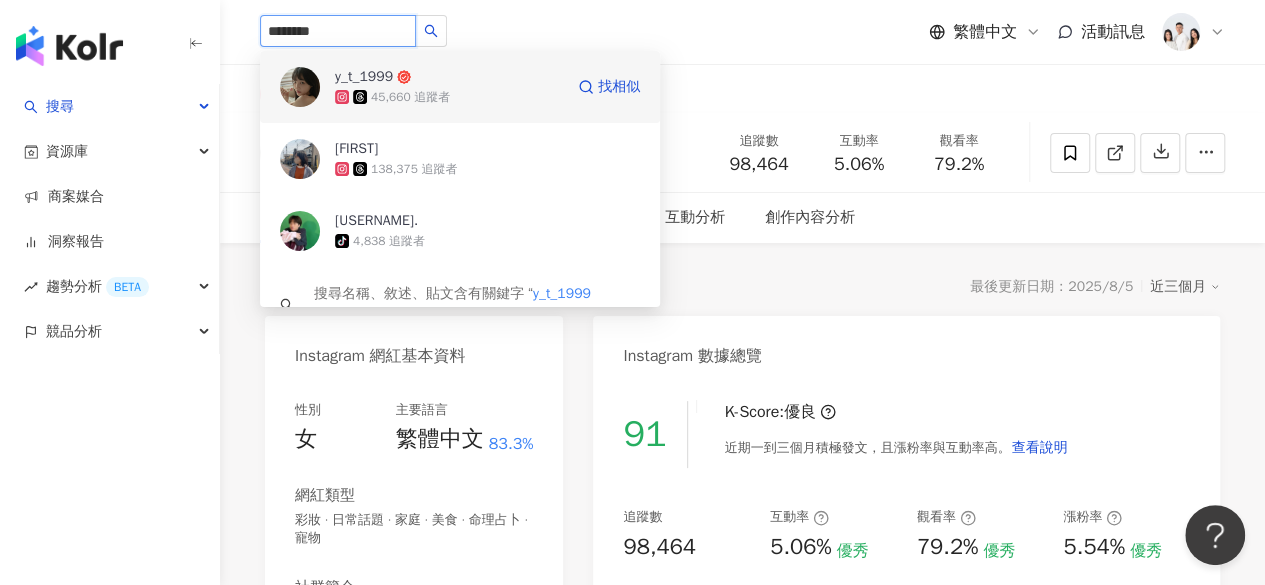 click on "45,660   追蹤者" at bounding box center [410, 97] 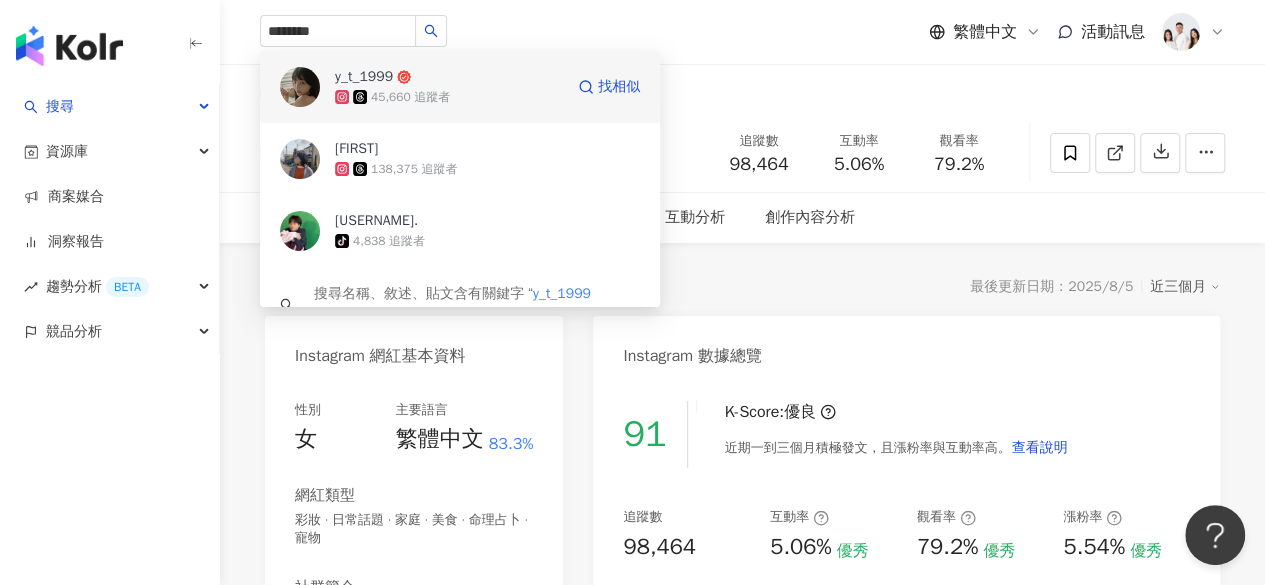 type 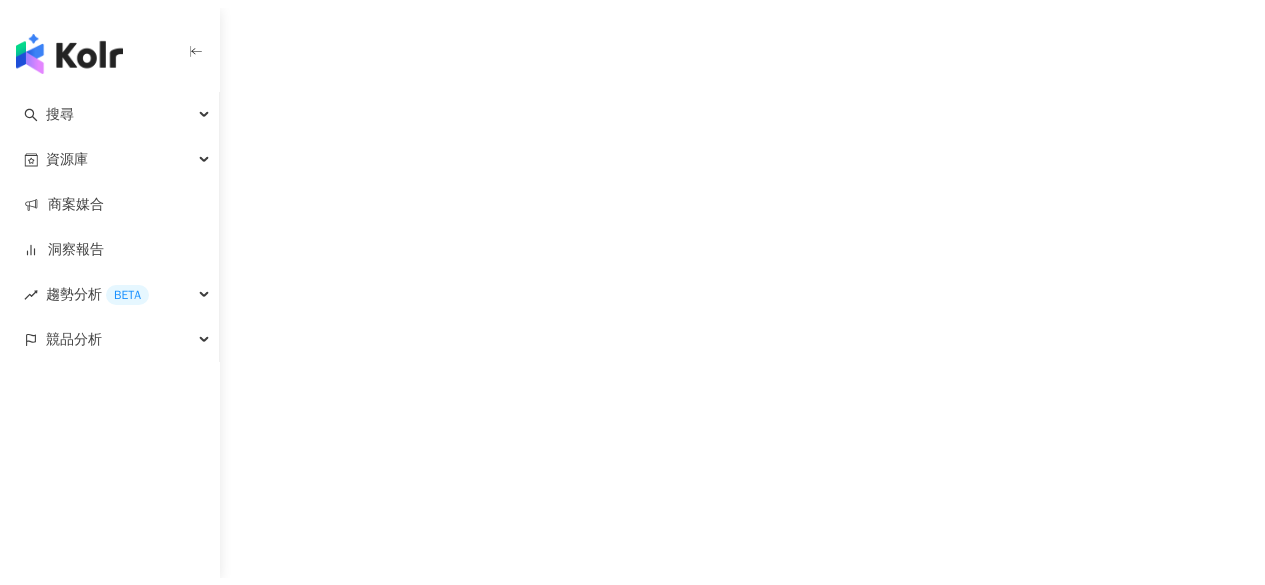 scroll, scrollTop: 0, scrollLeft: 0, axis: both 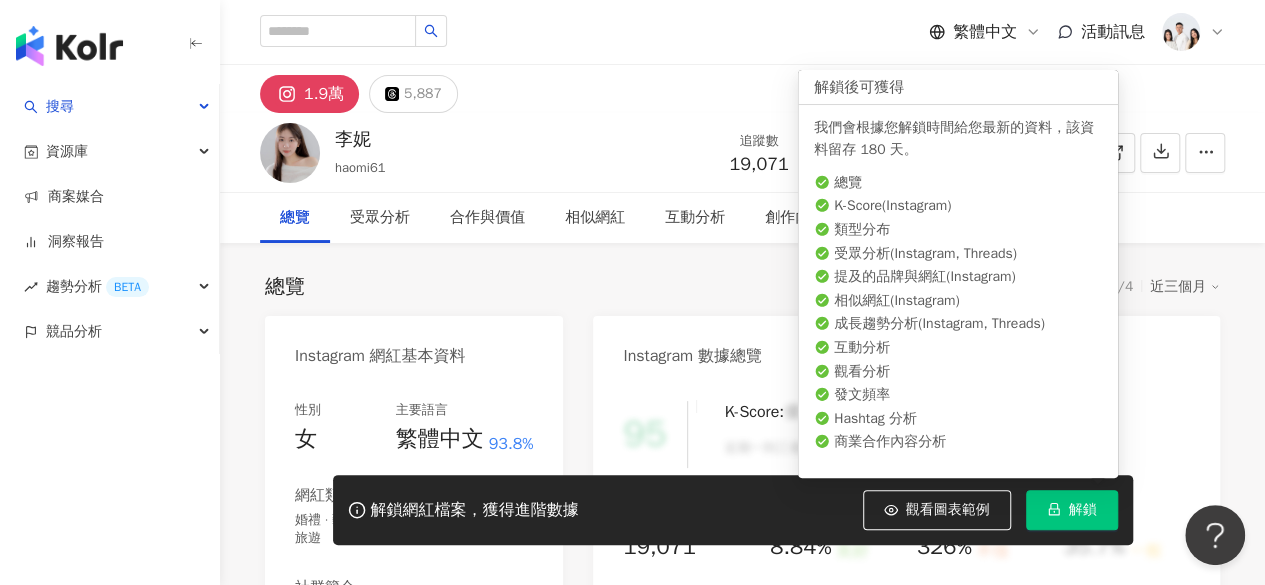 click on "解鎖" at bounding box center [1072, 510] 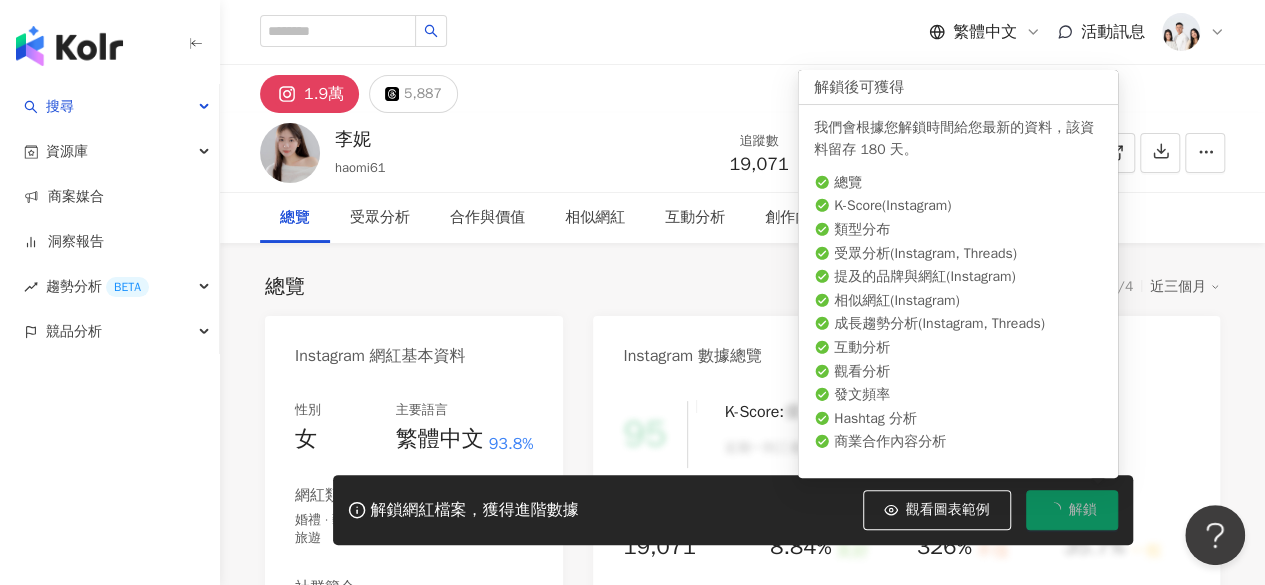 click on "解鎖" at bounding box center (1072, 510) 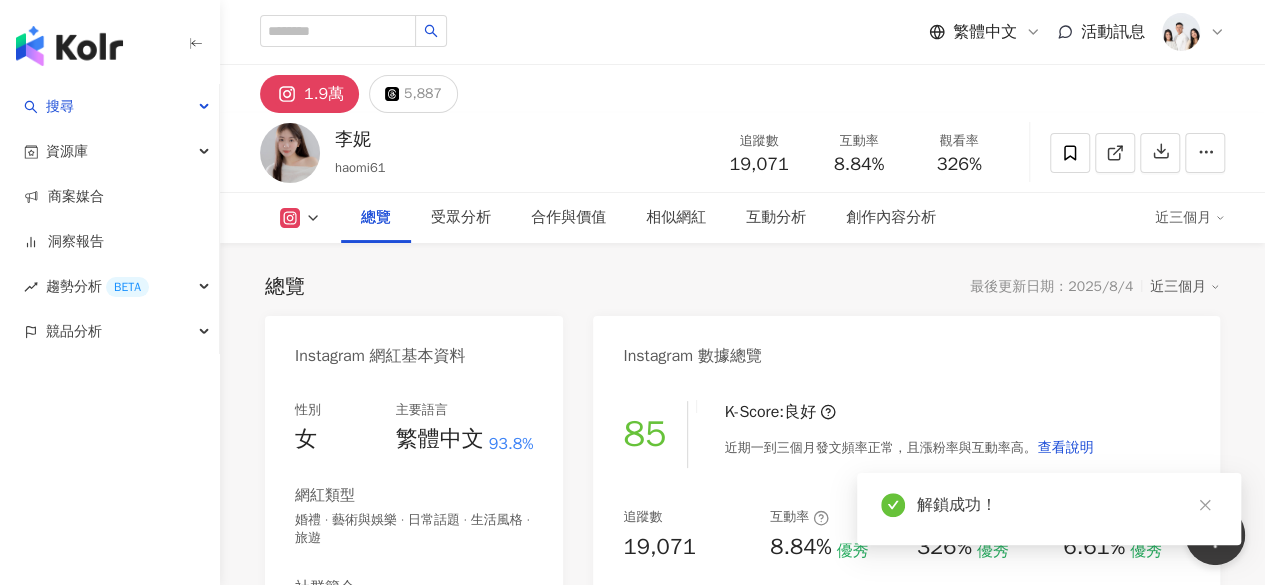 scroll, scrollTop: 334, scrollLeft: 0, axis: vertical 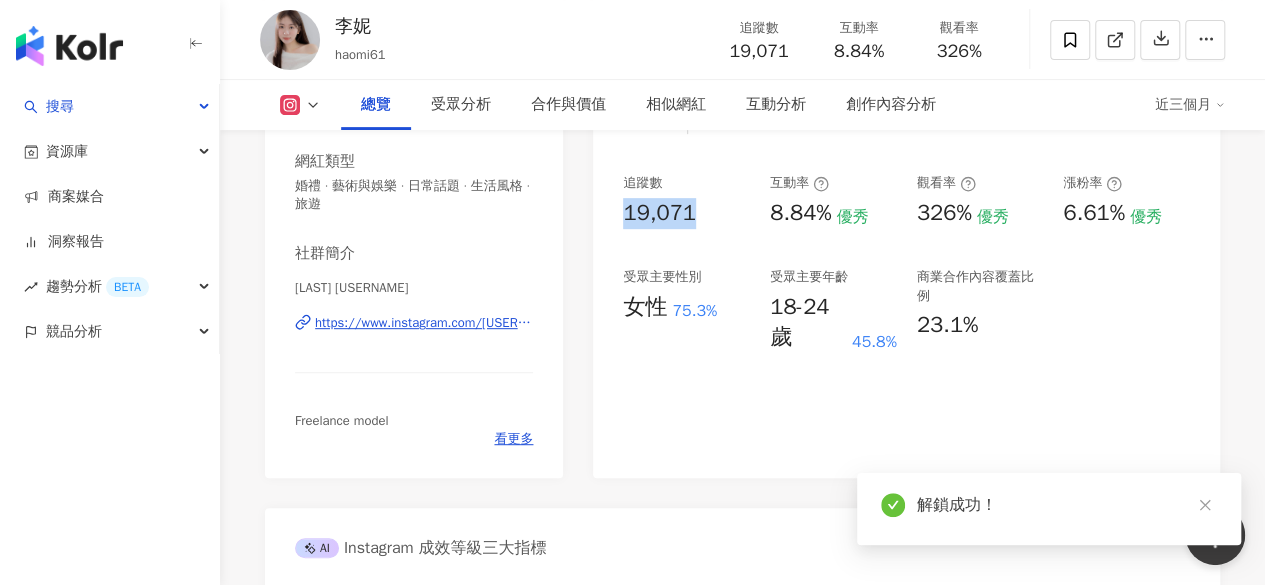 drag, startPoint x: 696, startPoint y: 217, endPoint x: 614, endPoint y: 228, distance: 82.73451 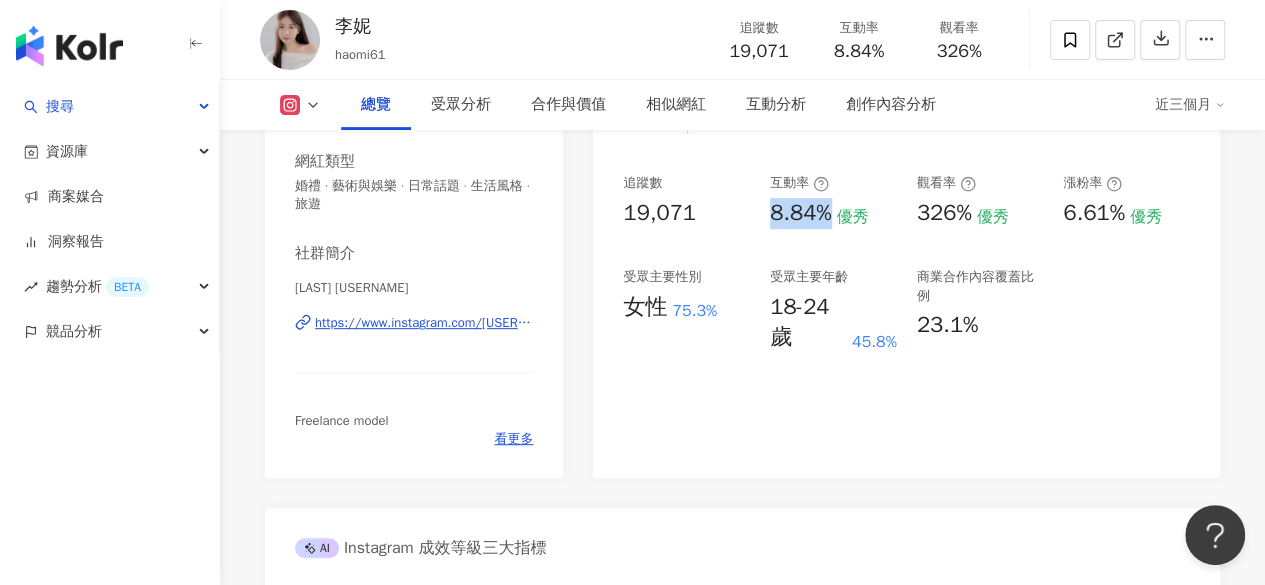 drag, startPoint x: 761, startPoint y: 217, endPoint x: 839, endPoint y: 215, distance: 78.025635 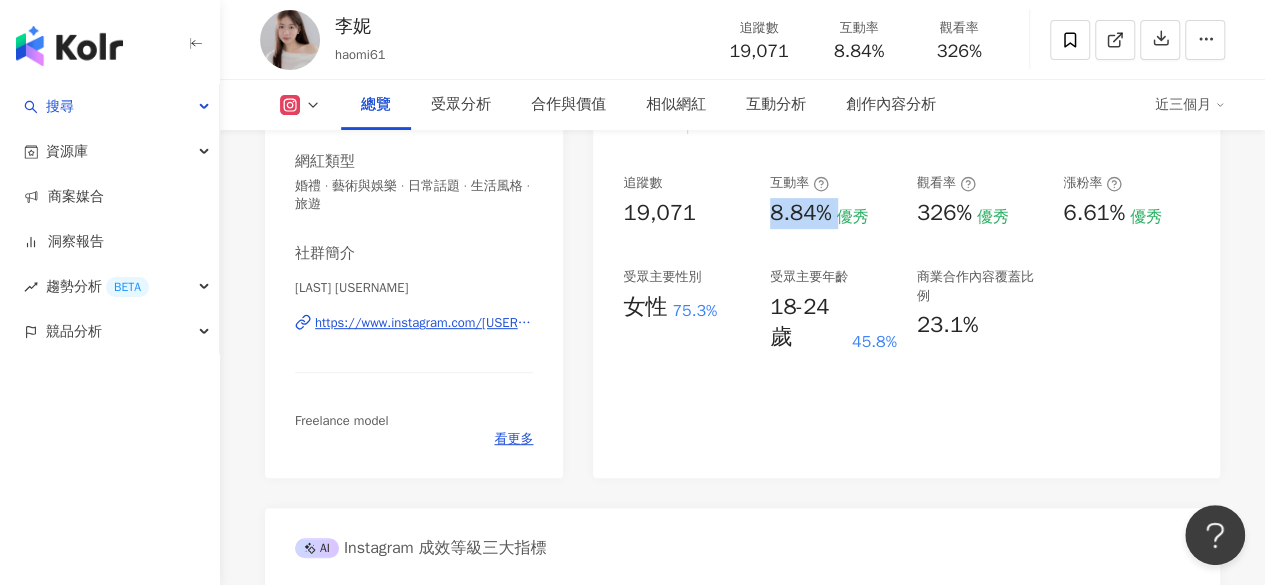 copy on "8.84%" 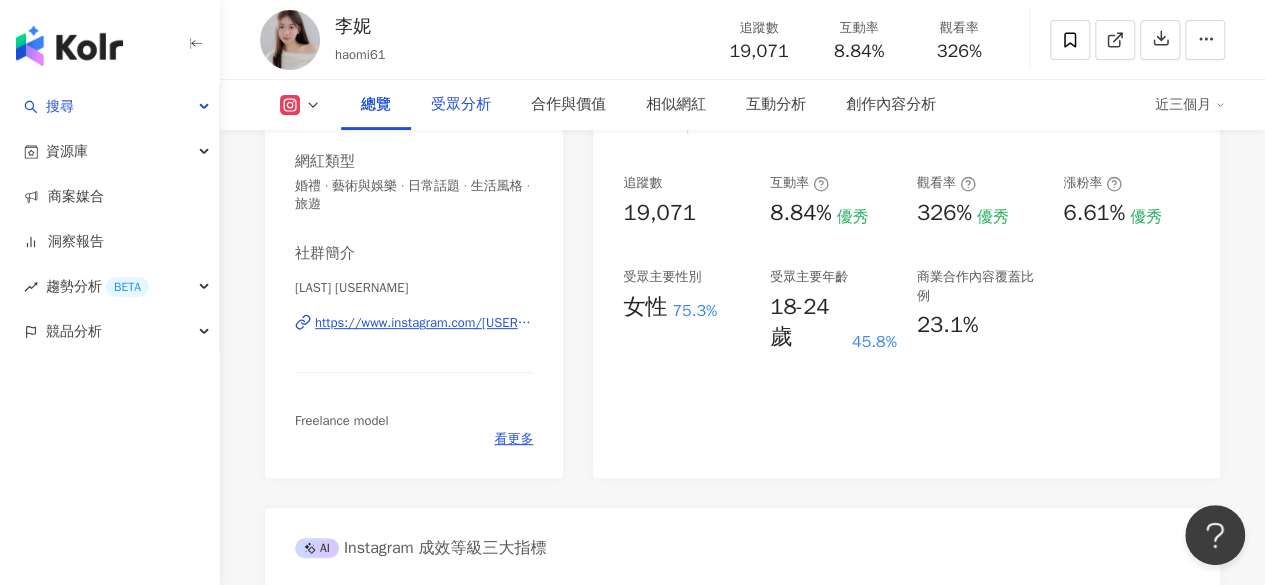 click on "受眾分析" at bounding box center (461, 105) 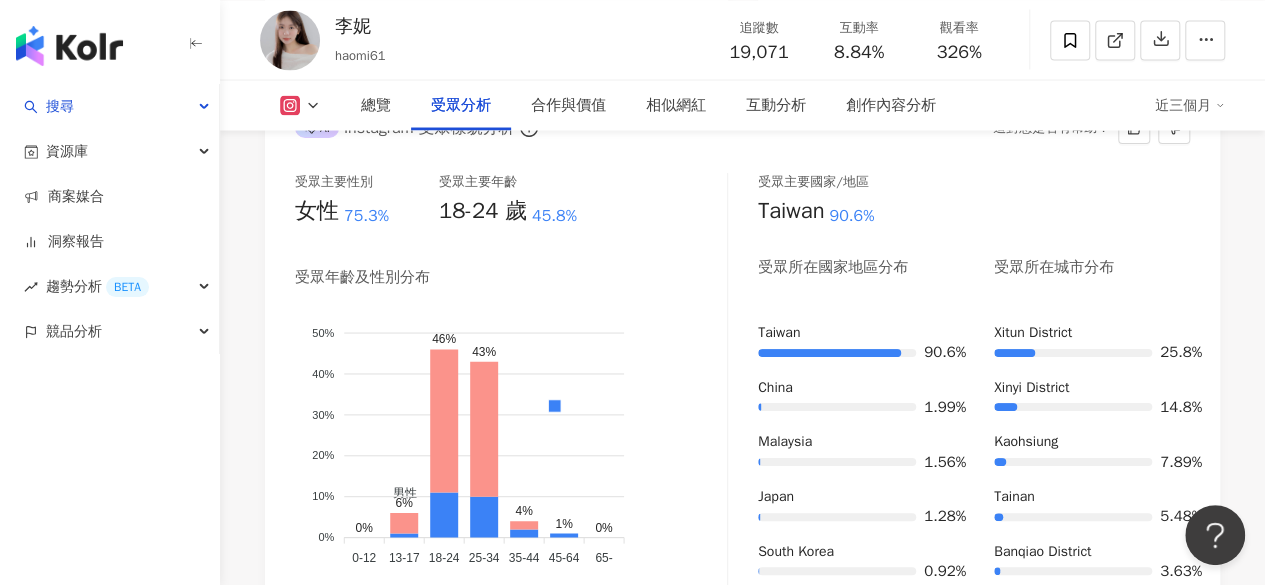scroll, scrollTop: 1808, scrollLeft: 0, axis: vertical 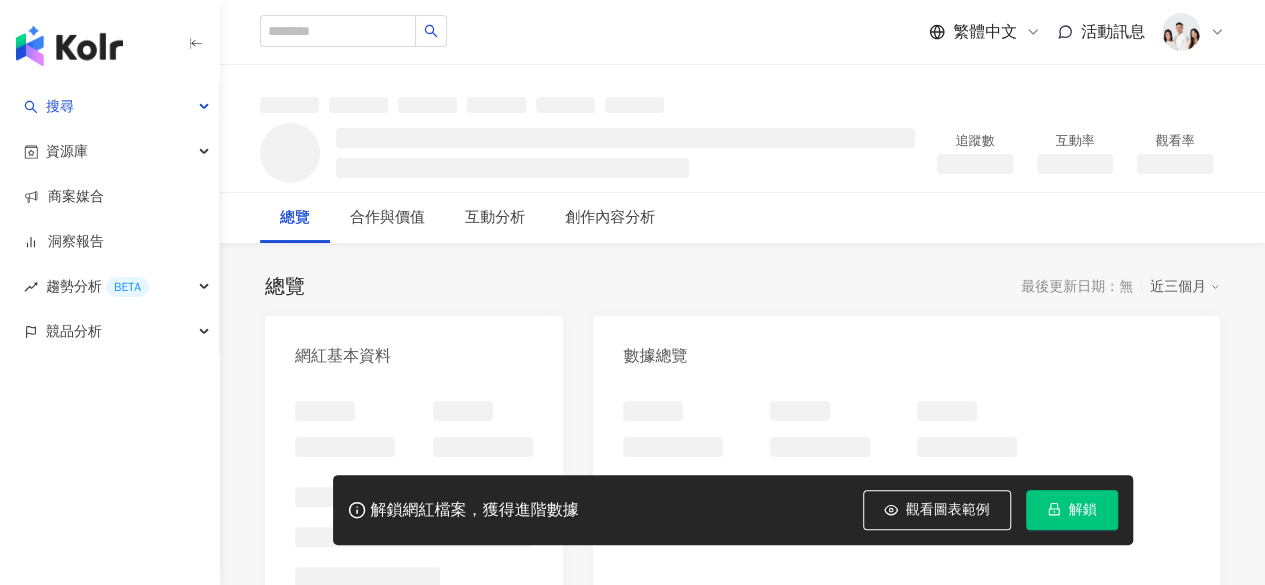 click on "解鎖" at bounding box center [1072, 510] 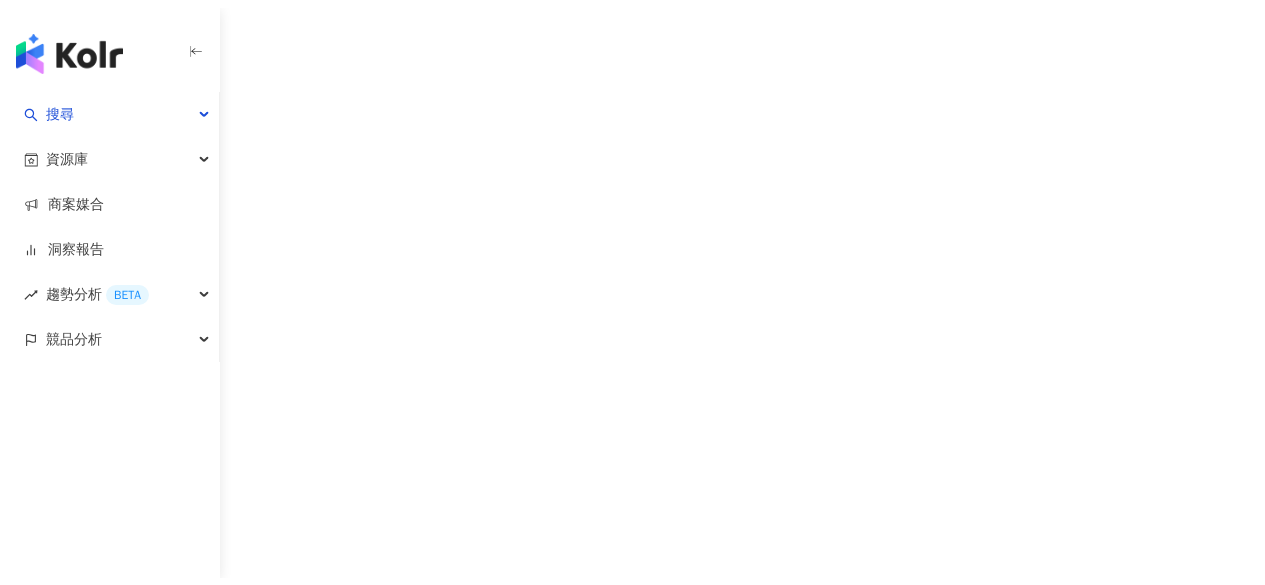scroll, scrollTop: 0, scrollLeft: 0, axis: both 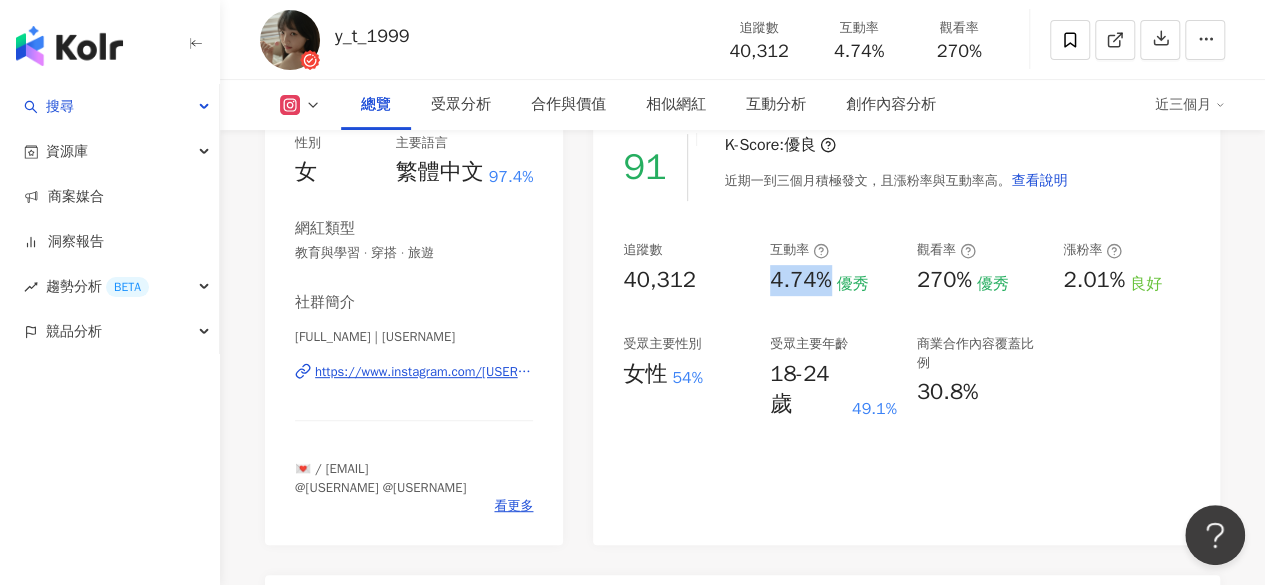 drag, startPoint x: 764, startPoint y: 282, endPoint x: 836, endPoint y: 272, distance: 72.691124 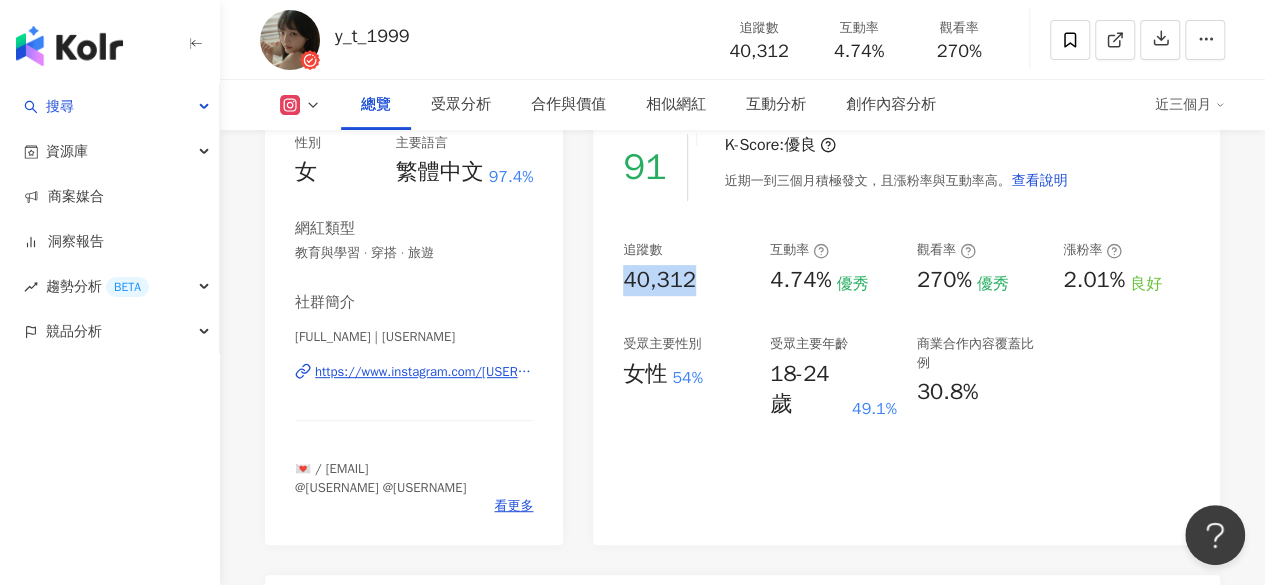 drag, startPoint x: 612, startPoint y: 275, endPoint x: 702, endPoint y: 285, distance: 90.55385 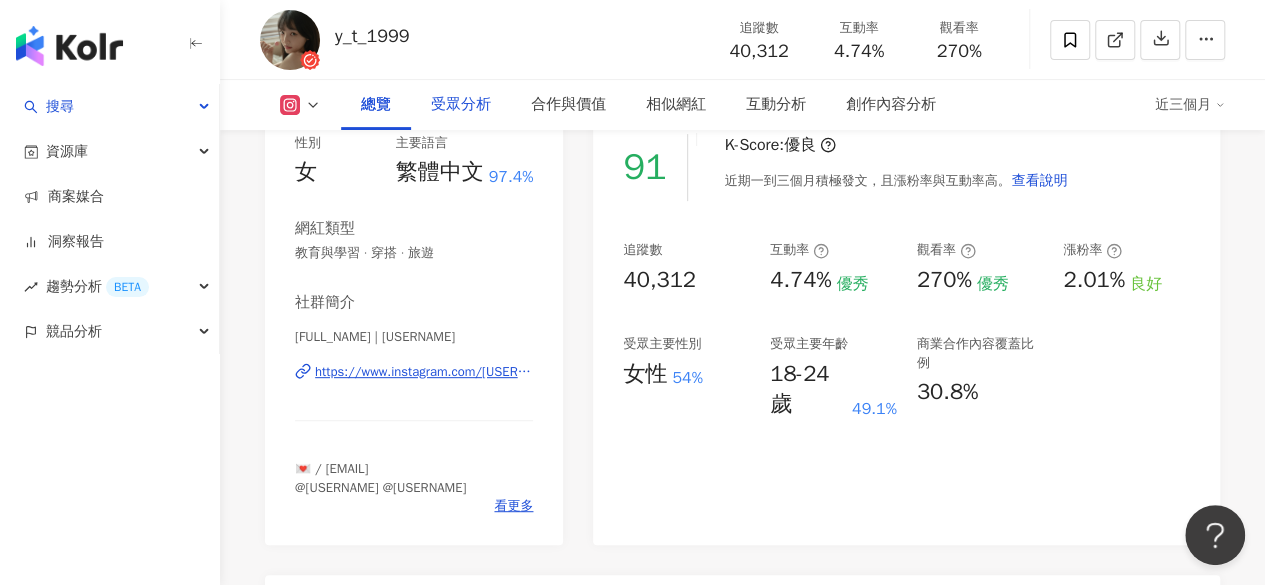 click on "受眾分析" at bounding box center (461, 105) 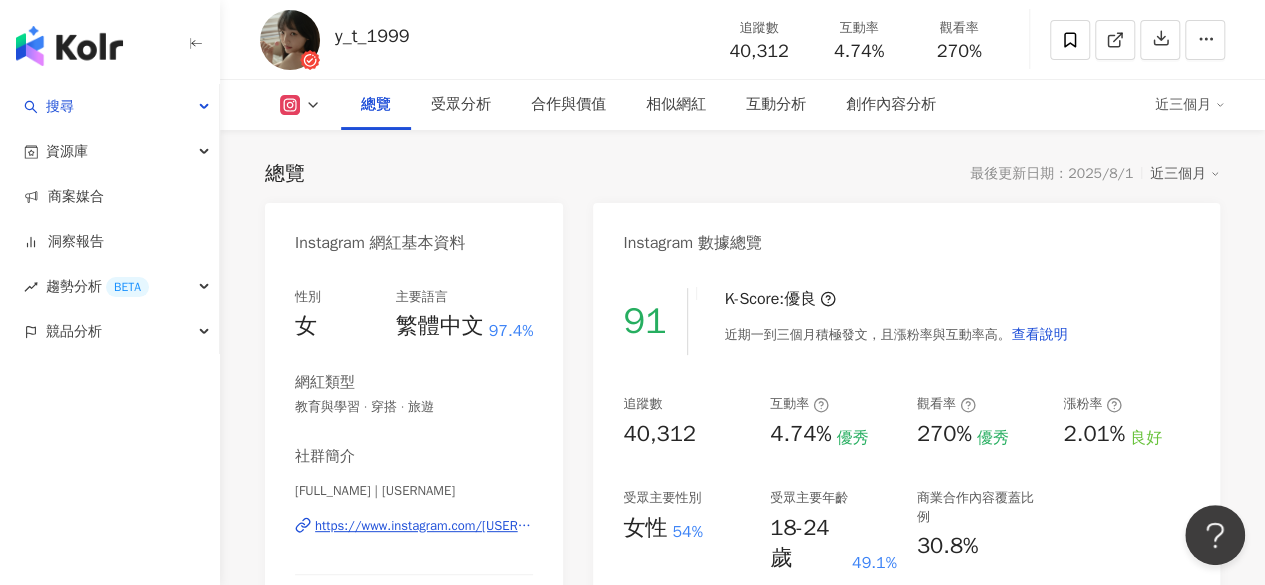 scroll, scrollTop: 173, scrollLeft: 0, axis: vertical 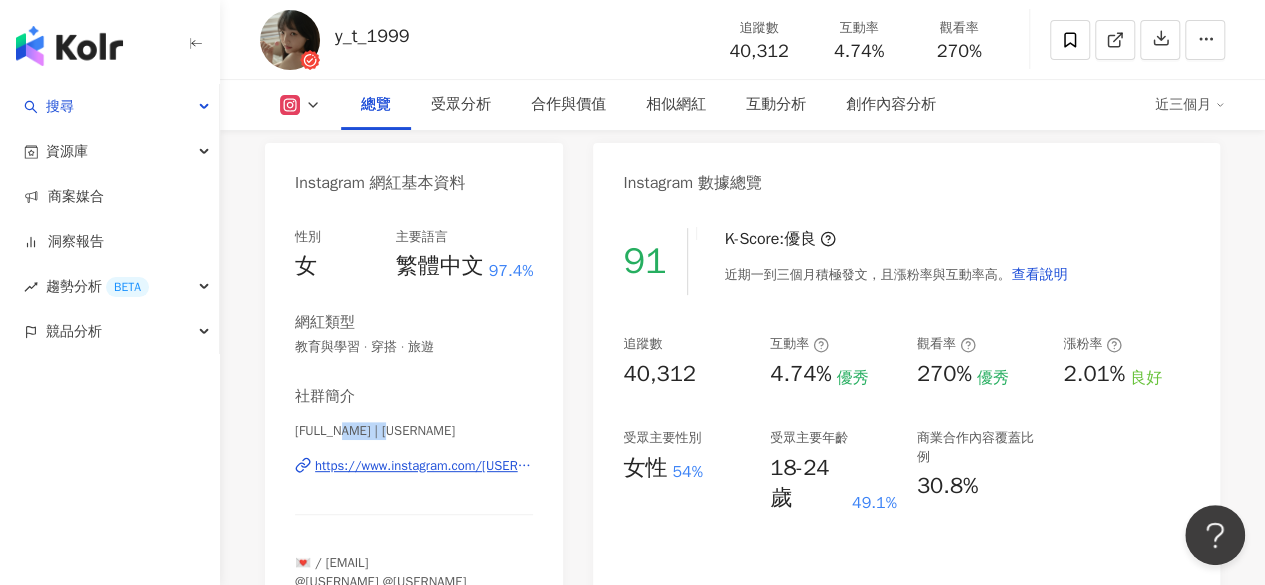 drag, startPoint x: 410, startPoint y: 428, endPoint x: 346, endPoint y: 435, distance: 64.381676 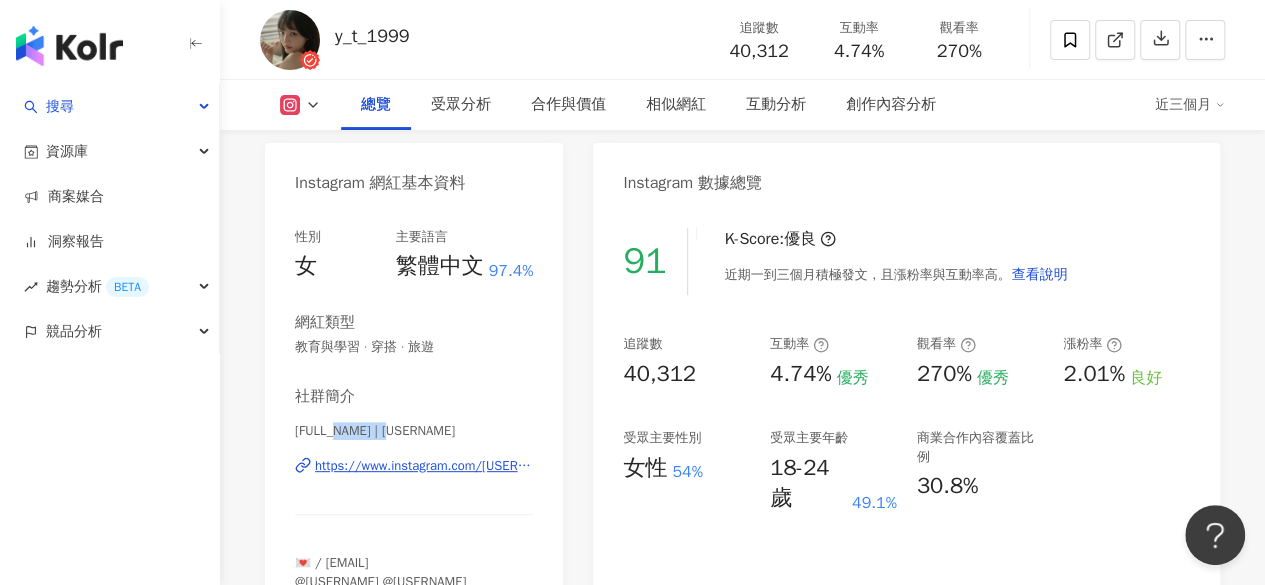 copy on "y_t_1999" 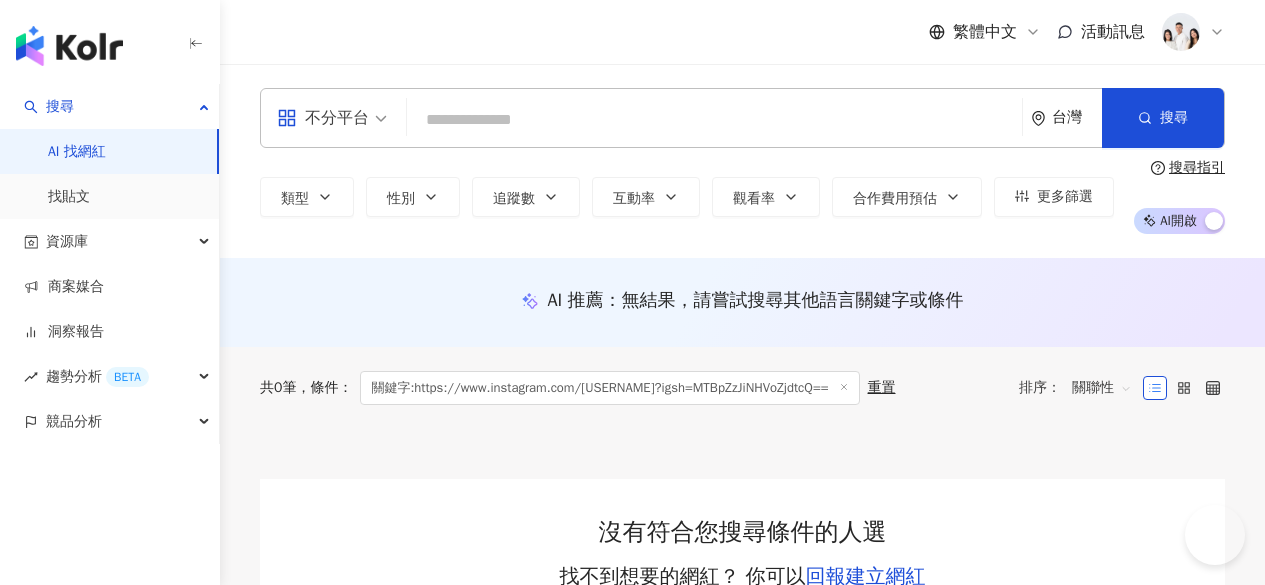 scroll, scrollTop: 0, scrollLeft: 0, axis: both 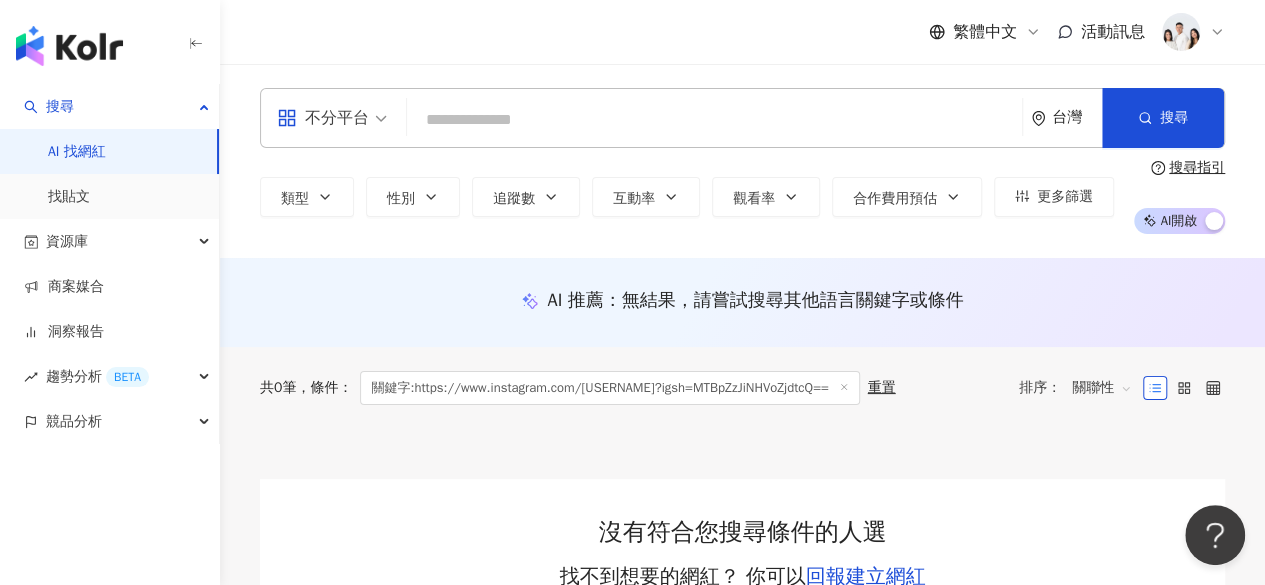 type on "**********" 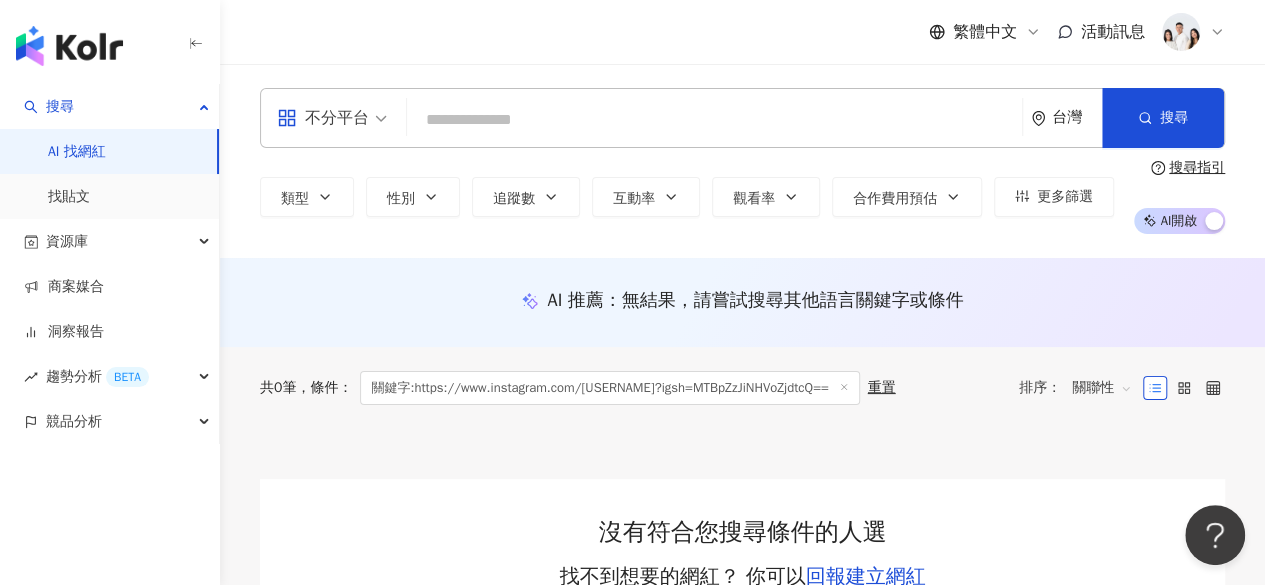 paste on "**********" 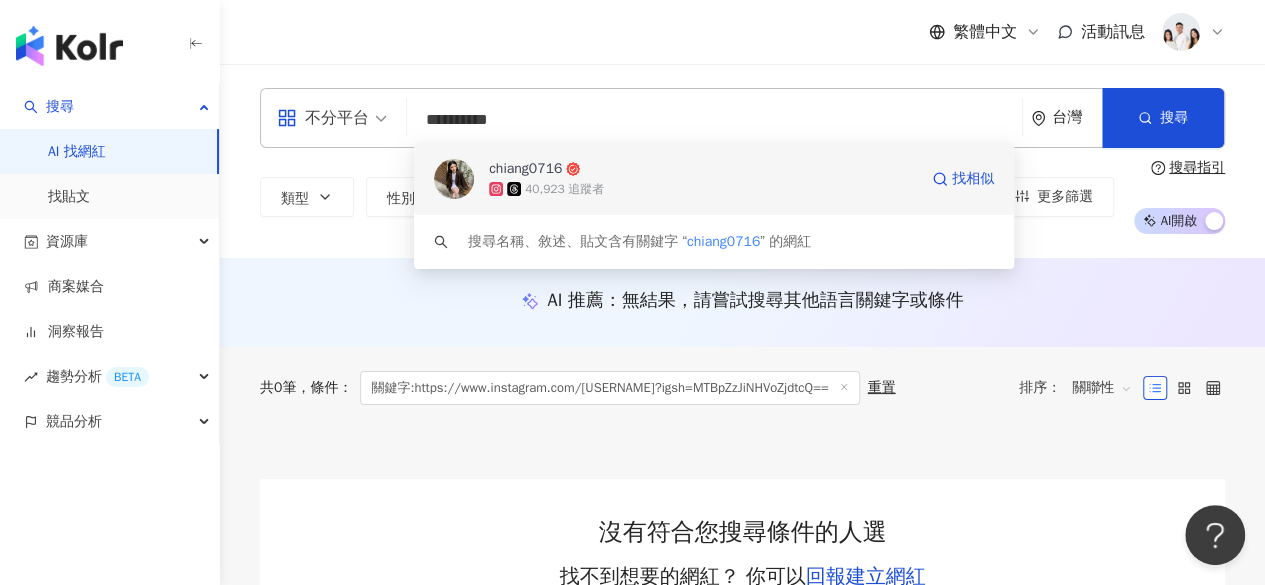 click on "chiang0716" at bounding box center [703, 169] 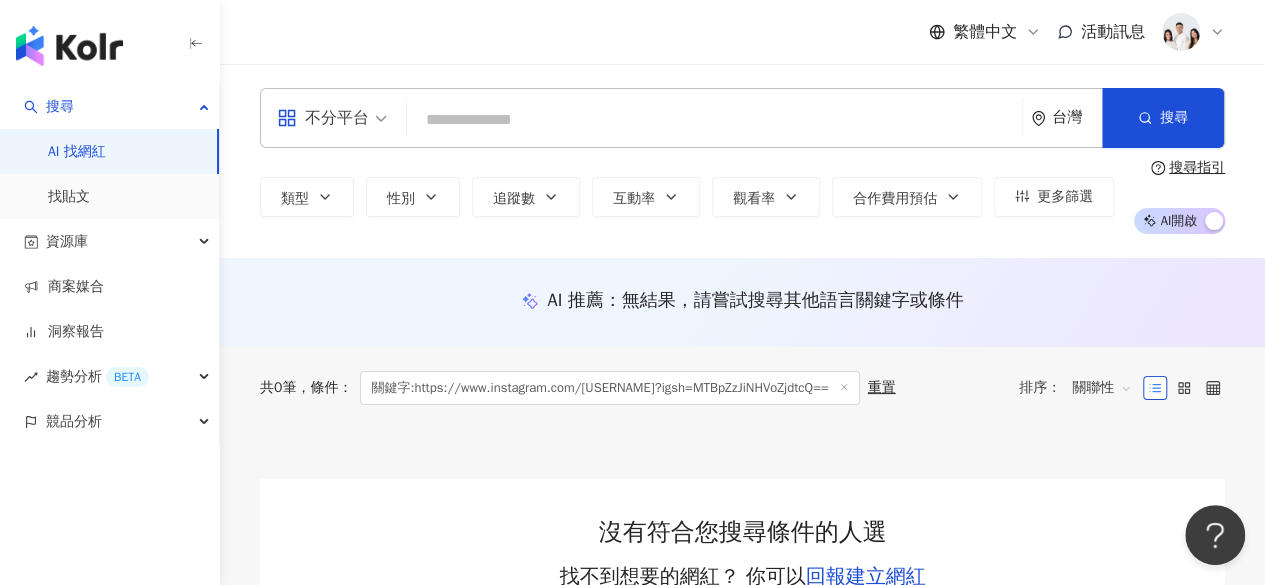 paste on "**********" 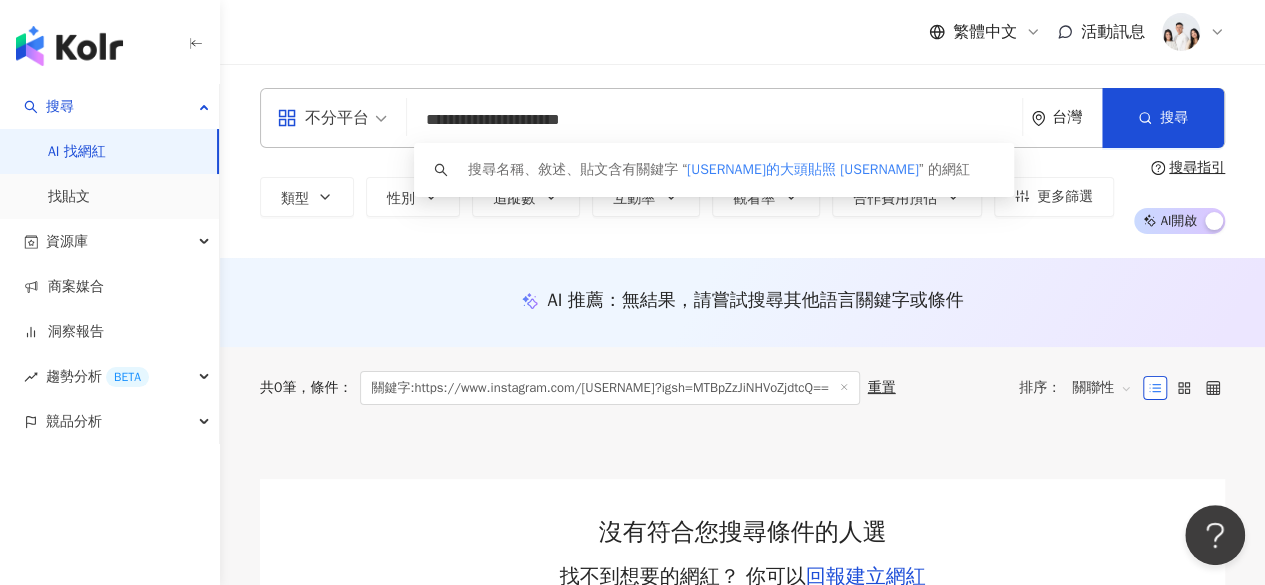 drag, startPoint x: 581, startPoint y: 118, endPoint x: 388, endPoint y: 124, distance: 193.09325 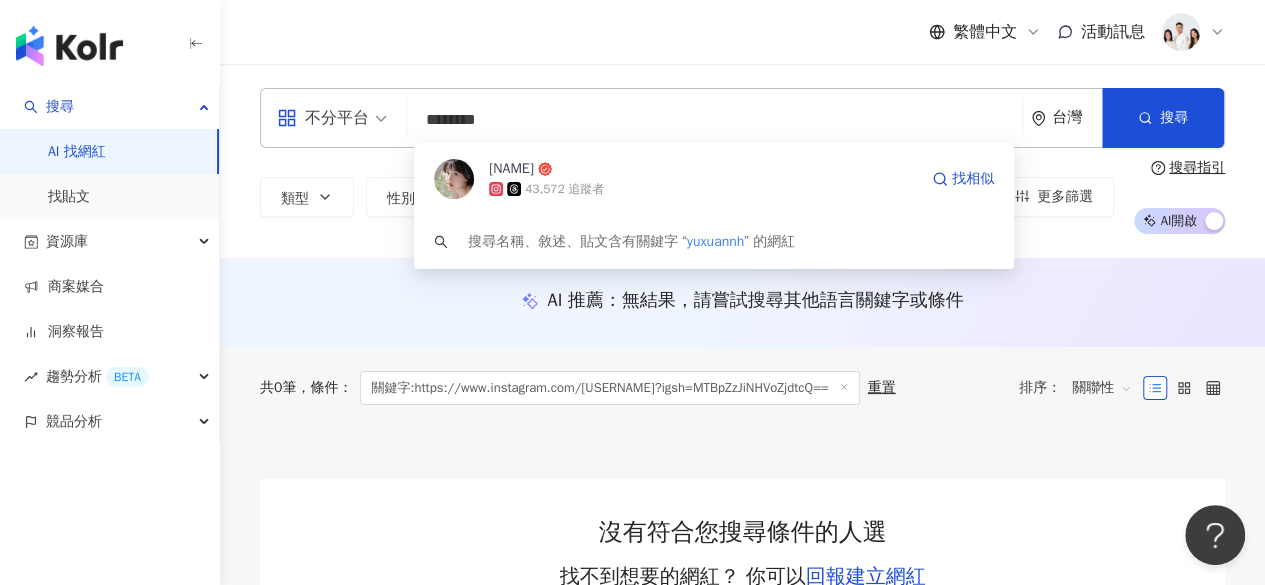 click on "俞瑄 43,572   追蹤者 找相似" at bounding box center [714, 179] 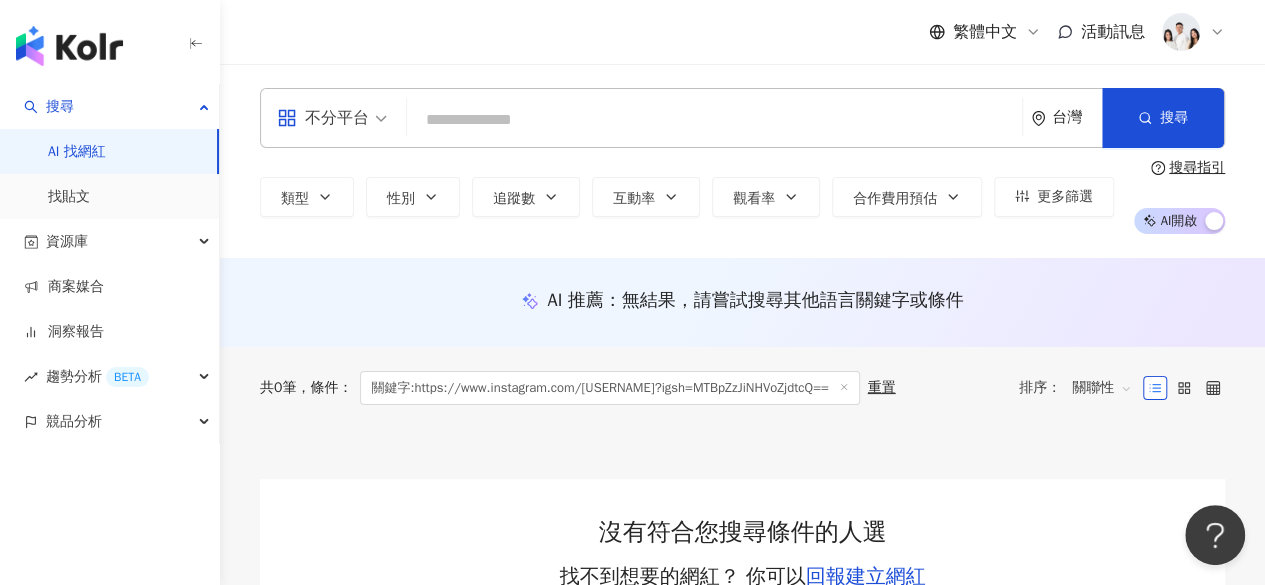 paste on "**********" 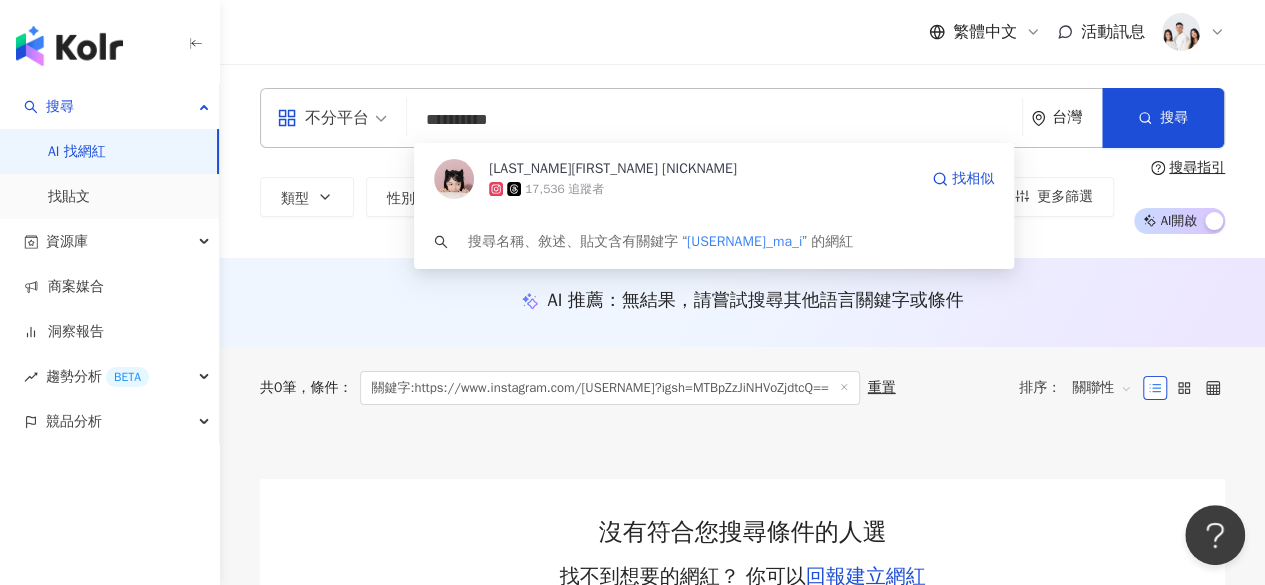 click on "張羽沛 Sunny 17,536   追蹤者 找相似" at bounding box center [714, 179] 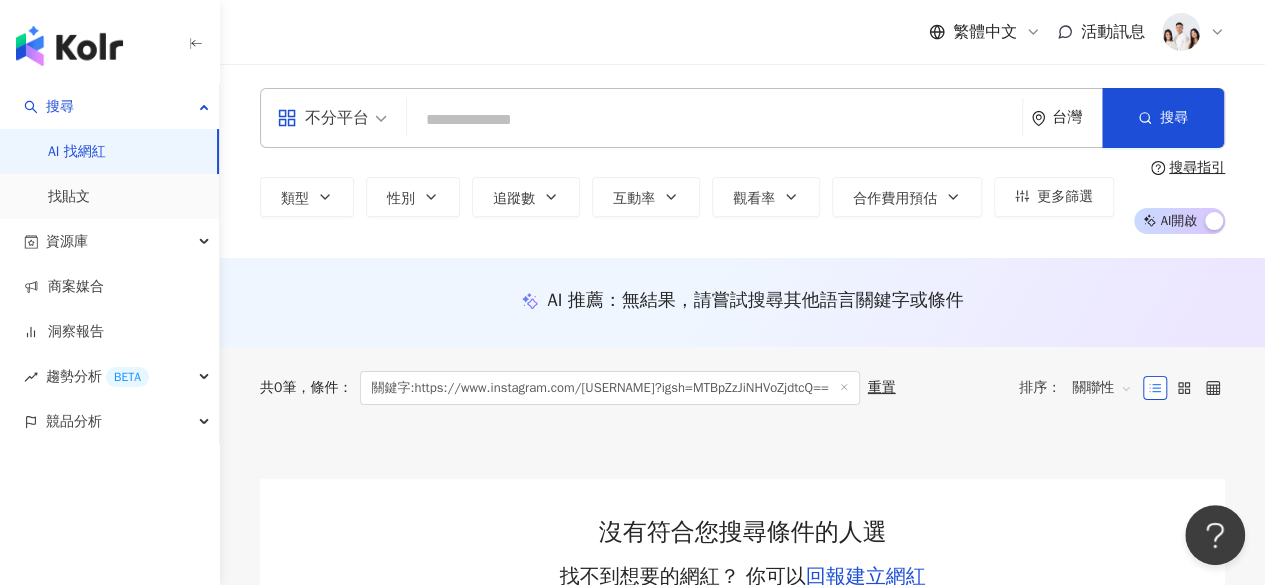 paste on "*********" 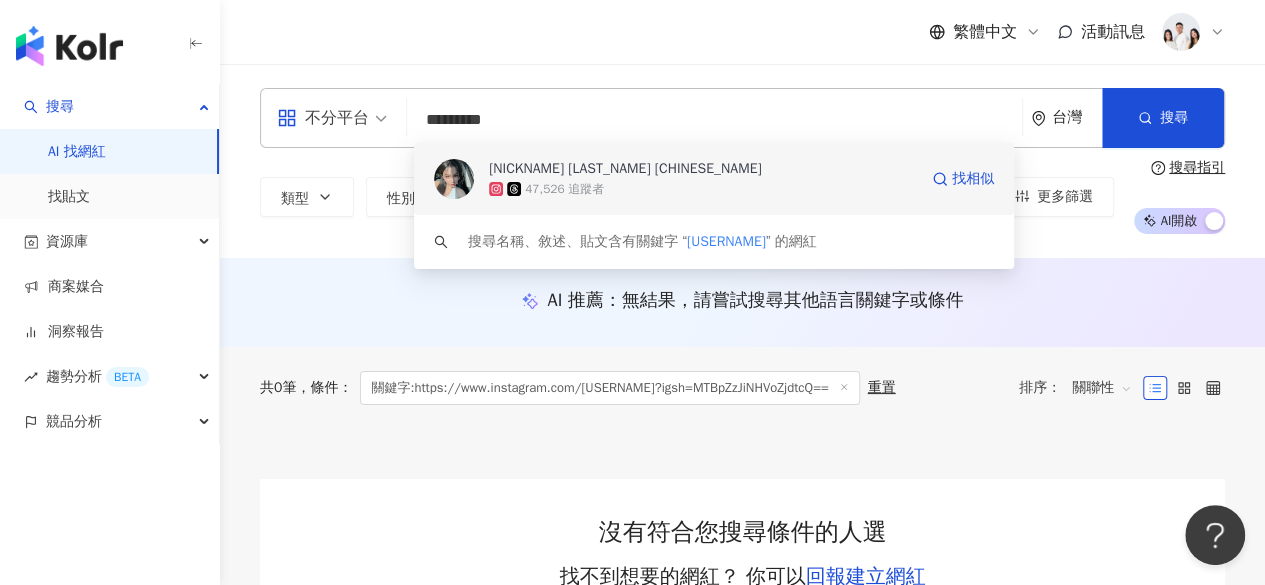 click on "47,526   追蹤者" at bounding box center (564, 189) 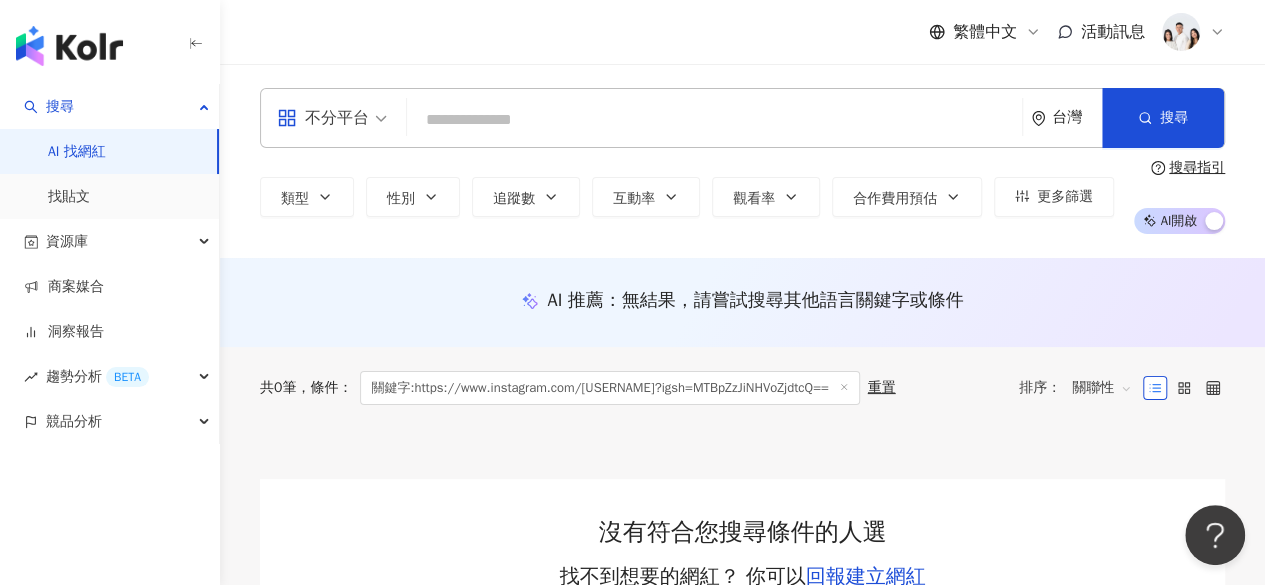 paste on "**********" 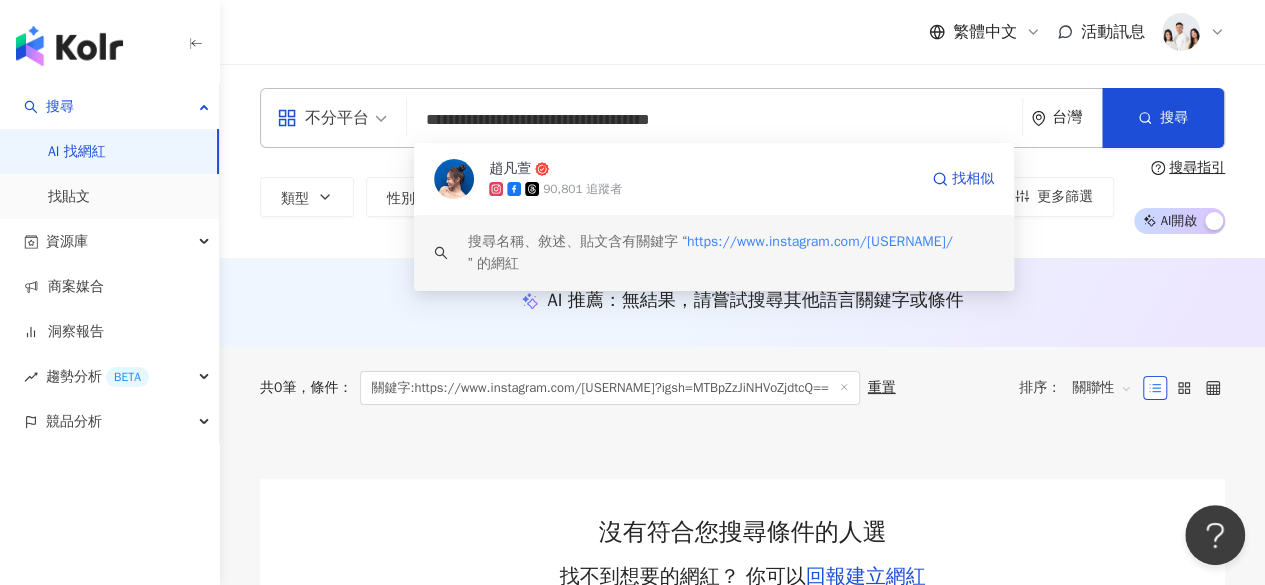 click on "90,801   追蹤者" at bounding box center [703, 189] 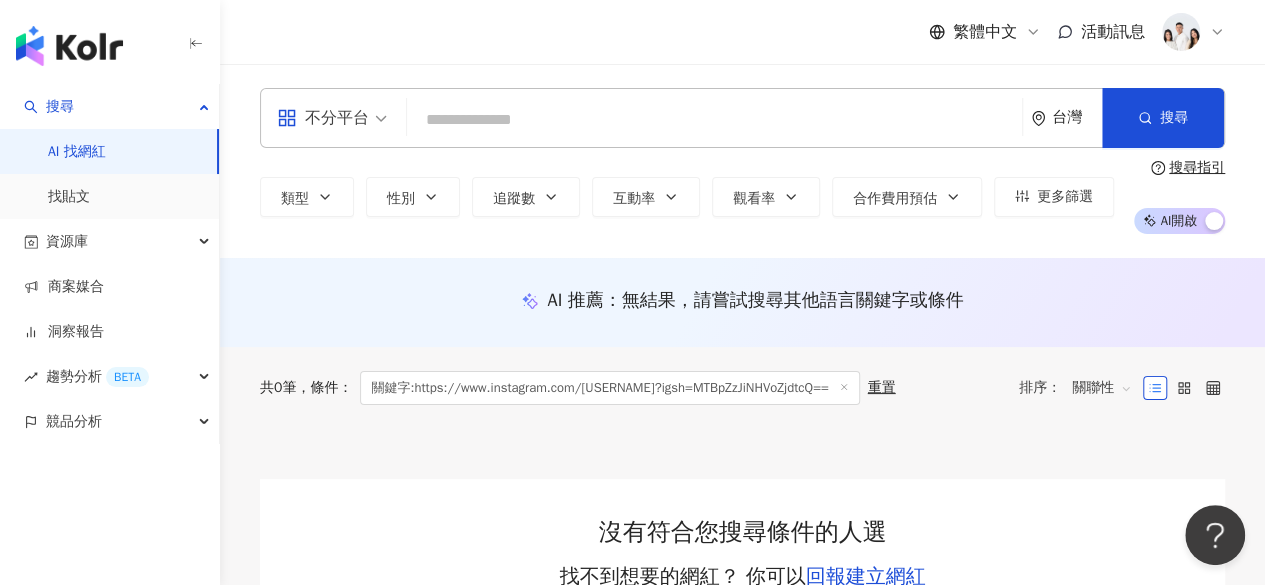 paste on "**********" 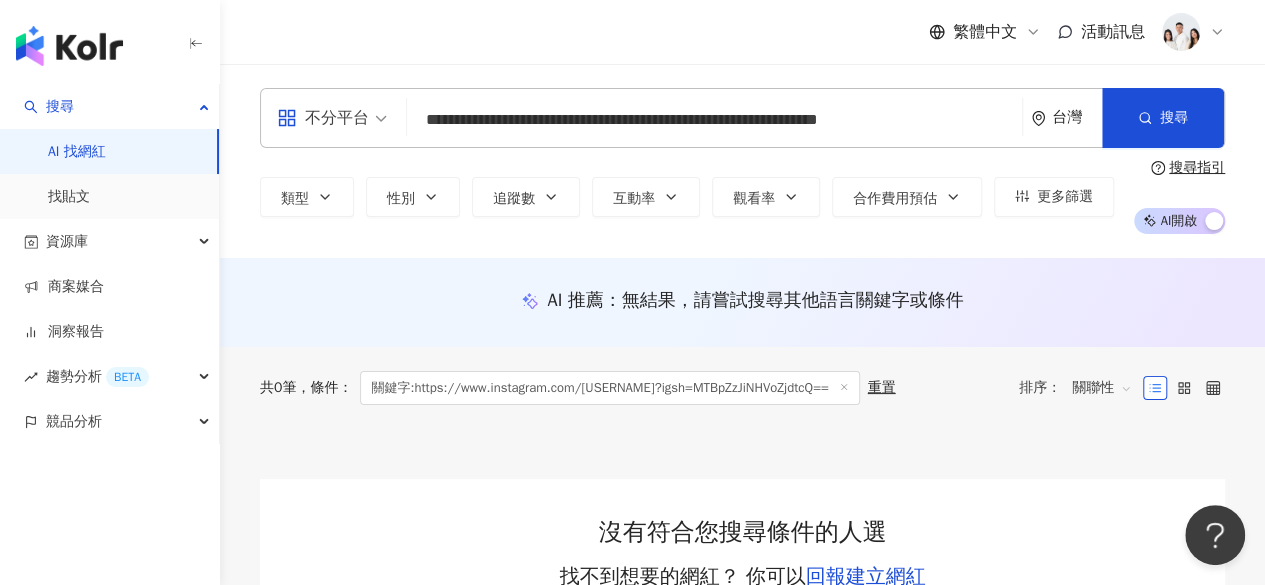 scroll, scrollTop: 0, scrollLeft: 21, axis: horizontal 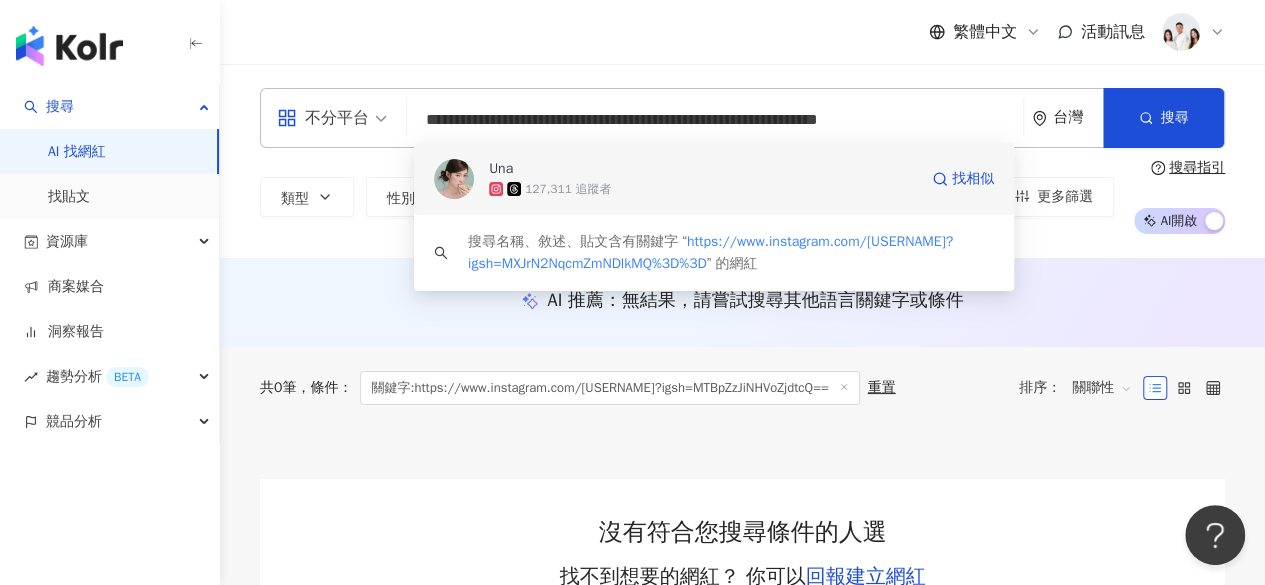 click on "Una" at bounding box center [703, 169] 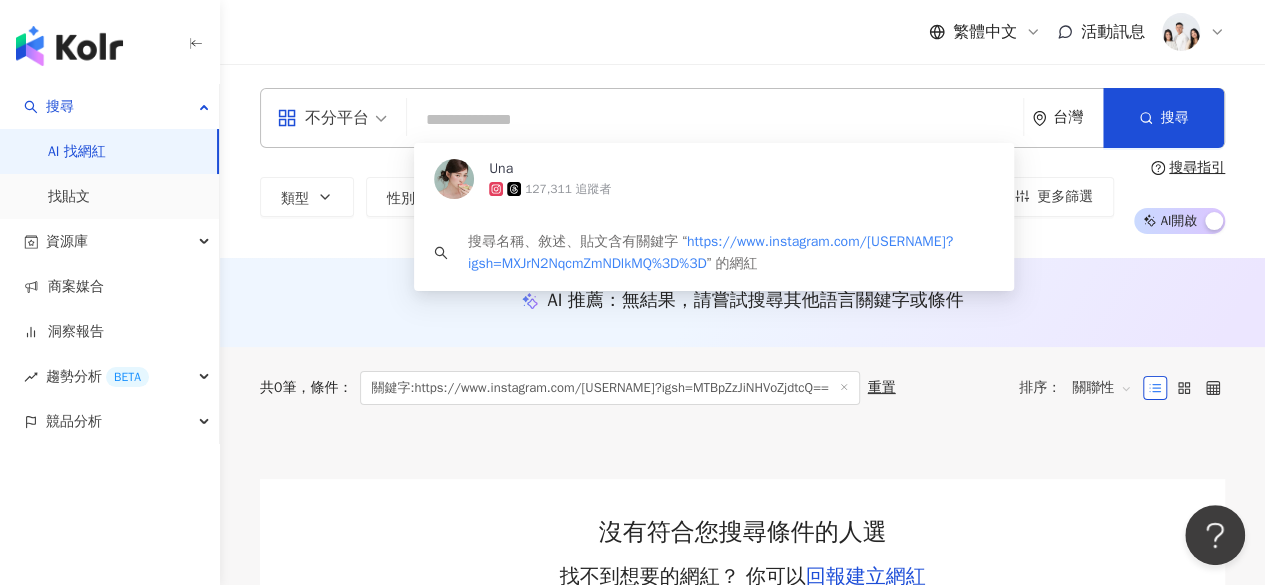 scroll, scrollTop: 0, scrollLeft: 0, axis: both 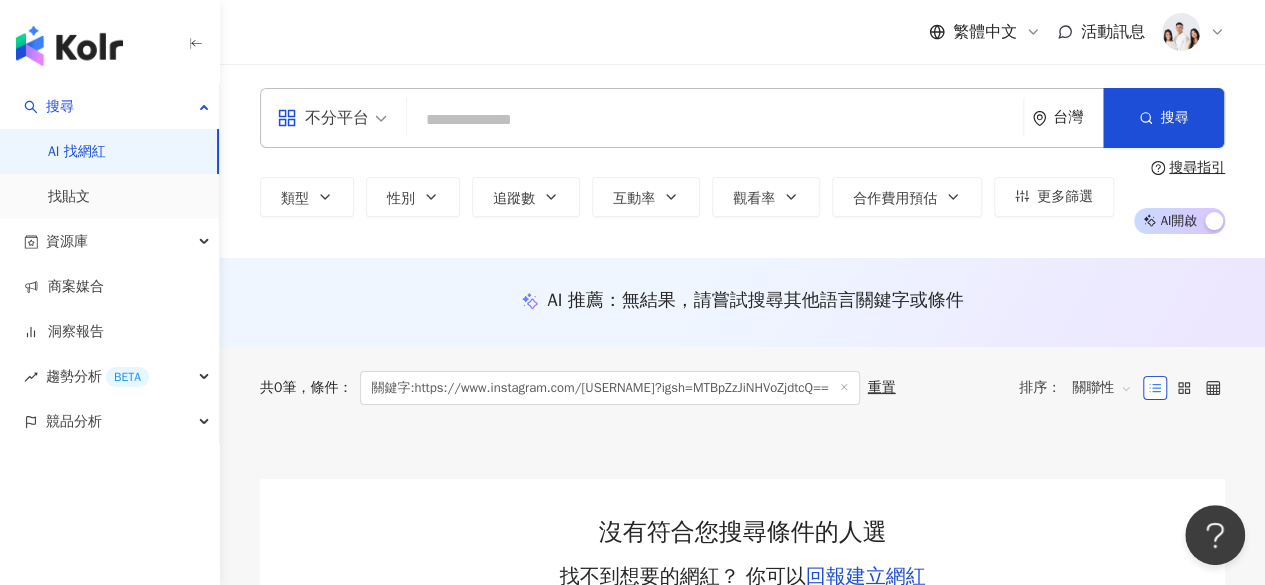 paste on "**********" 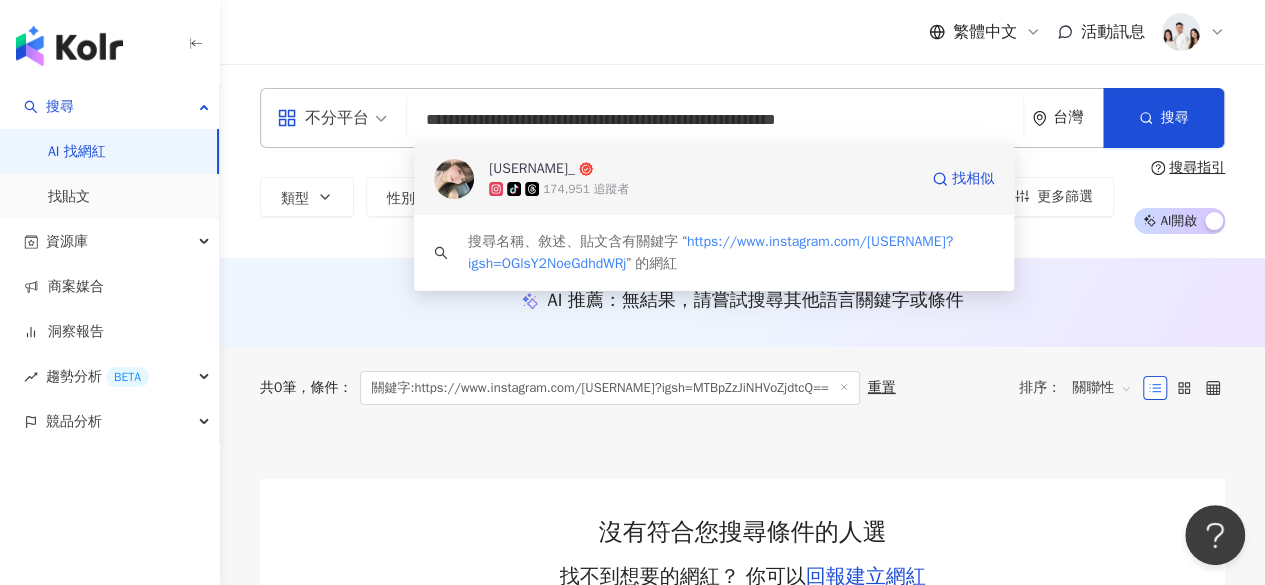 click on "yuka_wang_" at bounding box center (703, 169) 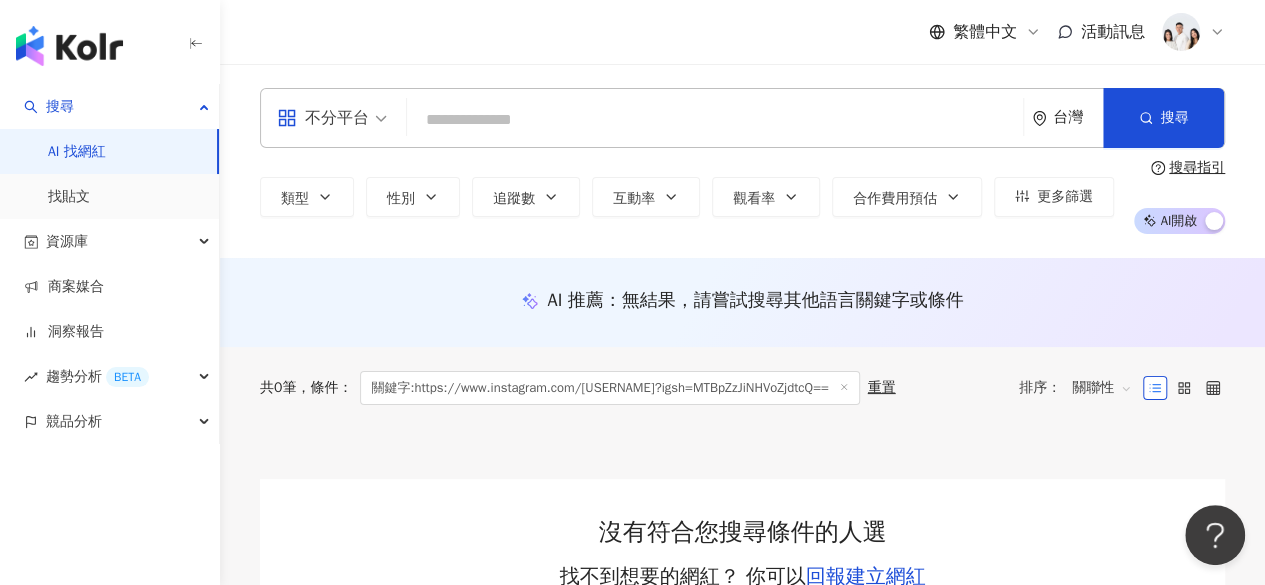 paste on "**********" 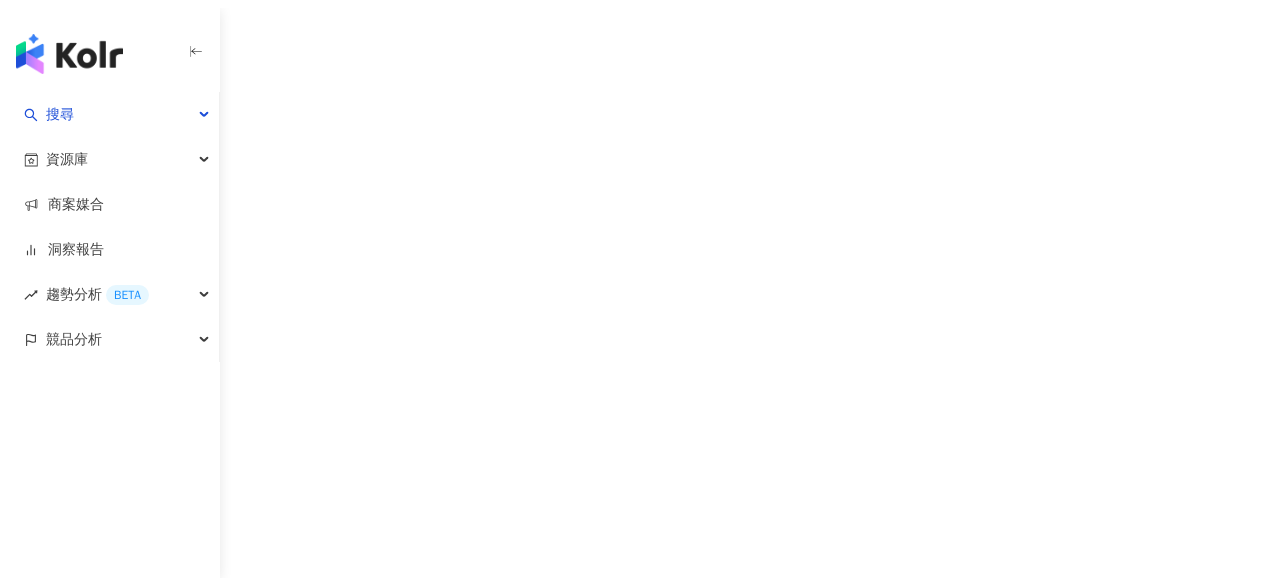 scroll, scrollTop: 0, scrollLeft: 0, axis: both 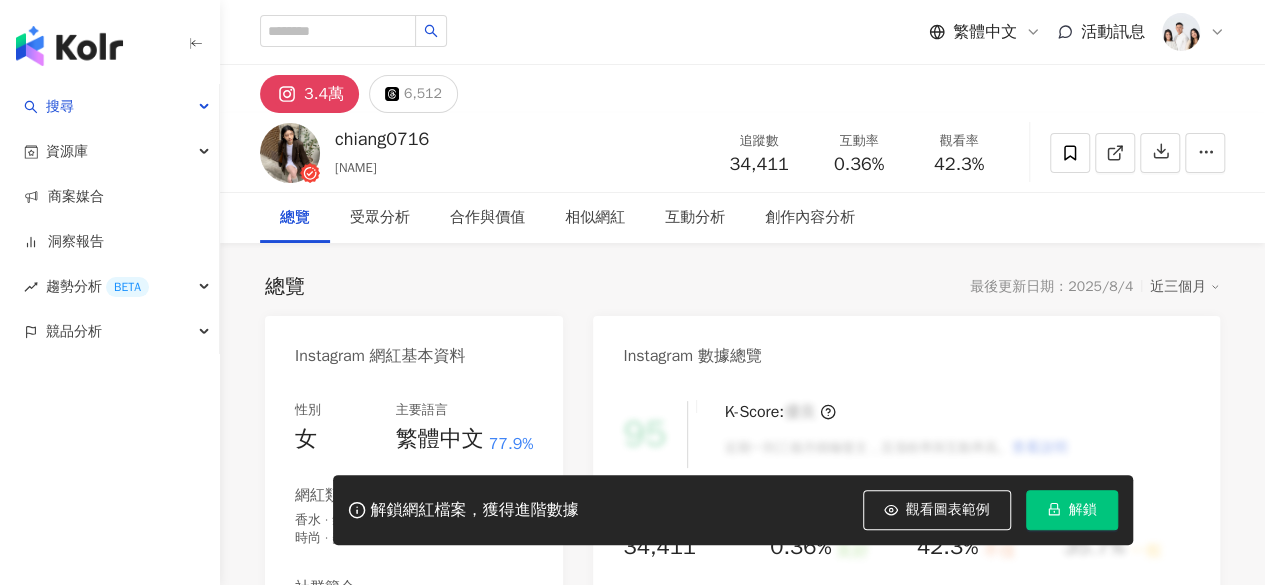 click on "解鎖" at bounding box center (1083, 510) 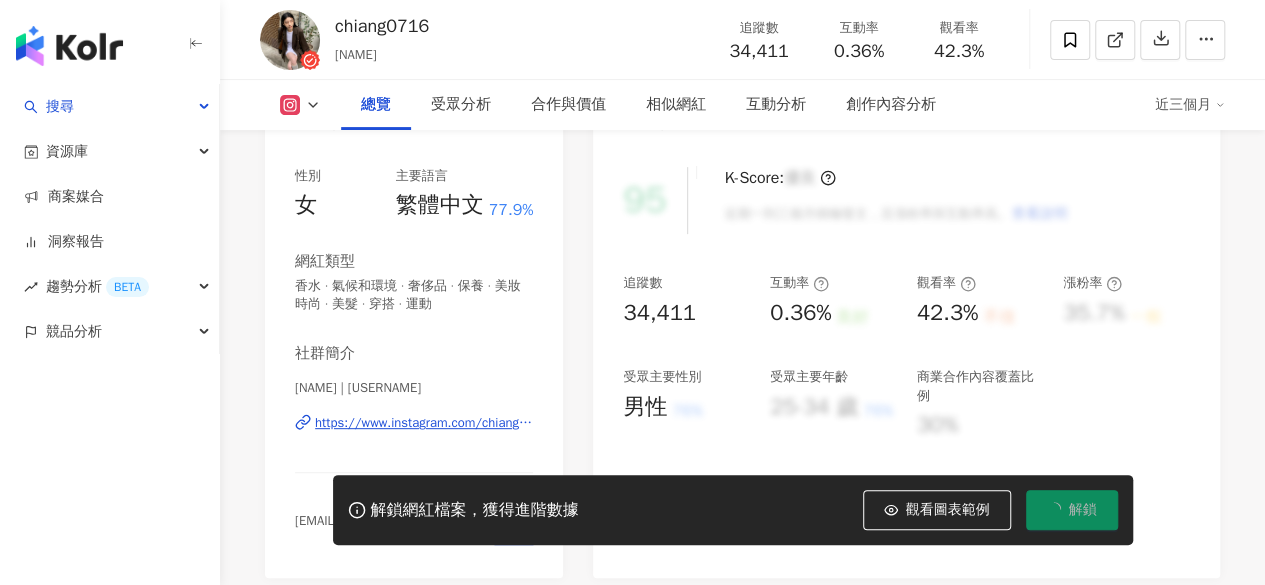 scroll, scrollTop: 241, scrollLeft: 0, axis: vertical 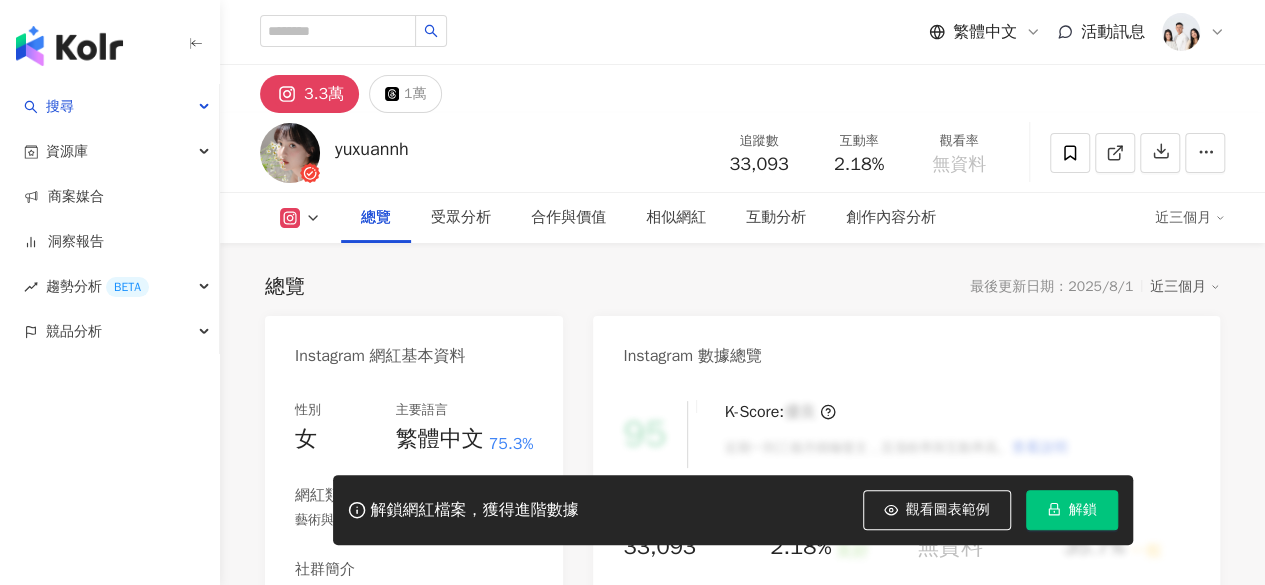click on "解鎖" at bounding box center (1072, 510) 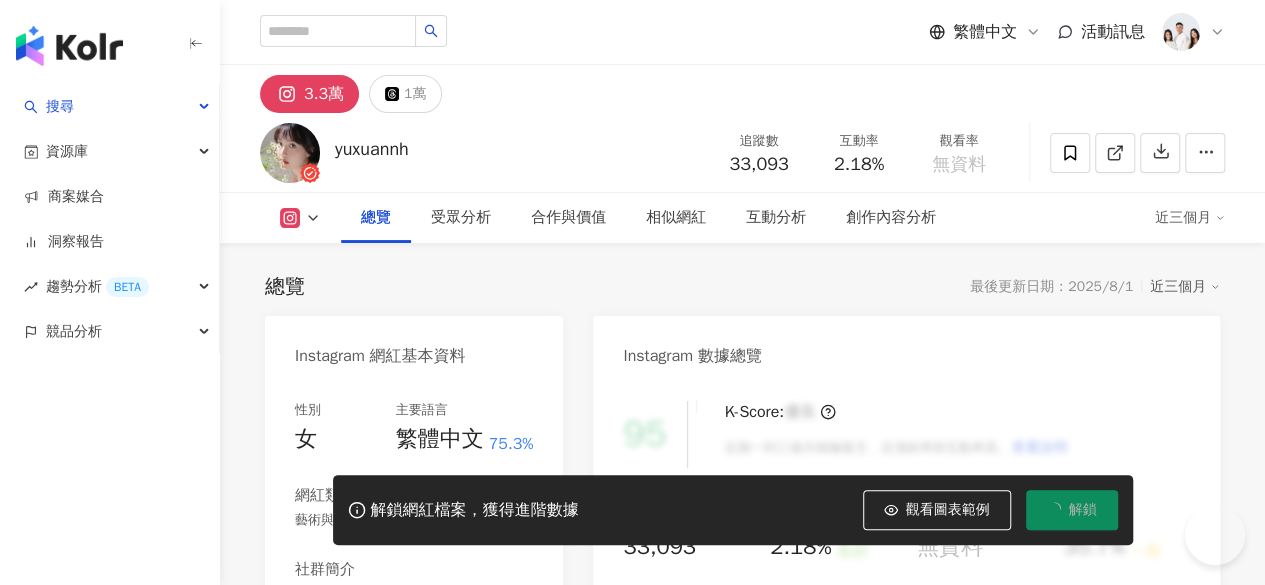 click on "解鎖" at bounding box center (1072, 510) 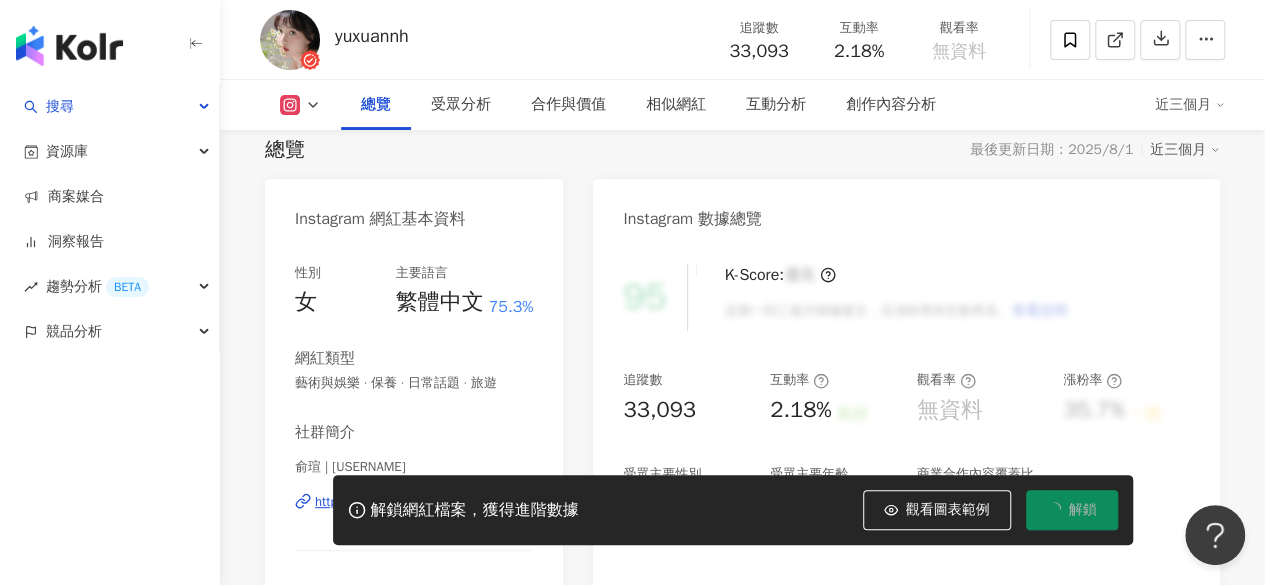 scroll, scrollTop: 0, scrollLeft: 0, axis: both 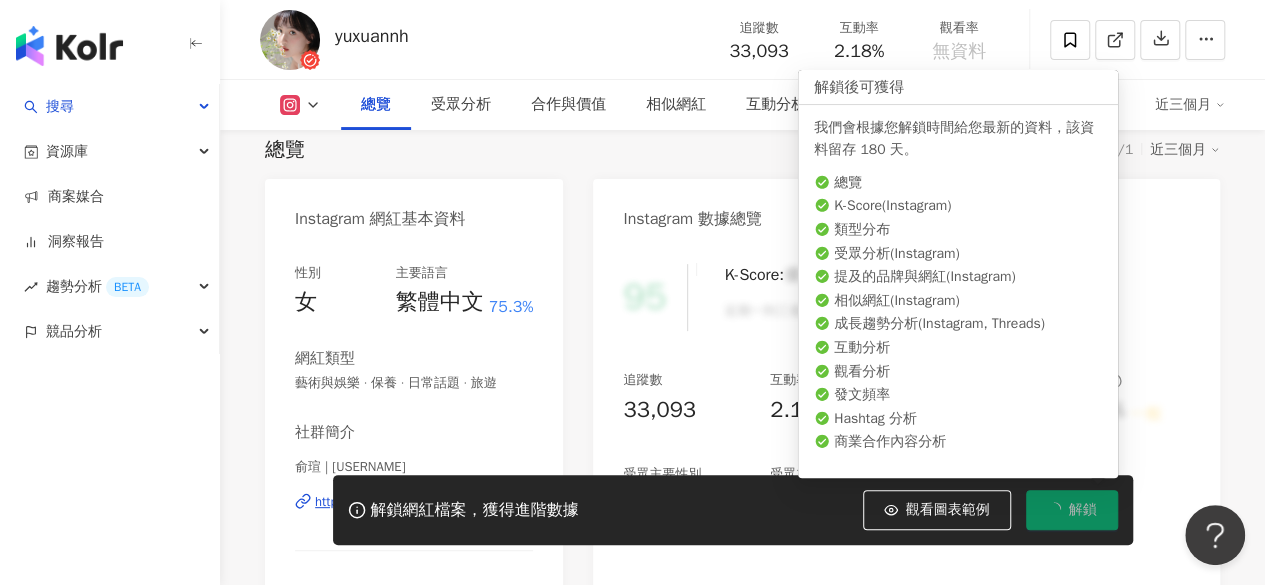 click on "解鎖" at bounding box center (1083, 510) 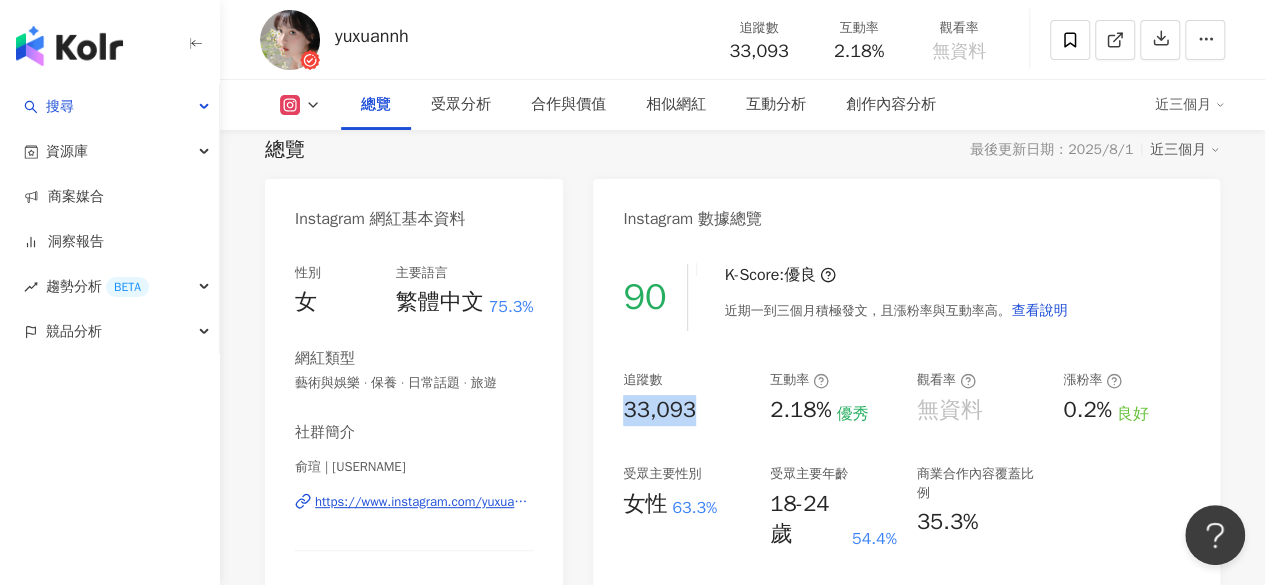 drag, startPoint x: 614, startPoint y: 411, endPoint x: 738, endPoint y: 413, distance: 124.01613 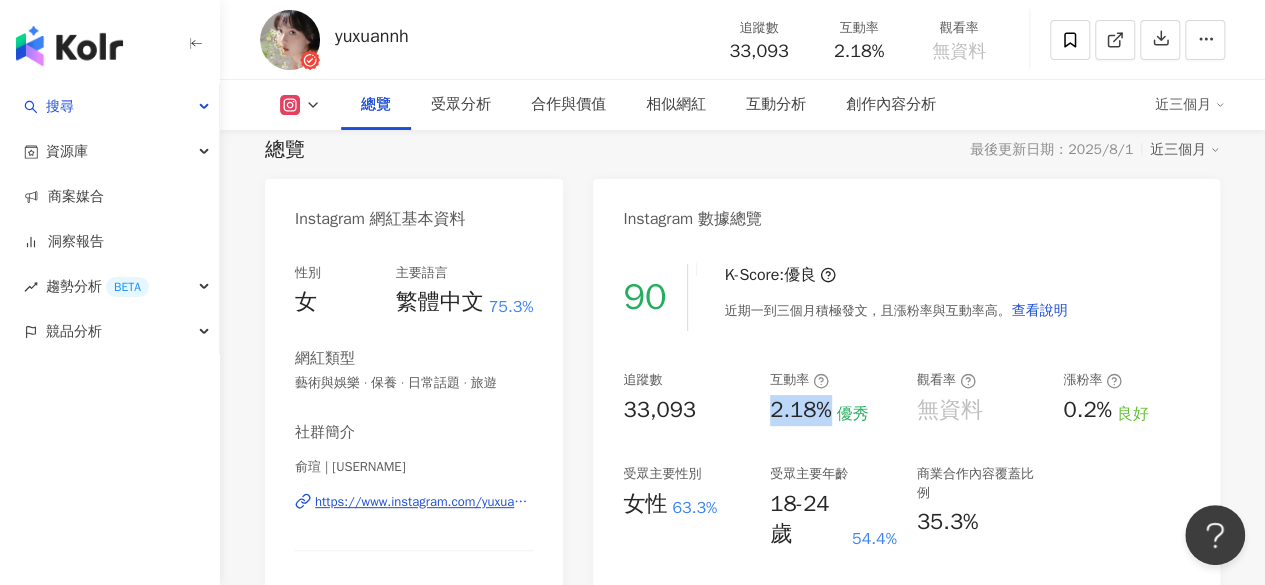 drag, startPoint x: 766, startPoint y: 414, endPoint x: 836, endPoint y: 411, distance: 70.064255 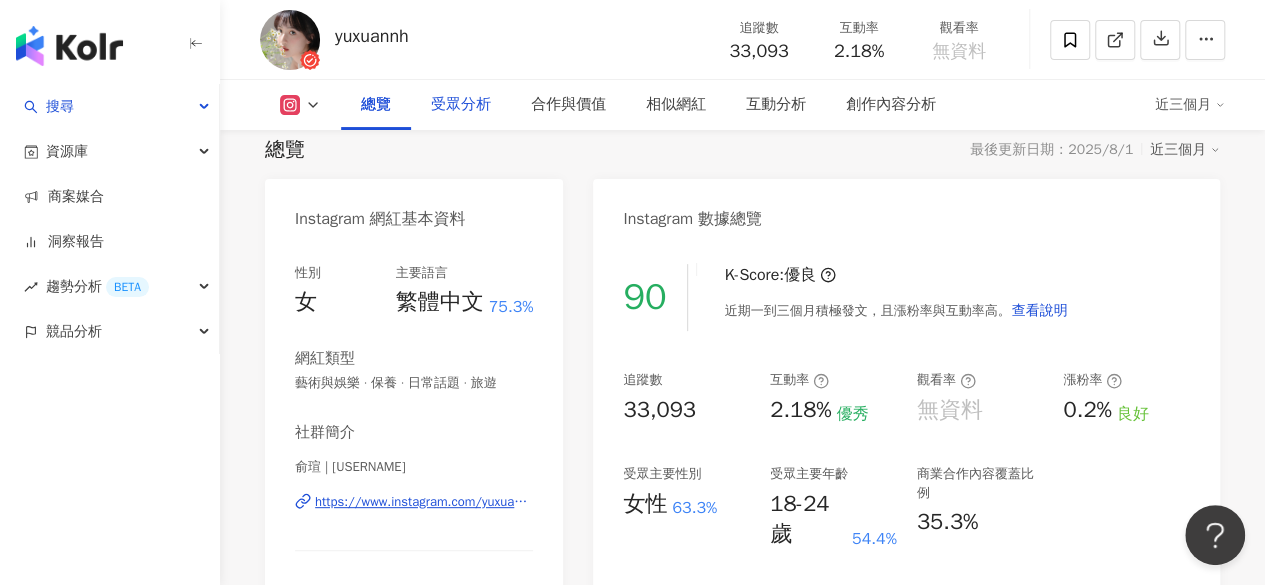 click on "受眾分析" at bounding box center [461, 105] 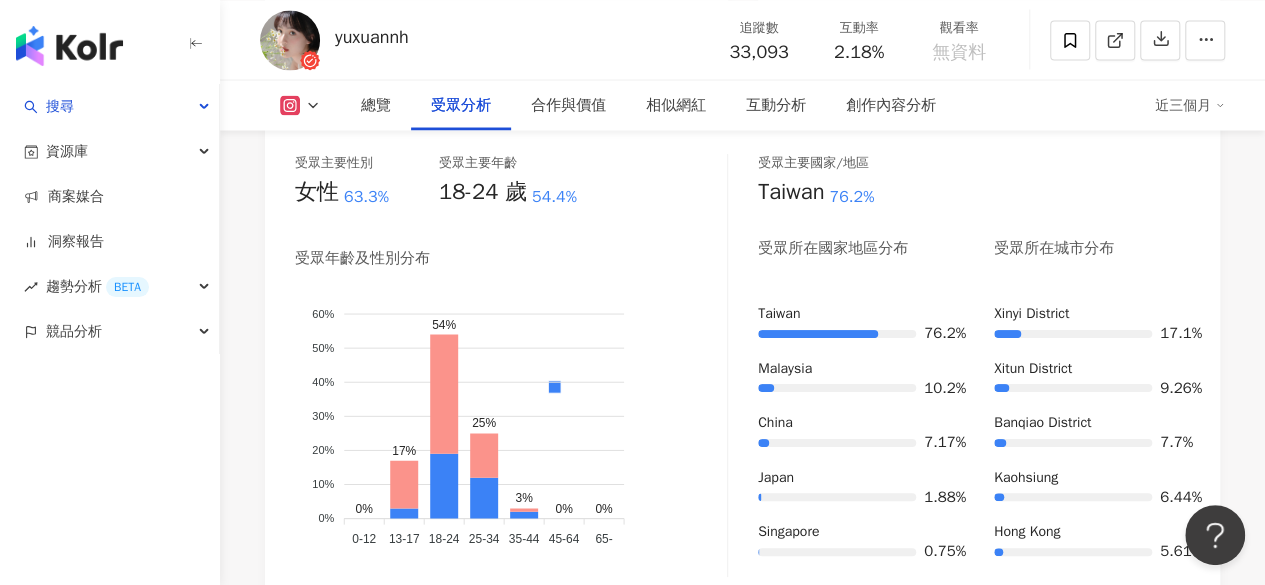 scroll, scrollTop: 1866, scrollLeft: 0, axis: vertical 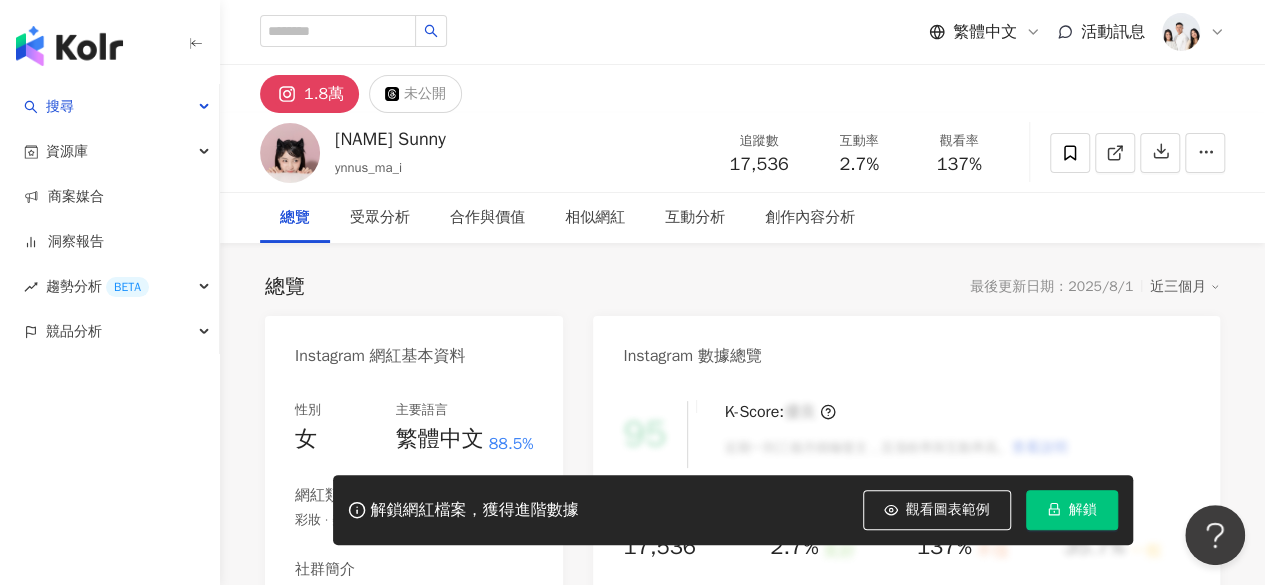 click on "解鎖" at bounding box center [1083, 510] 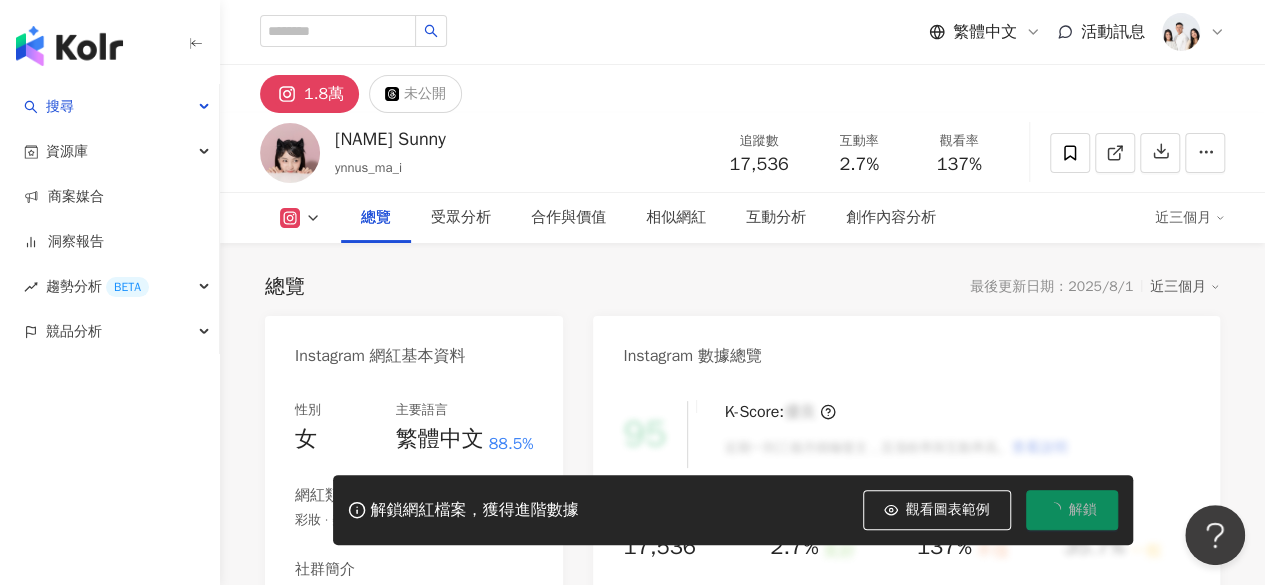 scroll, scrollTop: 87, scrollLeft: 0, axis: vertical 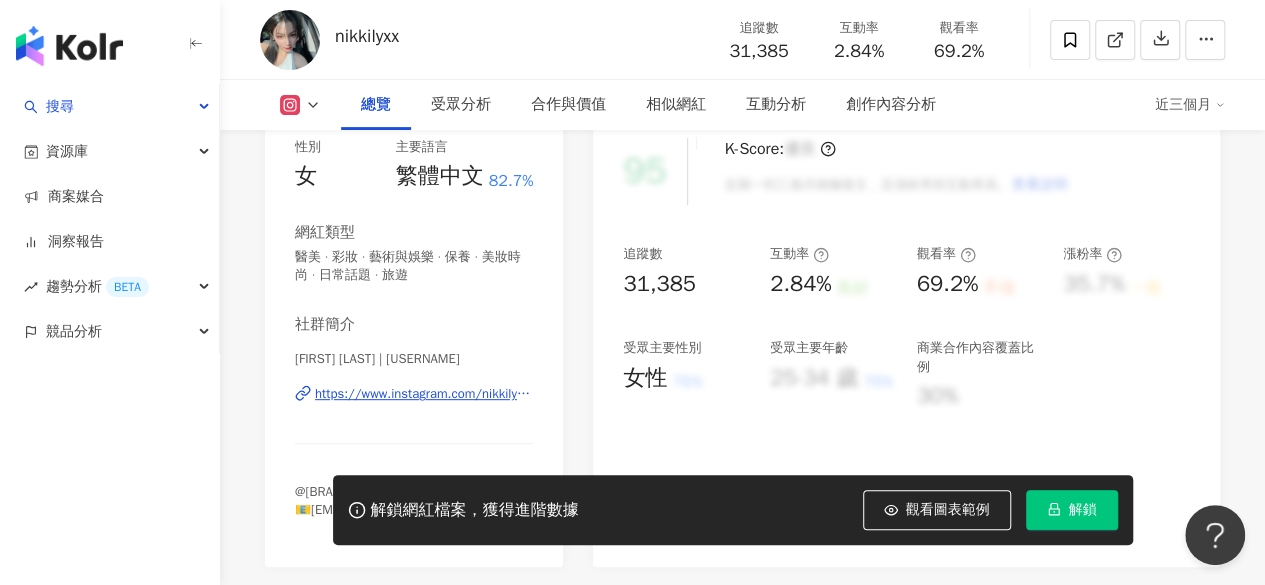 click on "解鎖" at bounding box center (1072, 510) 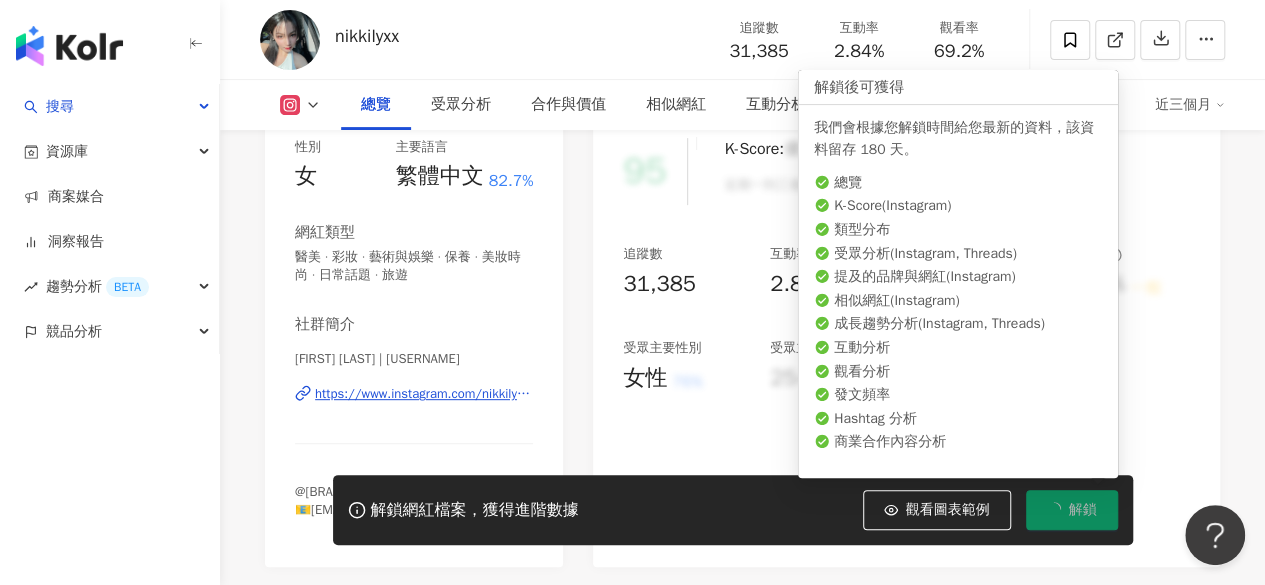 click on "解鎖" at bounding box center [1072, 510] 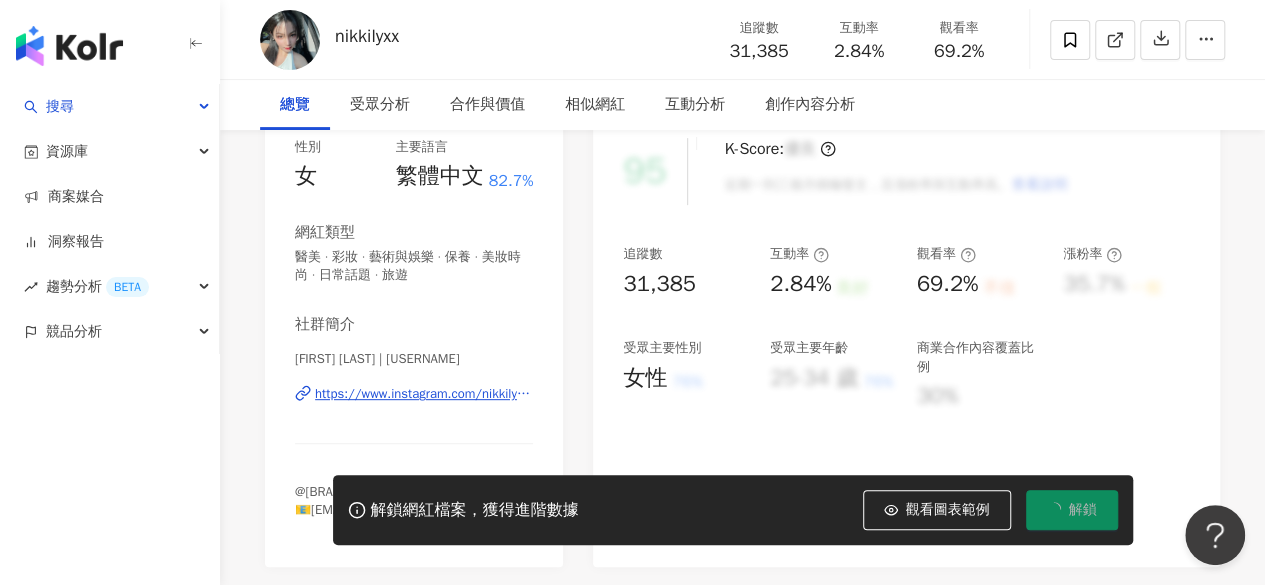 scroll, scrollTop: 45, scrollLeft: 0, axis: vertical 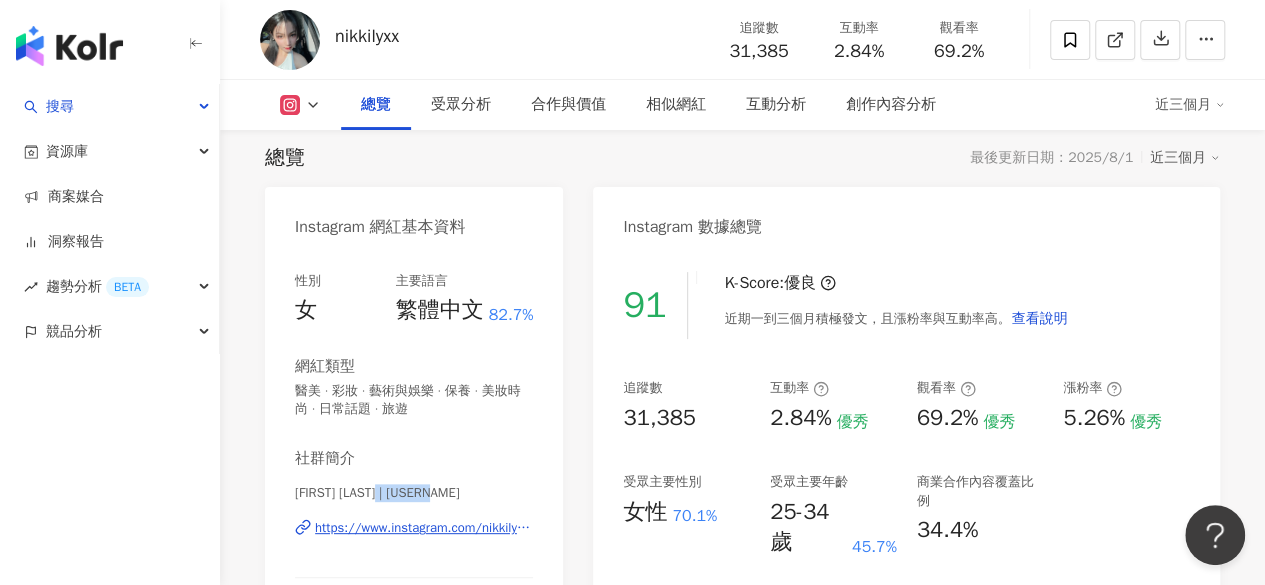 drag, startPoint x: 438, startPoint y: 495, endPoint x: 380, endPoint y: 500, distance: 58.21512 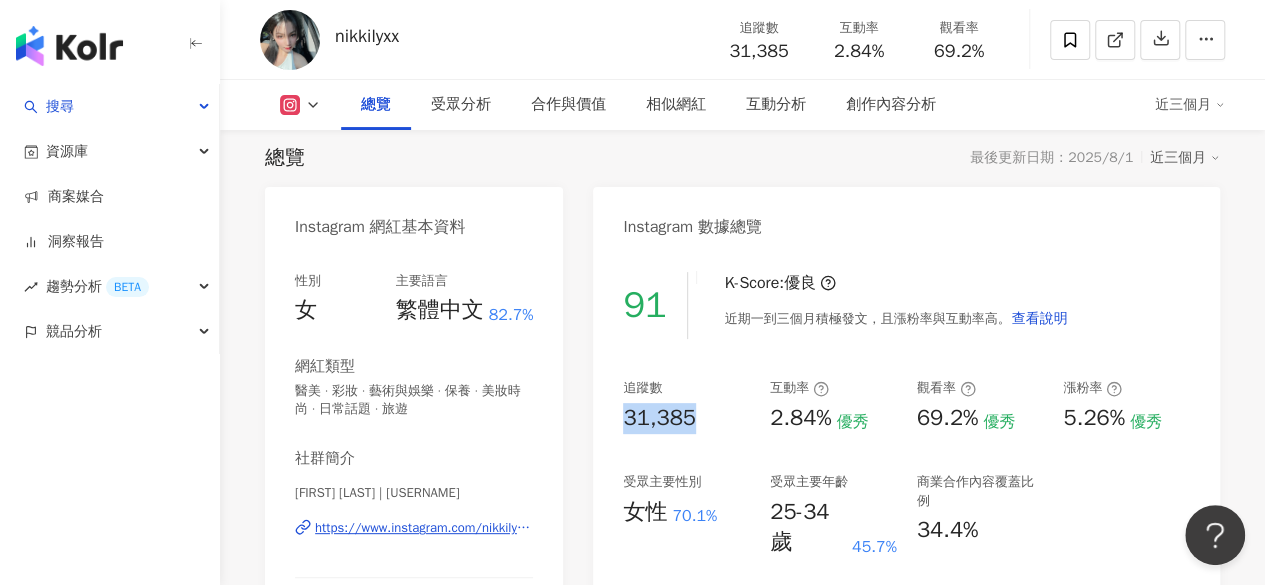 drag, startPoint x: 615, startPoint y: 417, endPoint x: 713, endPoint y: 415, distance: 98.02041 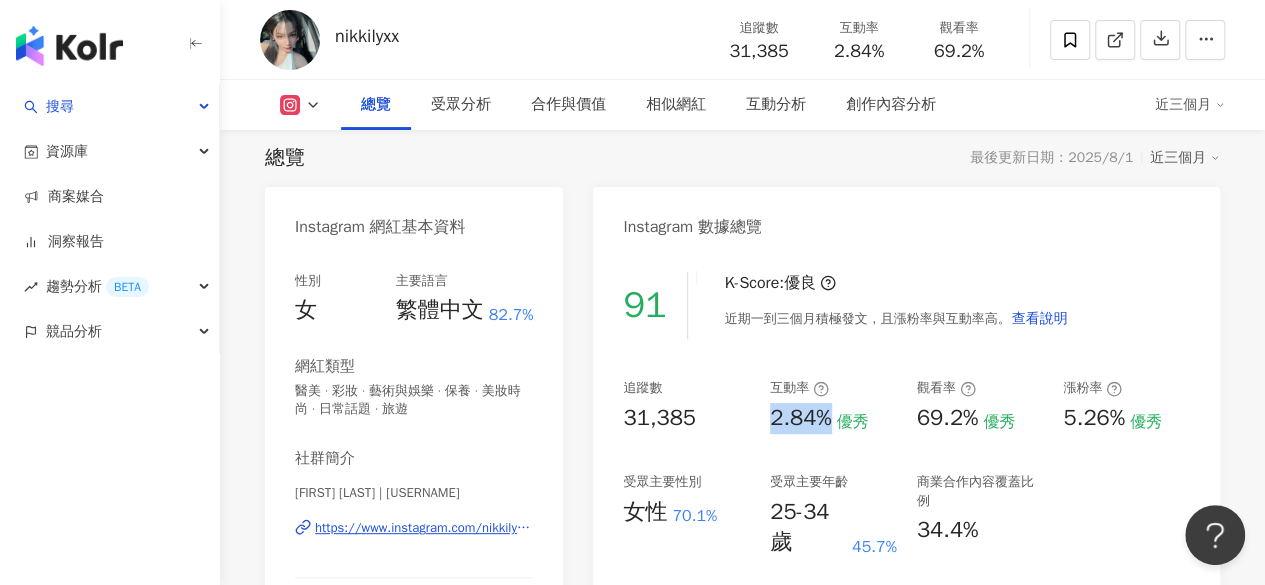 drag, startPoint x: 762, startPoint y: 410, endPoint x: 832, endPoint y: 424, distance: 71.38628 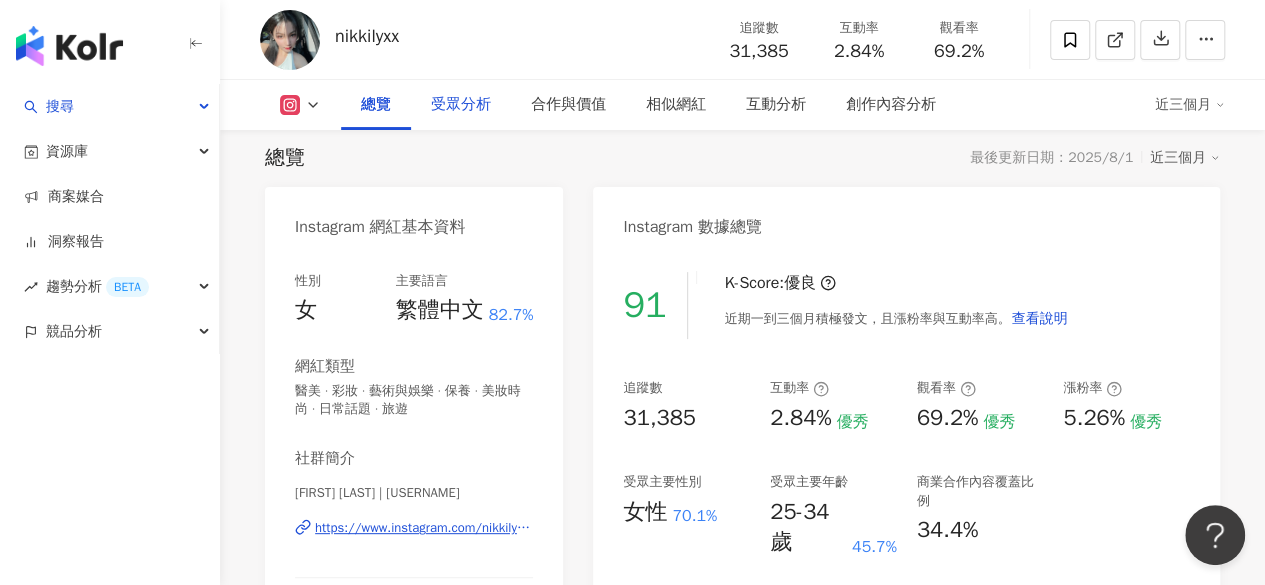 click on "受眾分析" at bounding box center (461, 105) 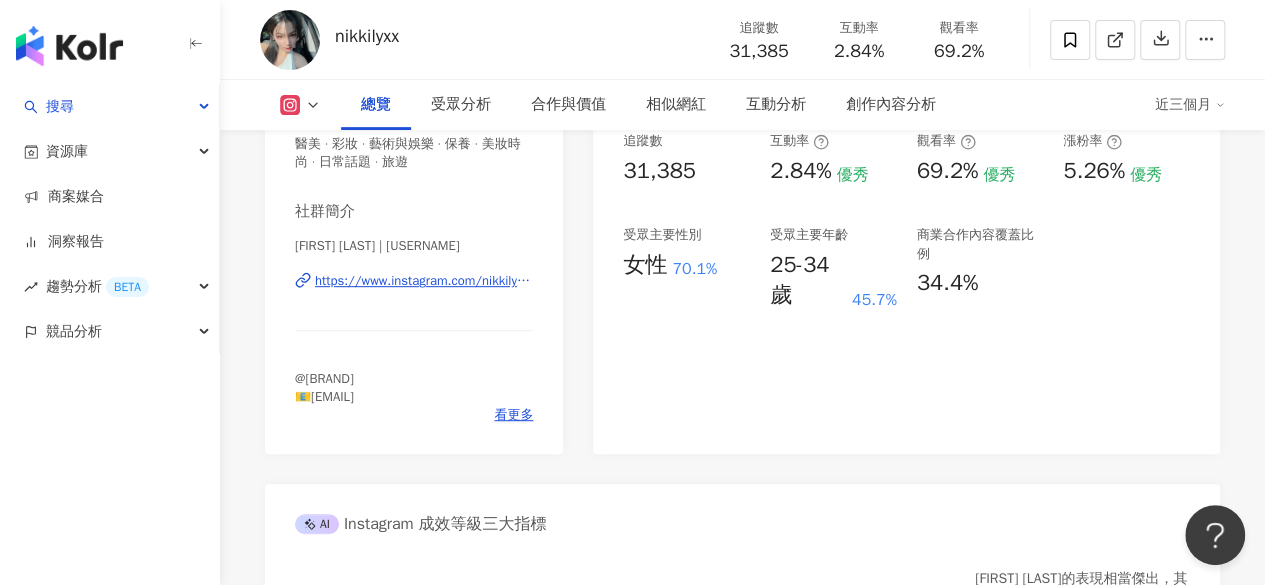 scroll, scrollTop: 351, scrollLeft: 0, axis: vertical 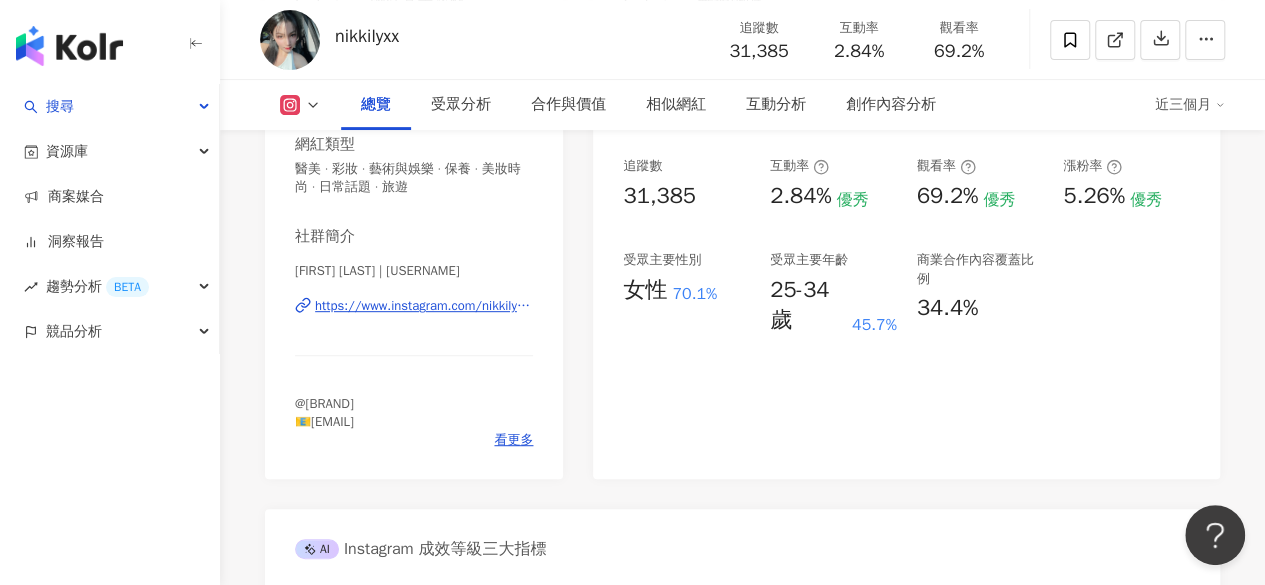 click on "https://www.instagram.com/nikkilyxx/" at bounding box center [424, 306] 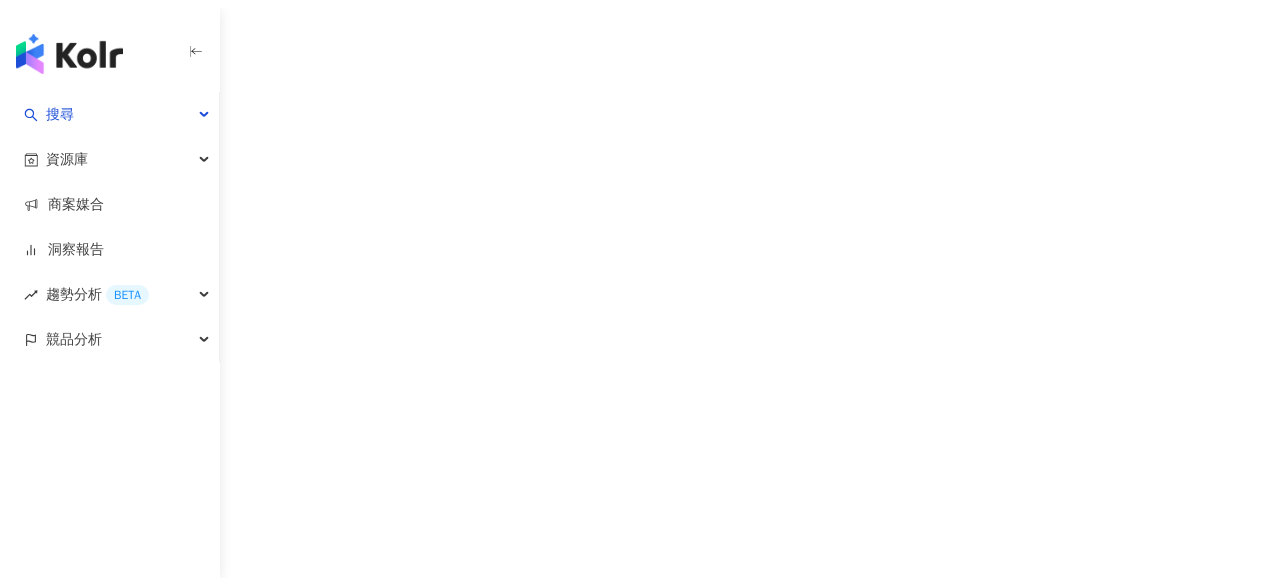 scroll, scrollTop: 0, scrollLeft: 0, axis: both 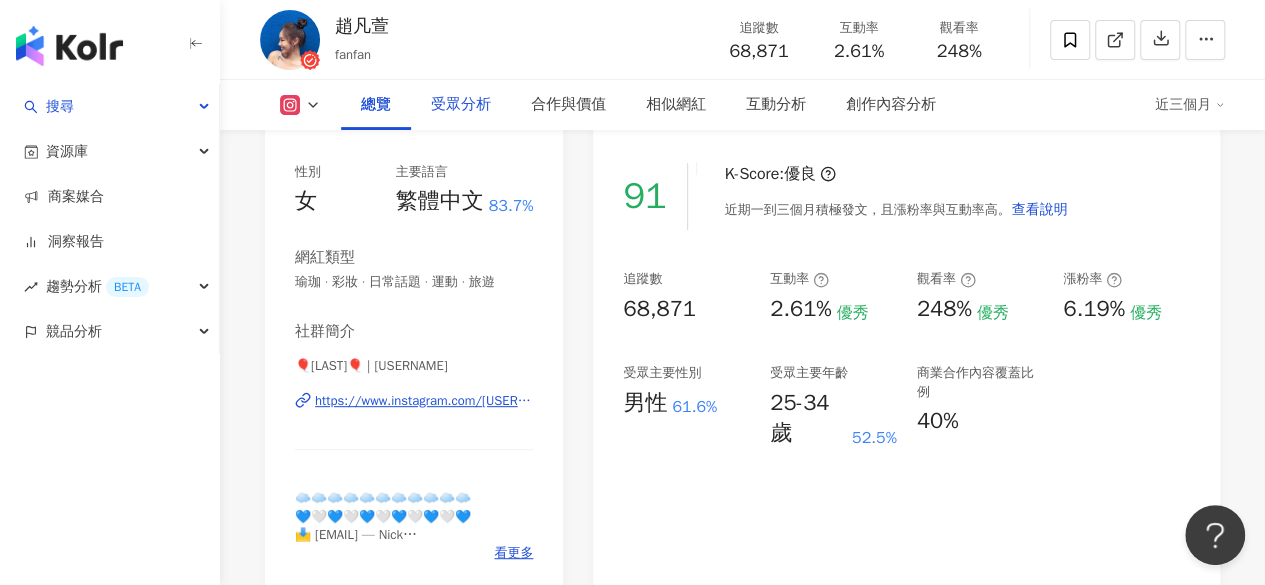 click on "受眾分析" at bounding box center (461, 105) 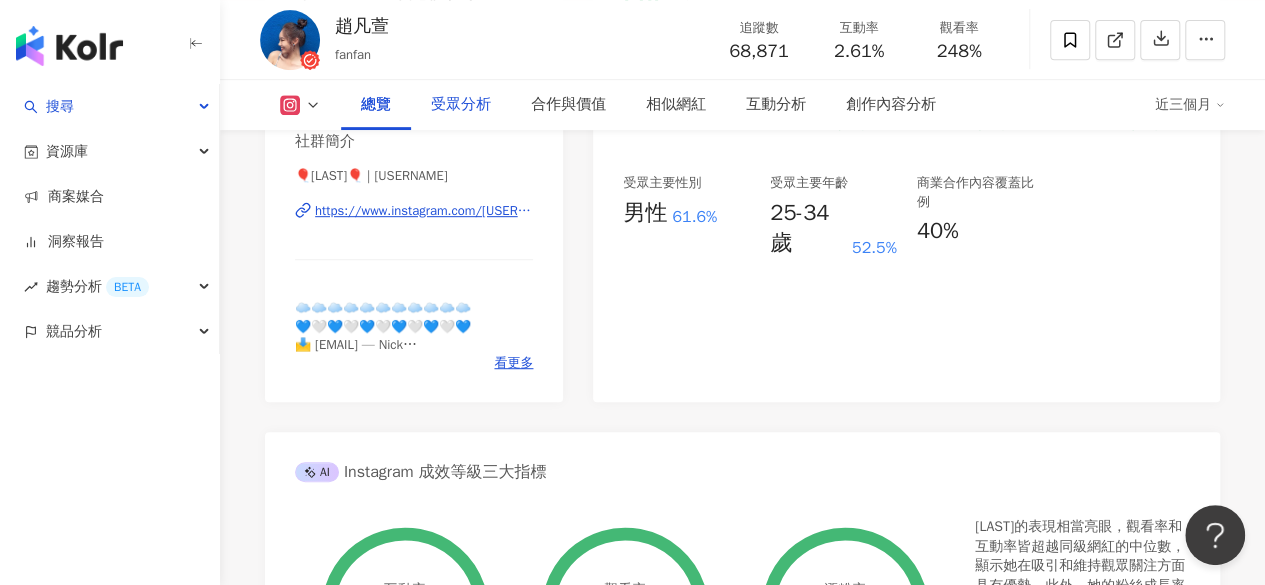 scroll, scrollTop: 0, scrollLeft: 0, axis: both 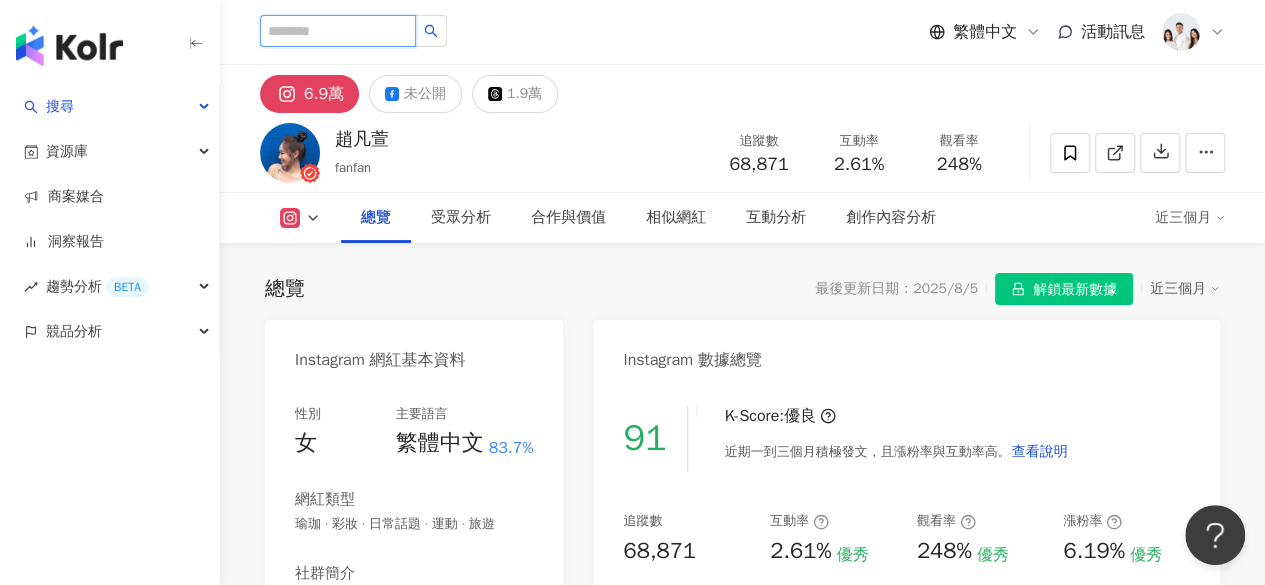 click at bounding box center [338, 31] 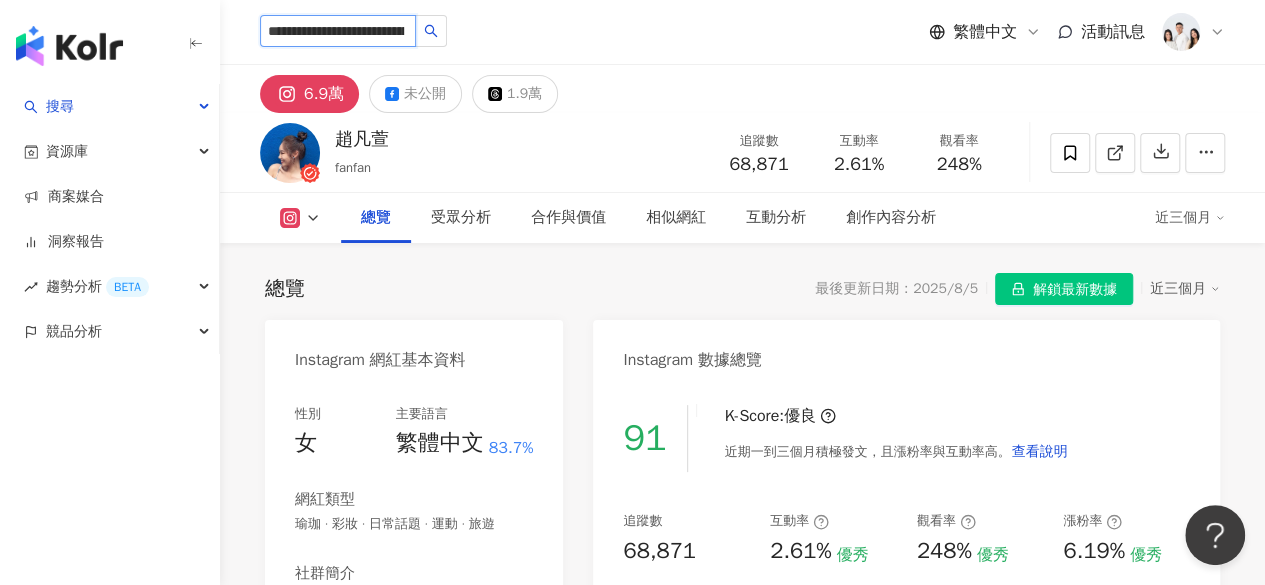 scroll, scrollTop: 0, scrollLeft: 64, axis: horizontal 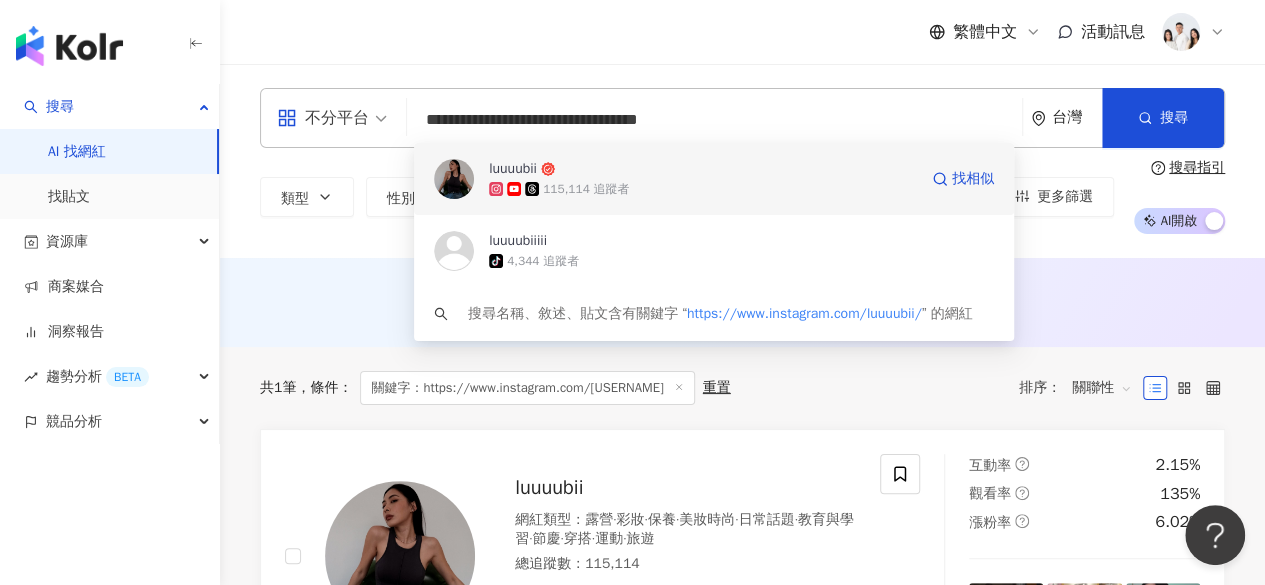 click on "luuuubii" at bounding box center (703, 169) 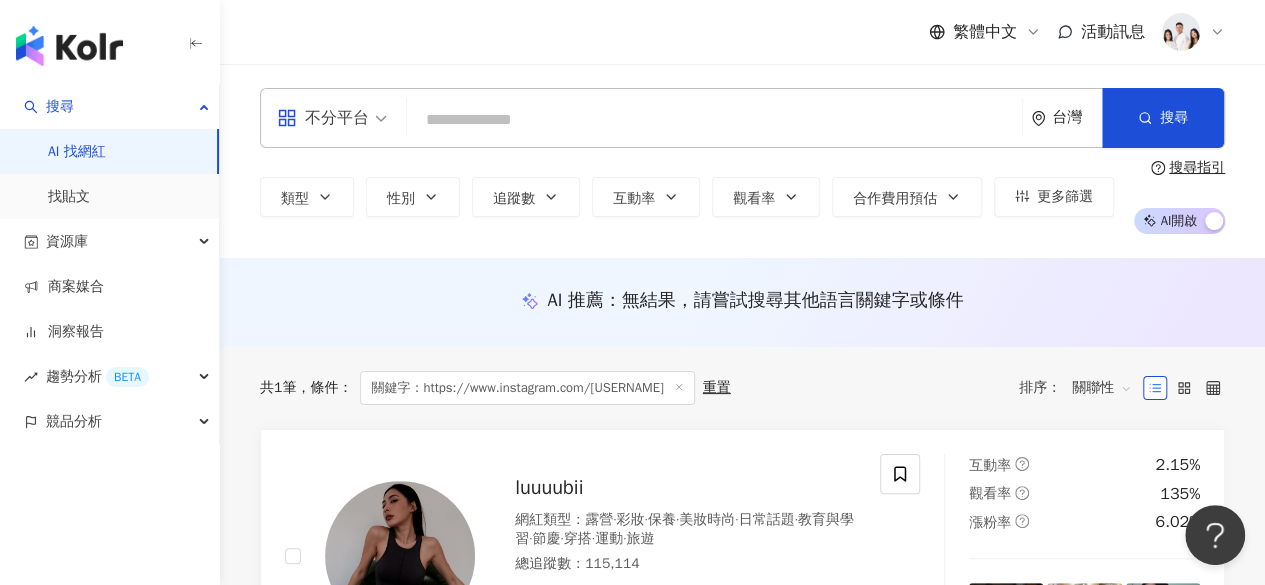 click at bounding box center (714, 120) 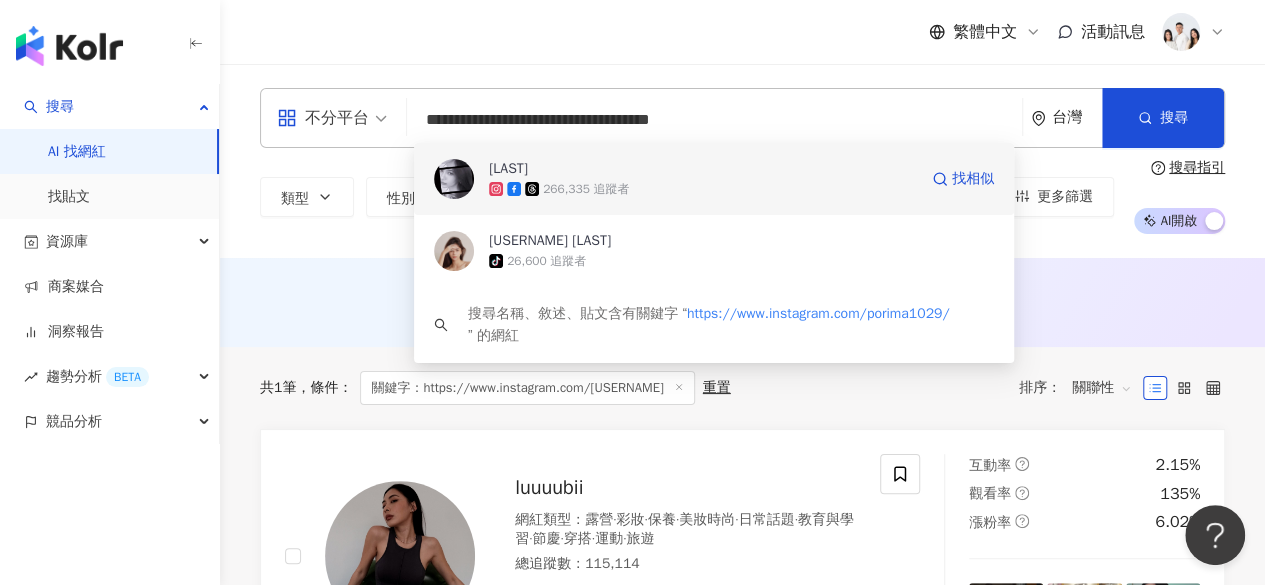 click on "鄭伊庭Porima" at bounding box center (703, 169) 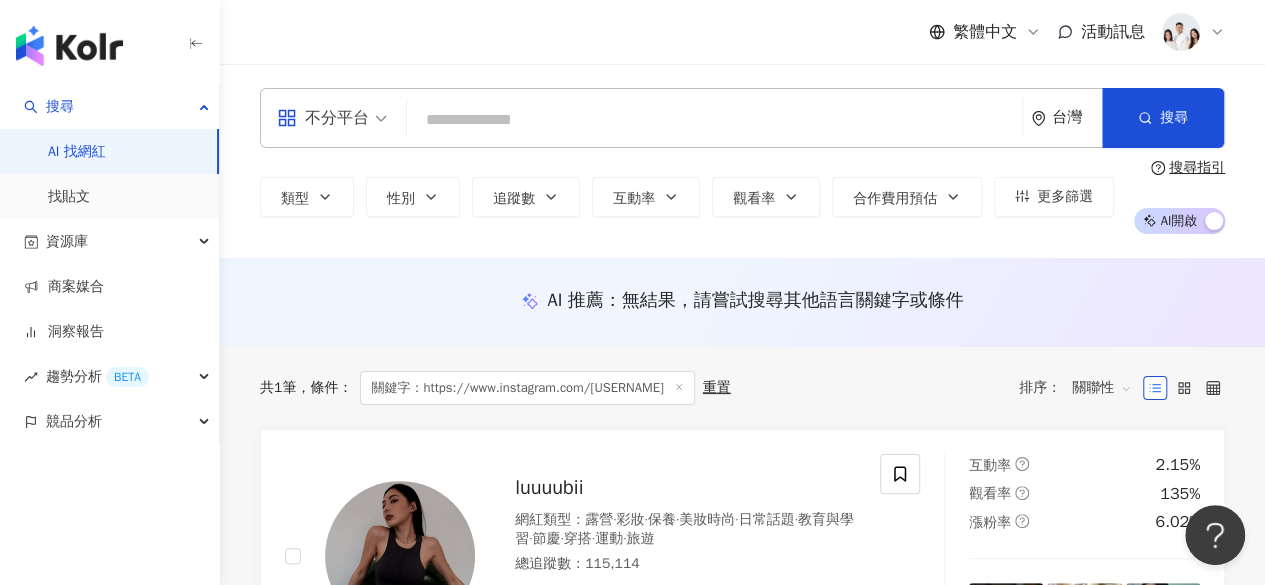 paste on "**********" 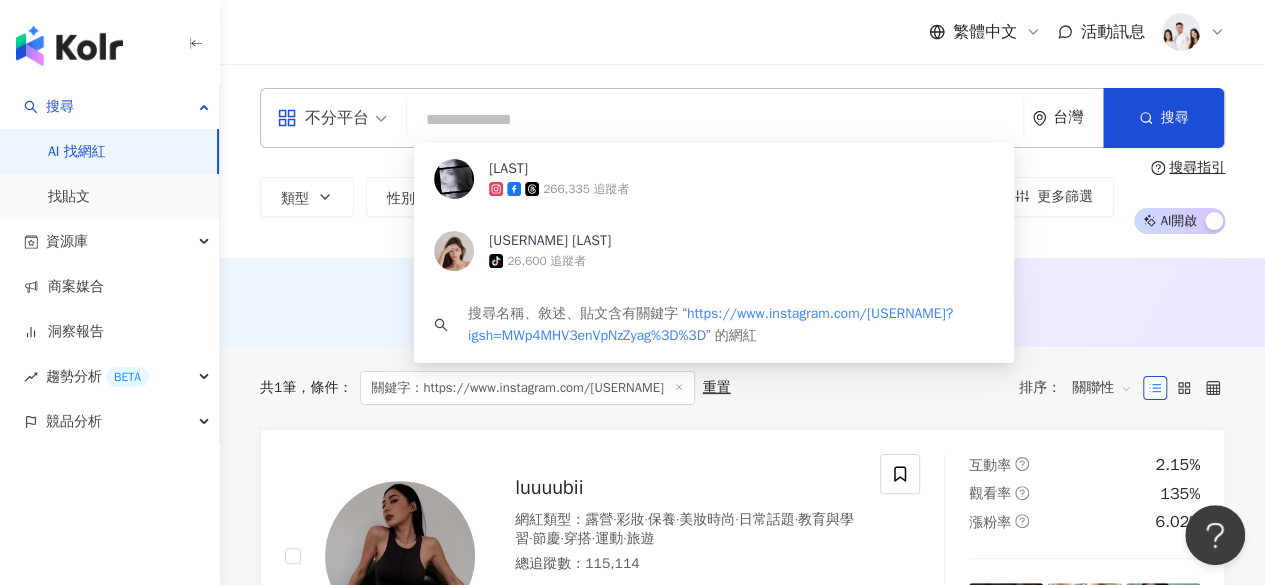scroll, scrollTop: 0, scrollLeft: 0, axis: both 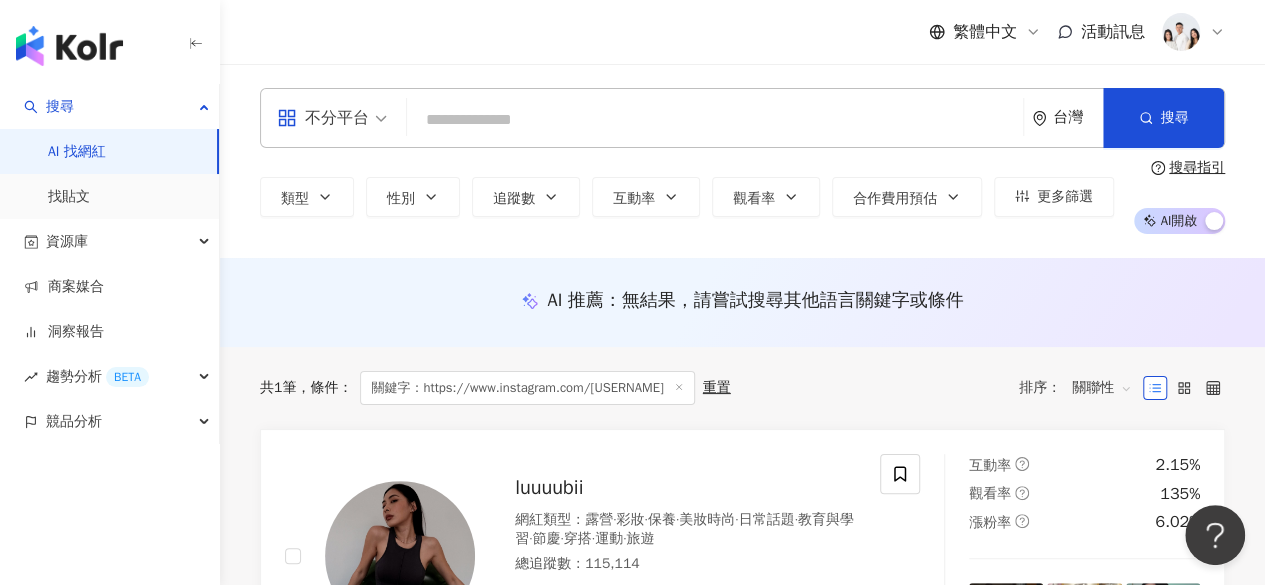 paste on "**********" 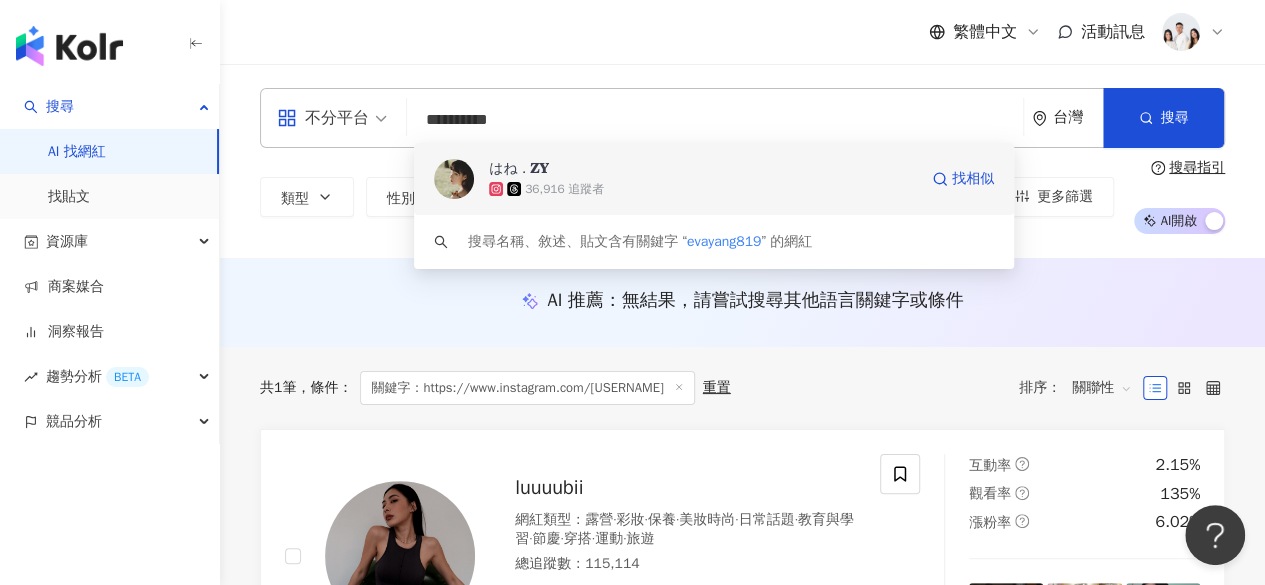 click on "36,916   追蹤者" at bounding box center (703, 189) 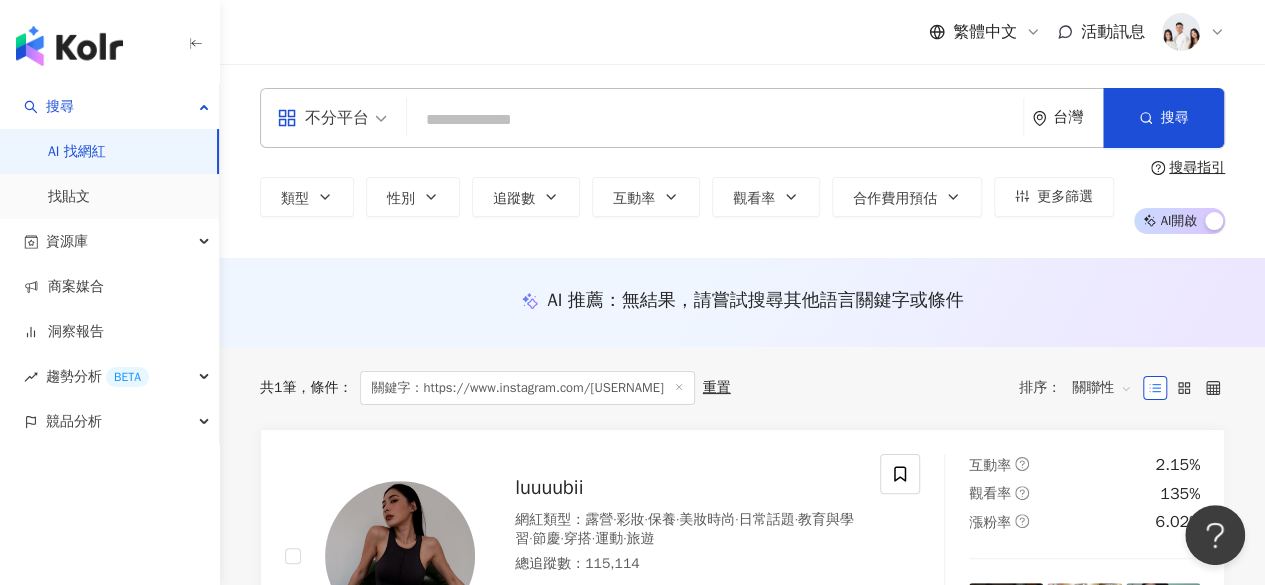 paste on "**********" 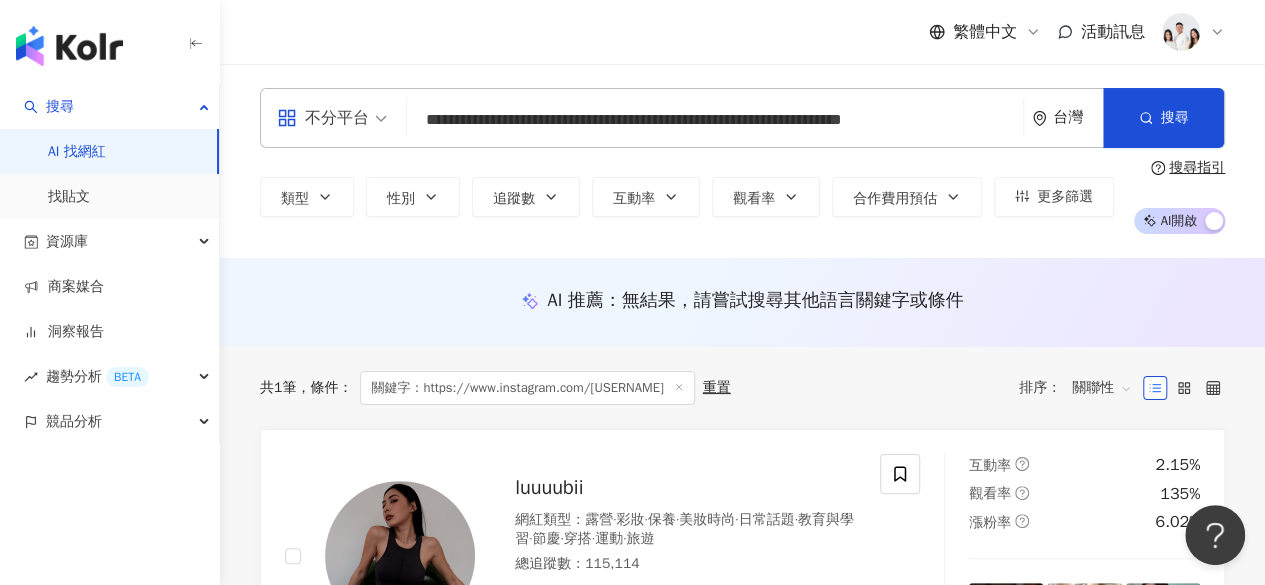 scroll, scrollTop: 0, scrollLeft: 17, axis: horizontal 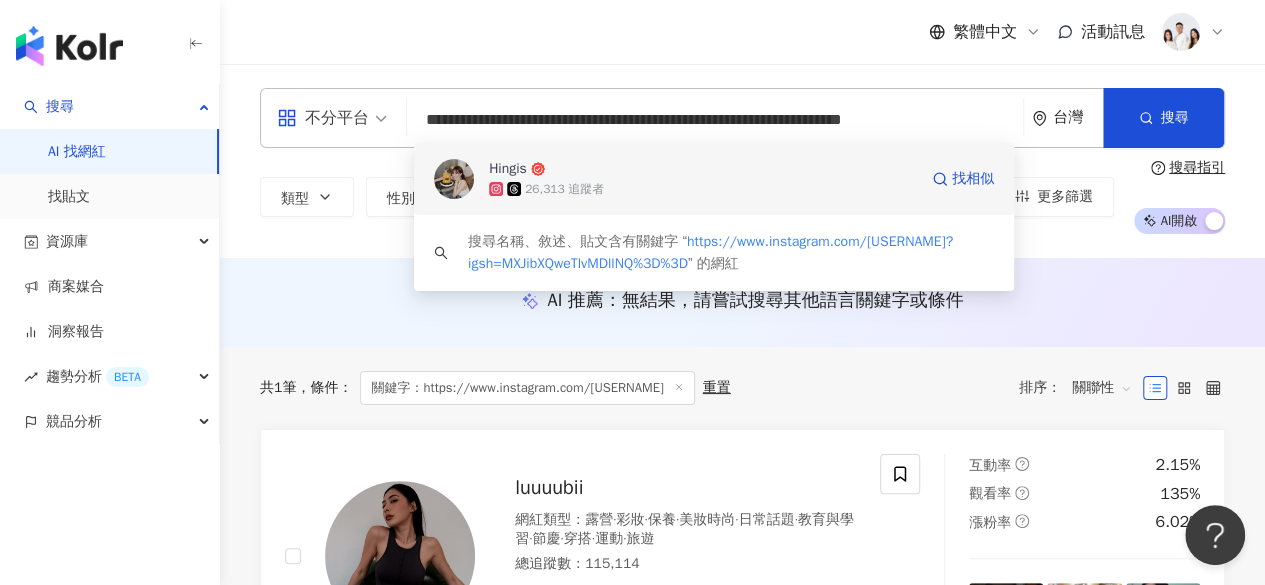 click on "26,313   追蹤者" at bounding box center (703, 189) 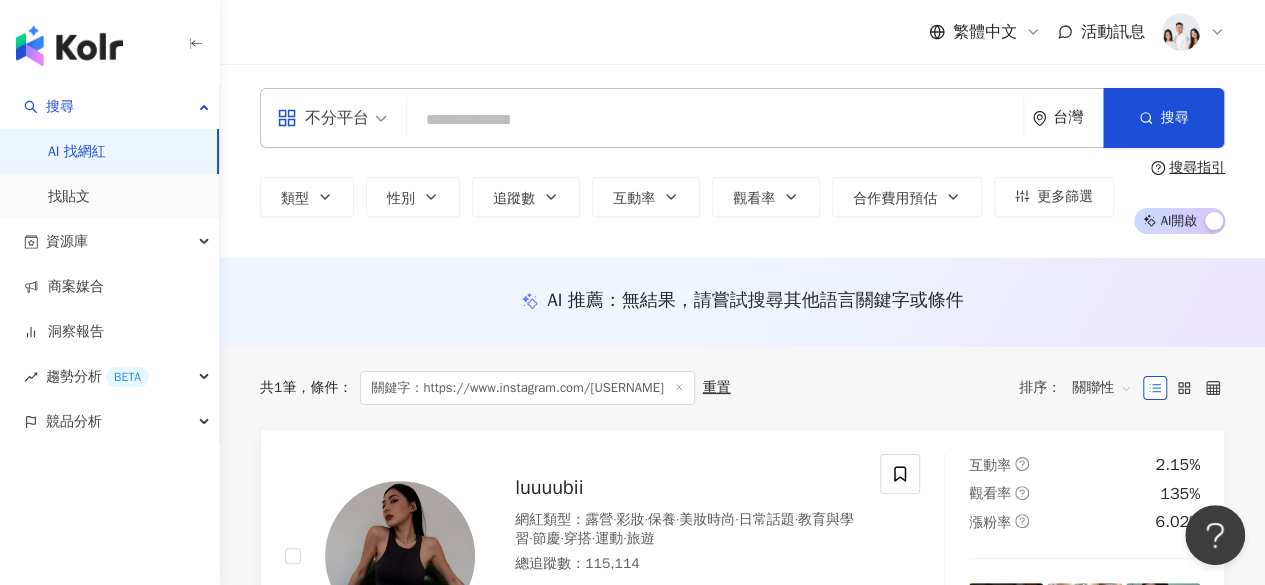 scroll, scrollTop: 0, scrollLeft: 0, axis: both 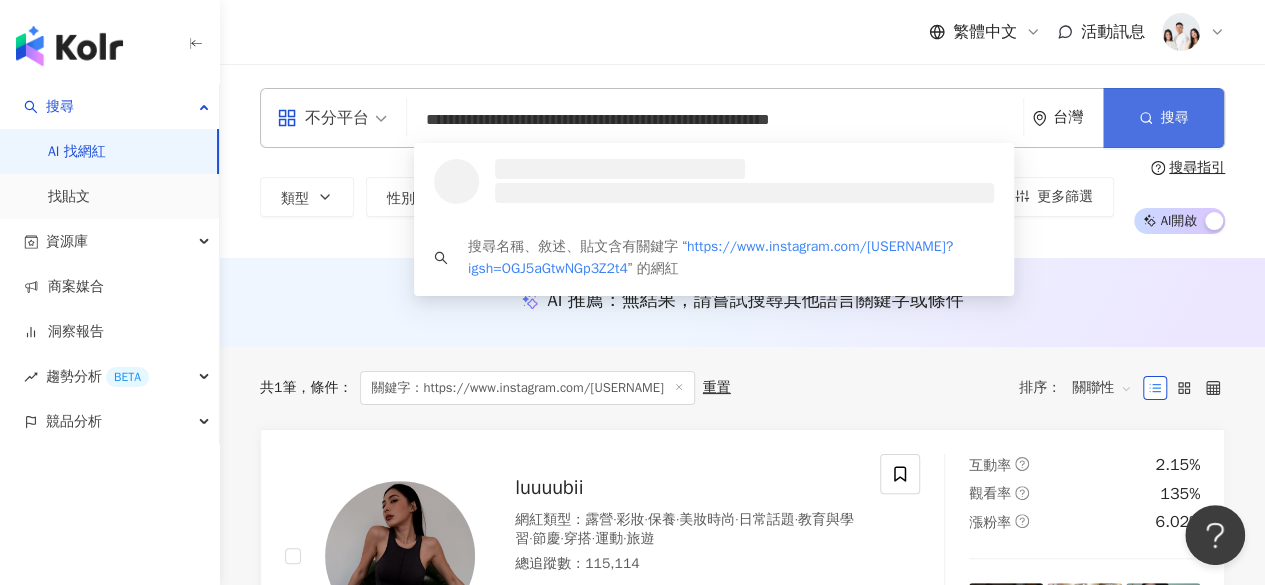 type on "**********" 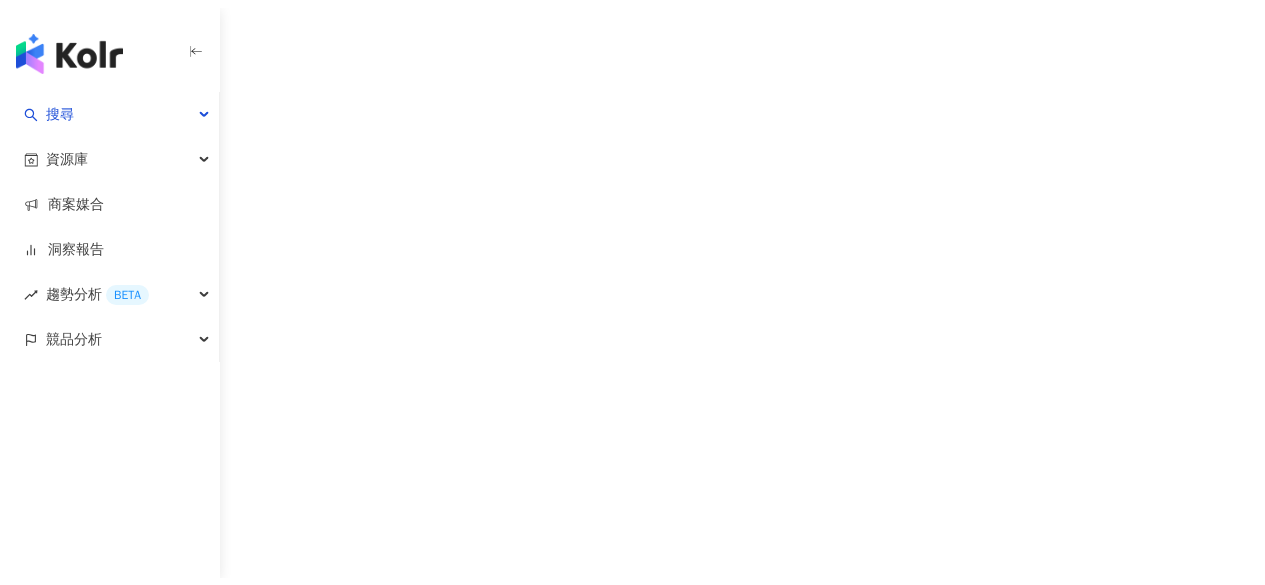 scroll, scrollTop: 0, scrollLeft: 0, axis: both 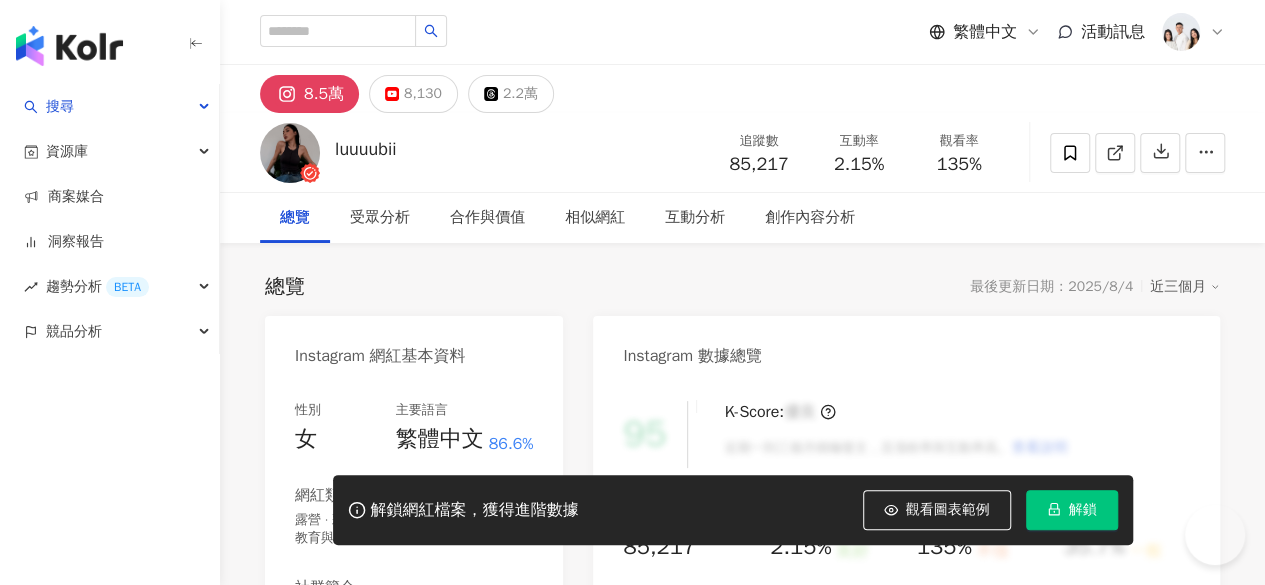 click on "解鎖" at bounding box center (1083, 510) 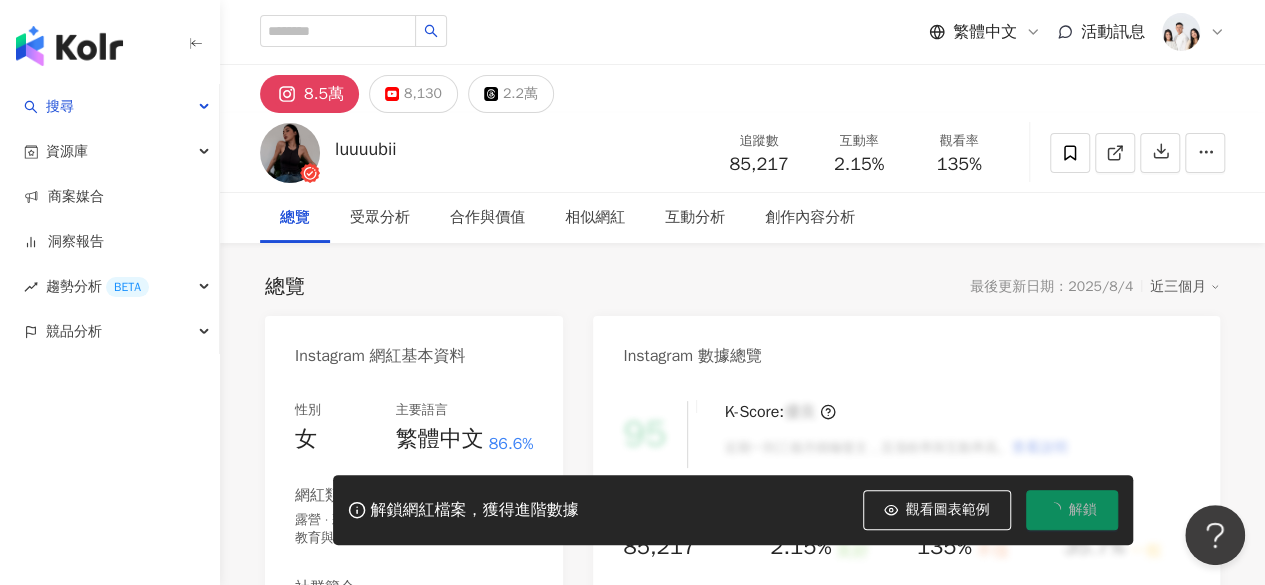 scroll, scrollTop: 0, scrollLeft: 0, axis: both 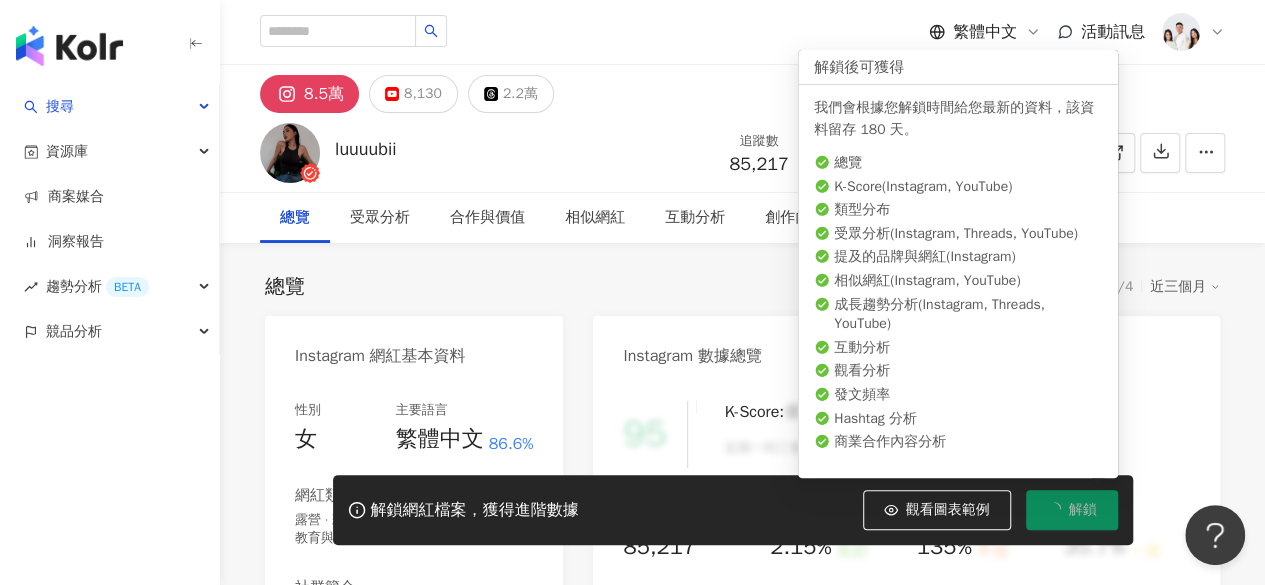 click on "解鎖" at bounding box center (1083, 510) 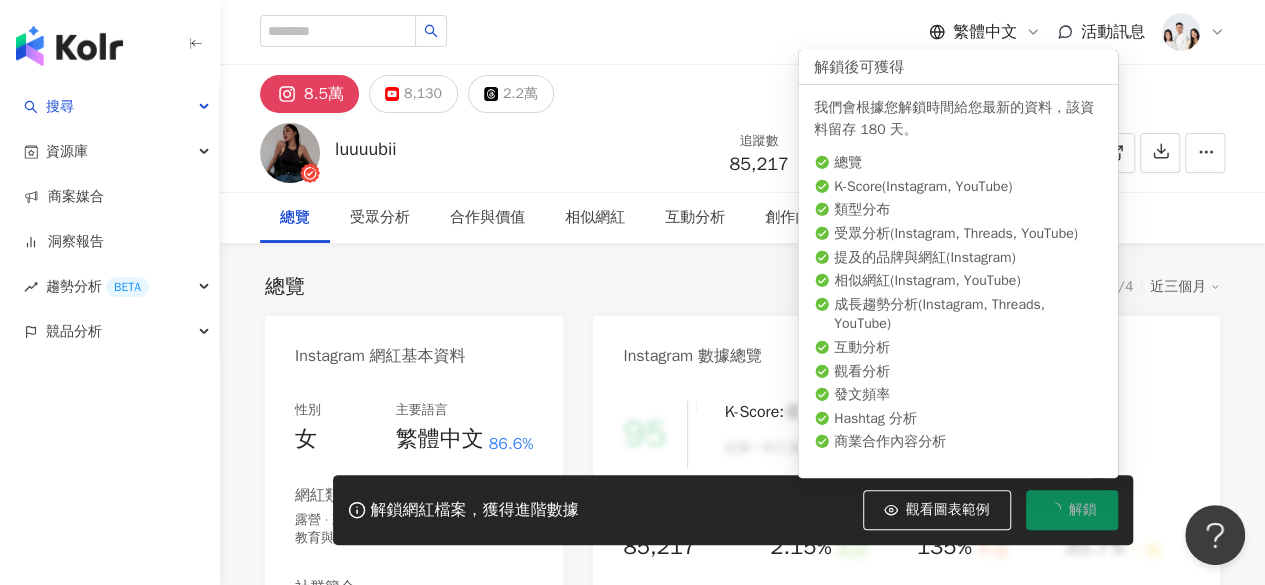 click on "解鎖" at bounding box center [1072, 510] 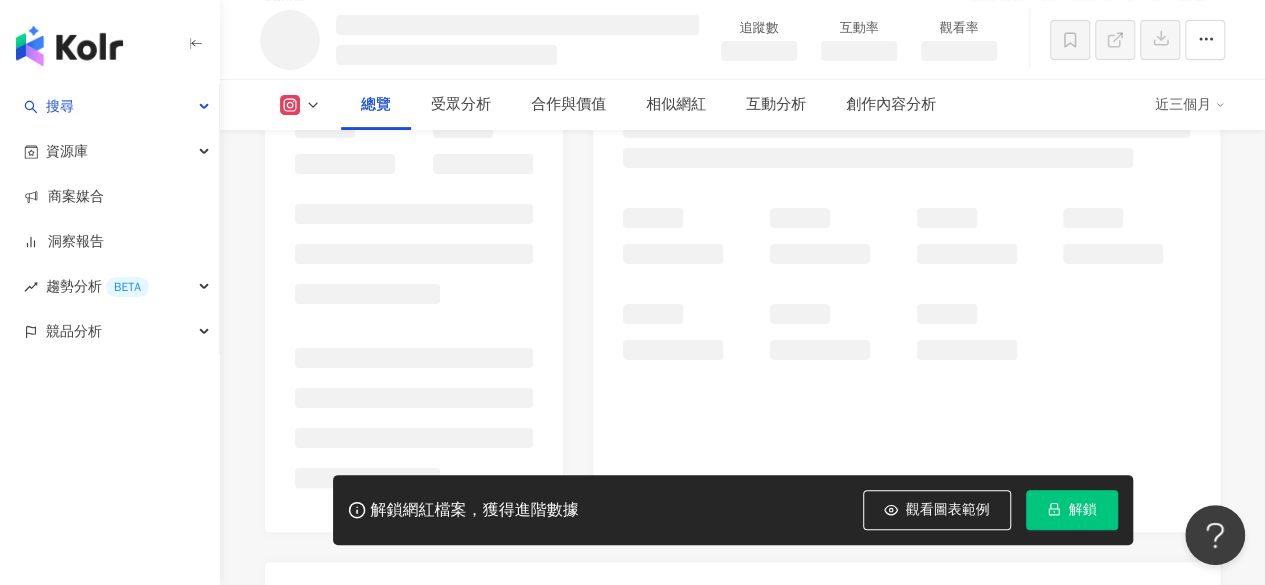 scroll, scrollTop: 285, scrollLeft: 0, axis: vertical 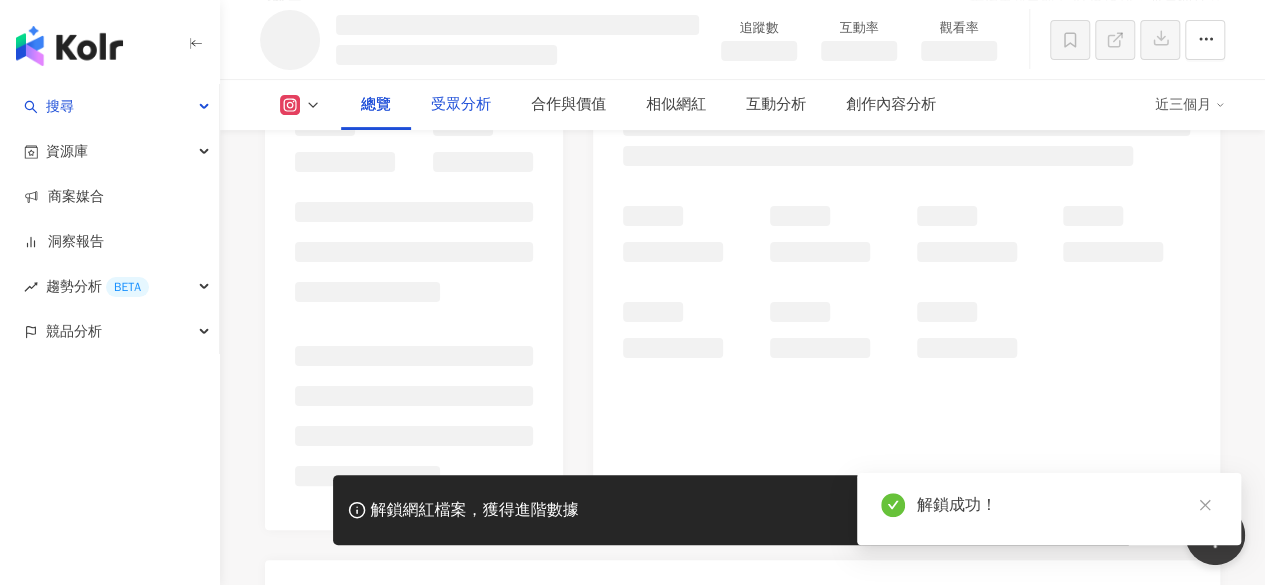 click on "受眾分析" at bounding box center [461, 105] 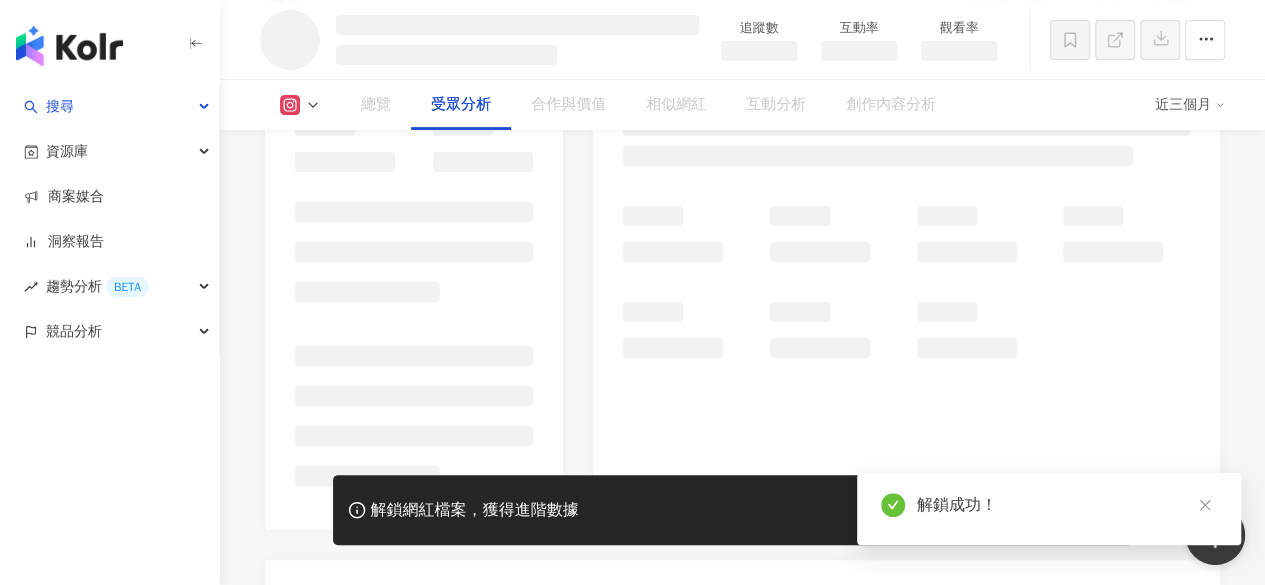 scroll, scrollTop: 1502, scrollLeft: 0, axis: vertical 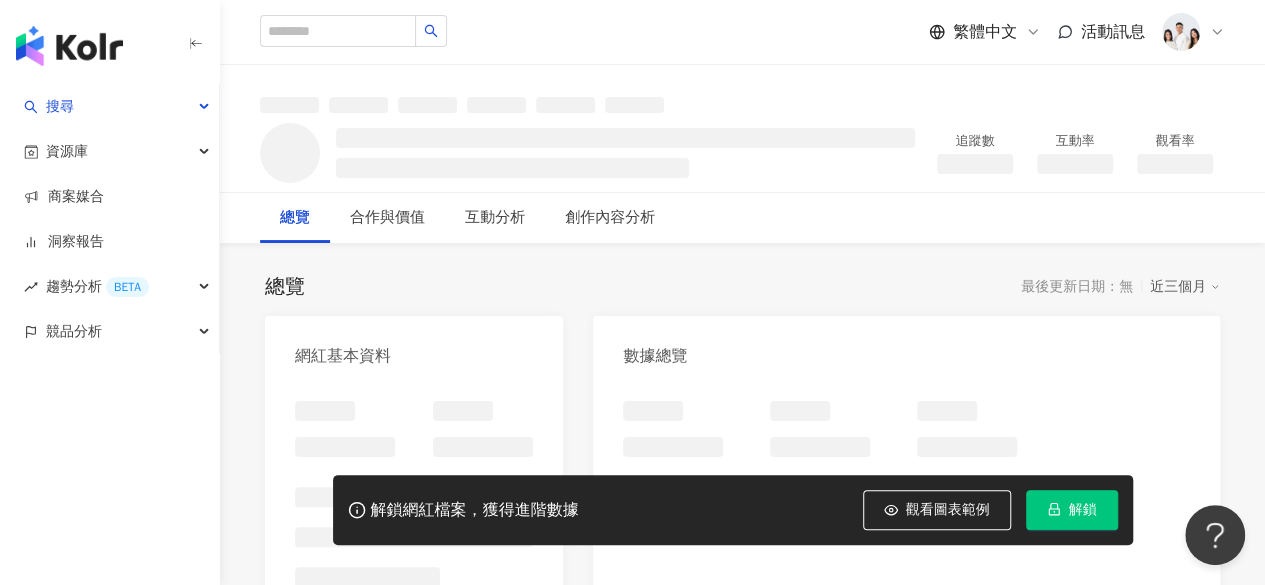 click on "解鎖" at bounding box center [1083, 510] 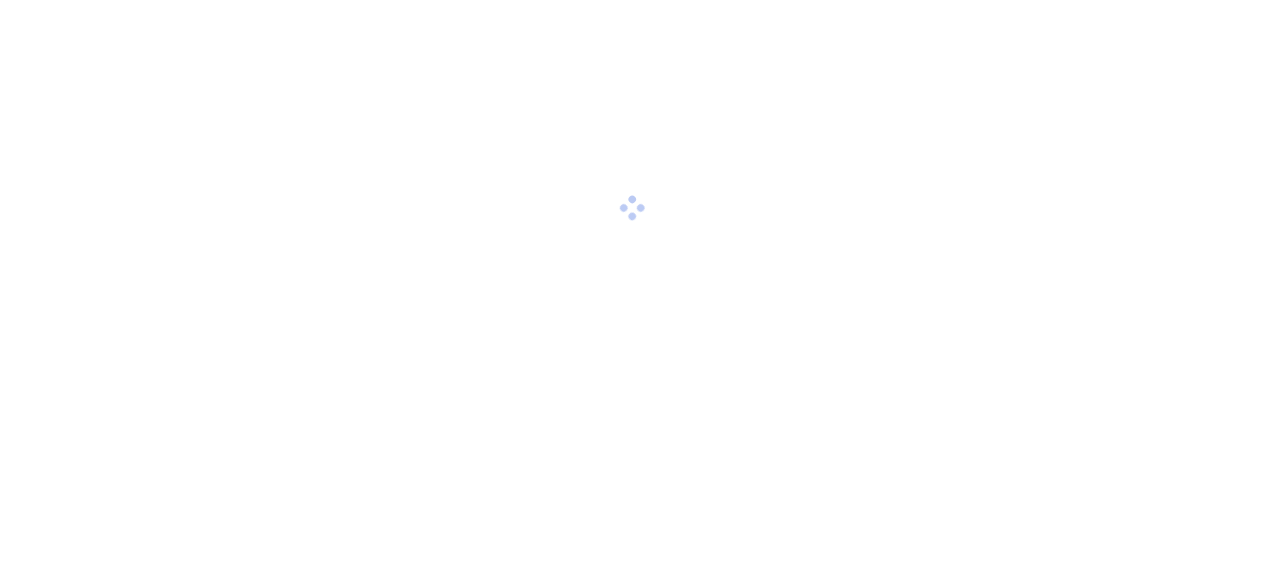 scroll, scrollTop: 0, scrollLeft: 0, axis: both 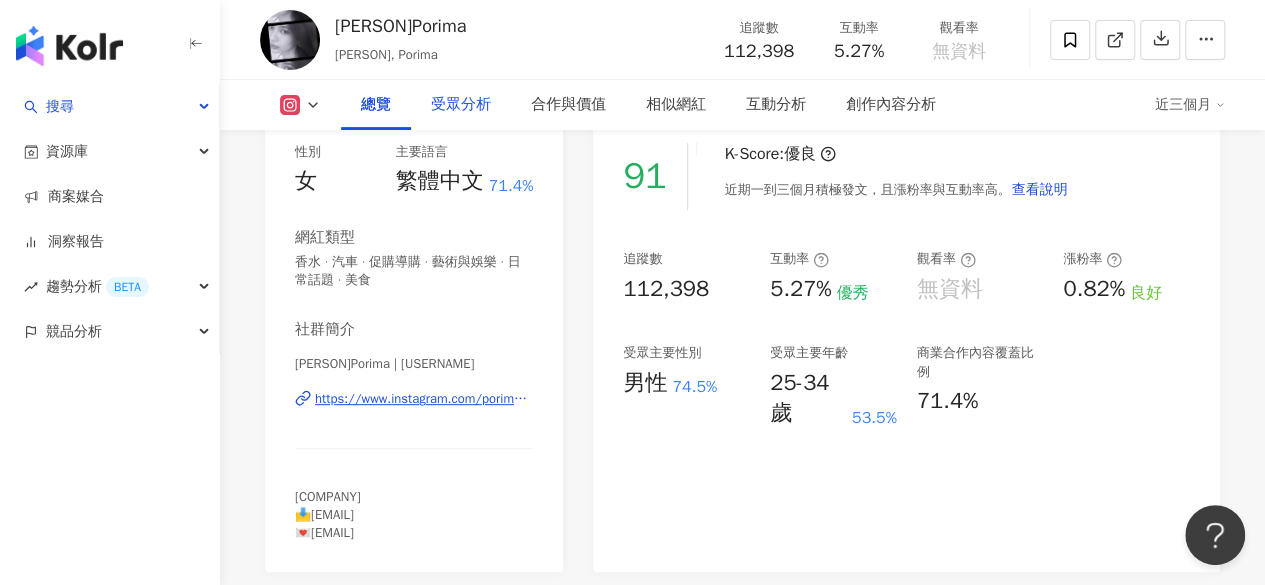 click on "受眾分析" at bounding box center (461, 105) 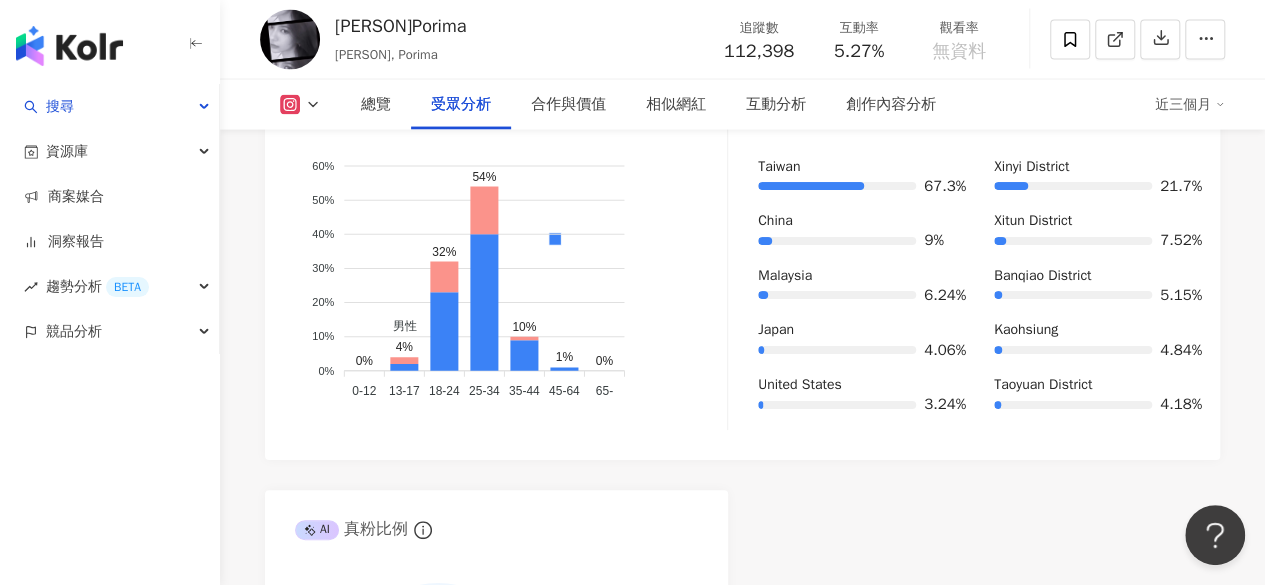 scroll, scrollTop: 1972, scrollLeft: 0, axis: vertical 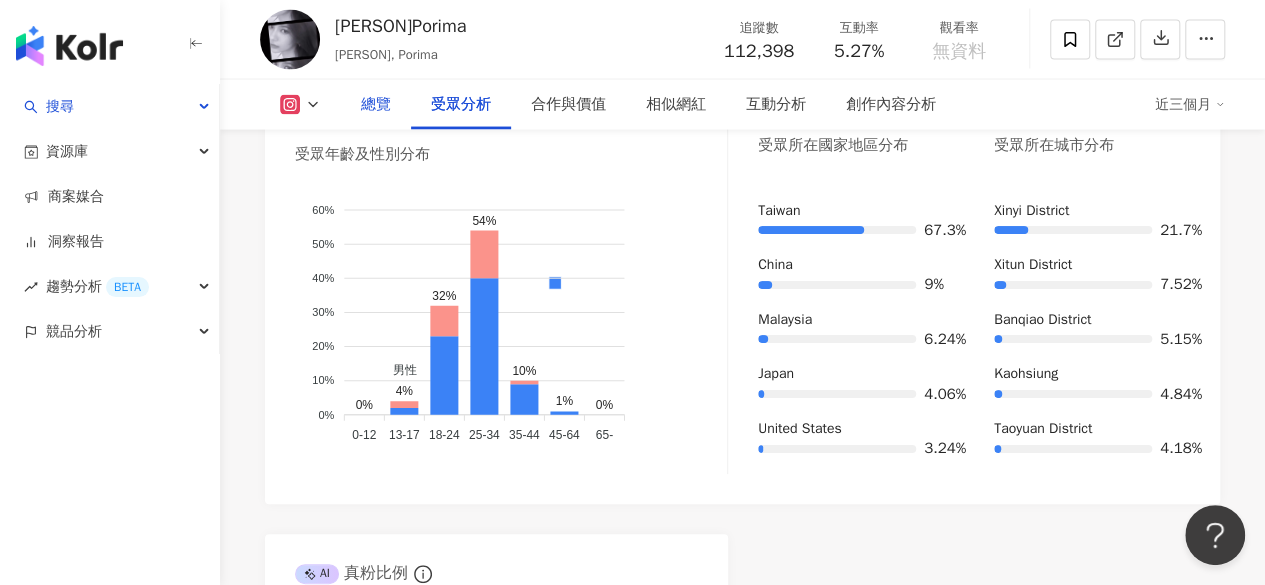 click on "總覽" at bounding box center [376, 105] 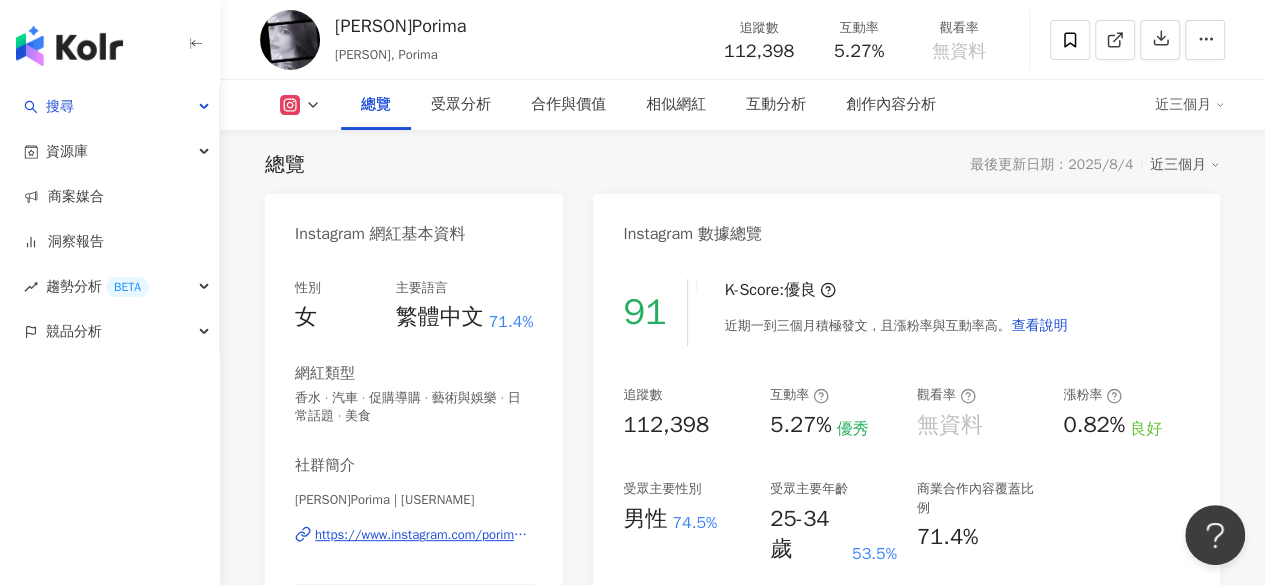 scroll, scrollTop: 210, scrollLeft: 0, axis: vertical 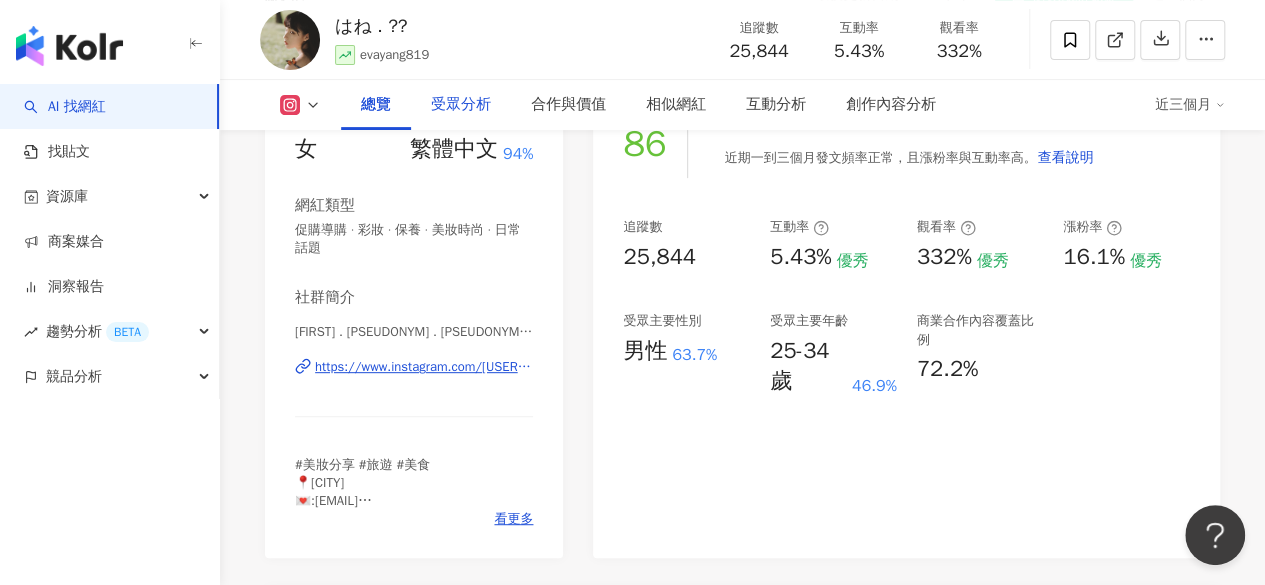 click on "受眾分析" at bounding box center (461, 105) 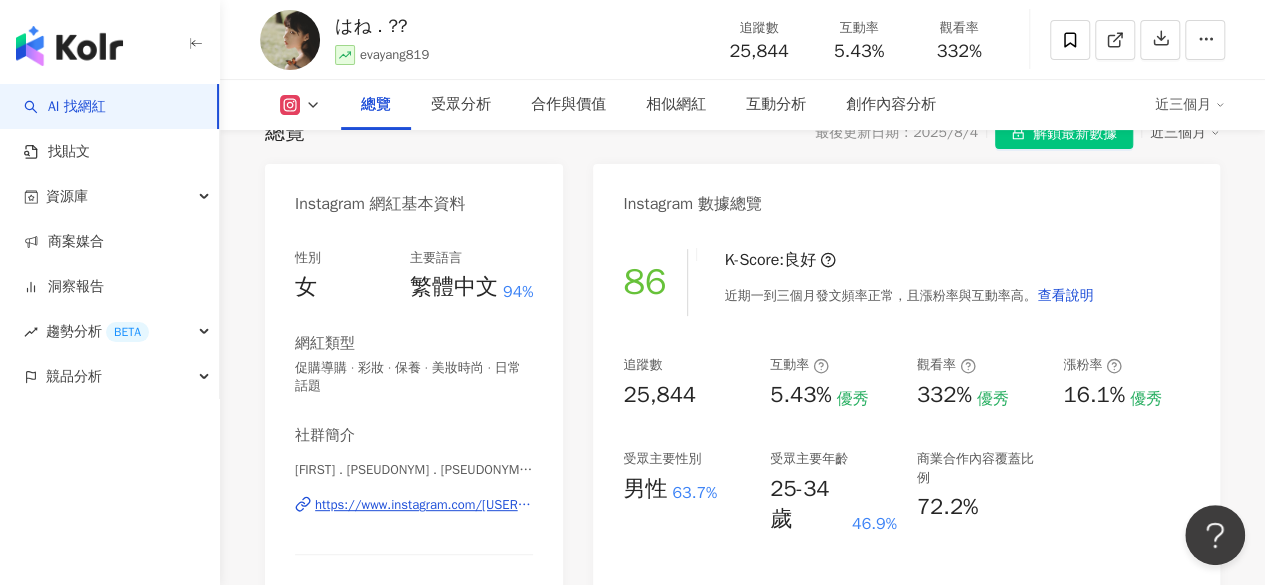 scroll, scrollTop: 158, scrollLeft: 0, axis: vertical 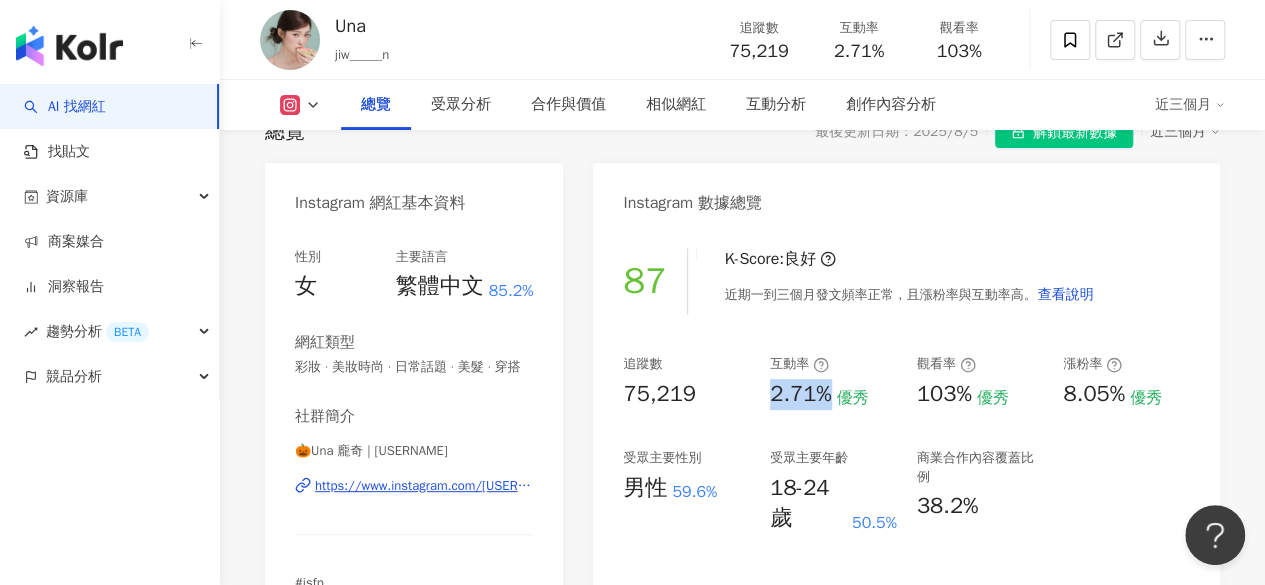 drag, startPoint x: 760, startPoint y: 391, endPoint x: 830, endPoint y: 390, distance: 70.00714 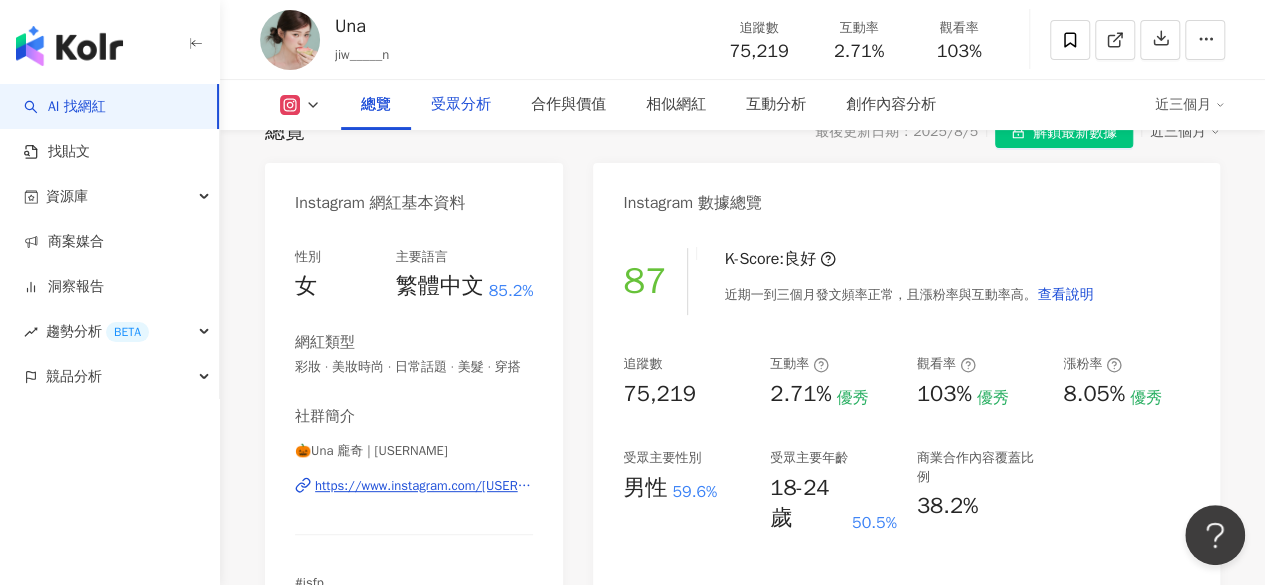 click on "受眾分析" at bounding box center (461, 105) 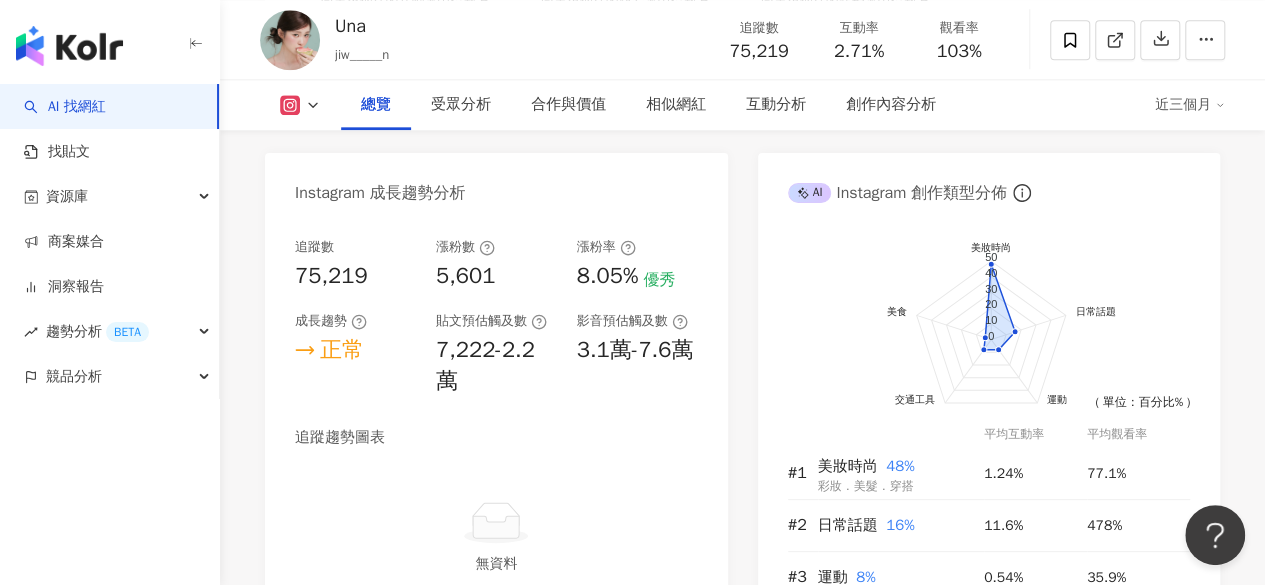 scroll, scrollTop: 1165, scrollLeft: 0, axis: vertical 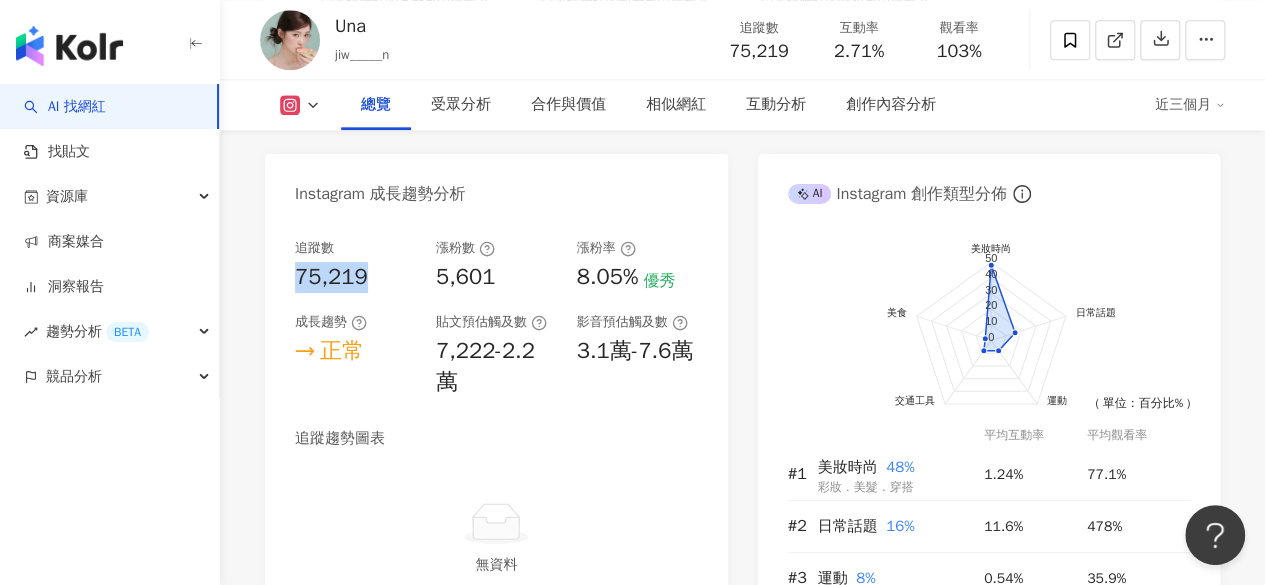 drag, startPoint x: 370, startPoint y: 271, endPoint x: 282, endPoint y: 273, distance: 88.02273 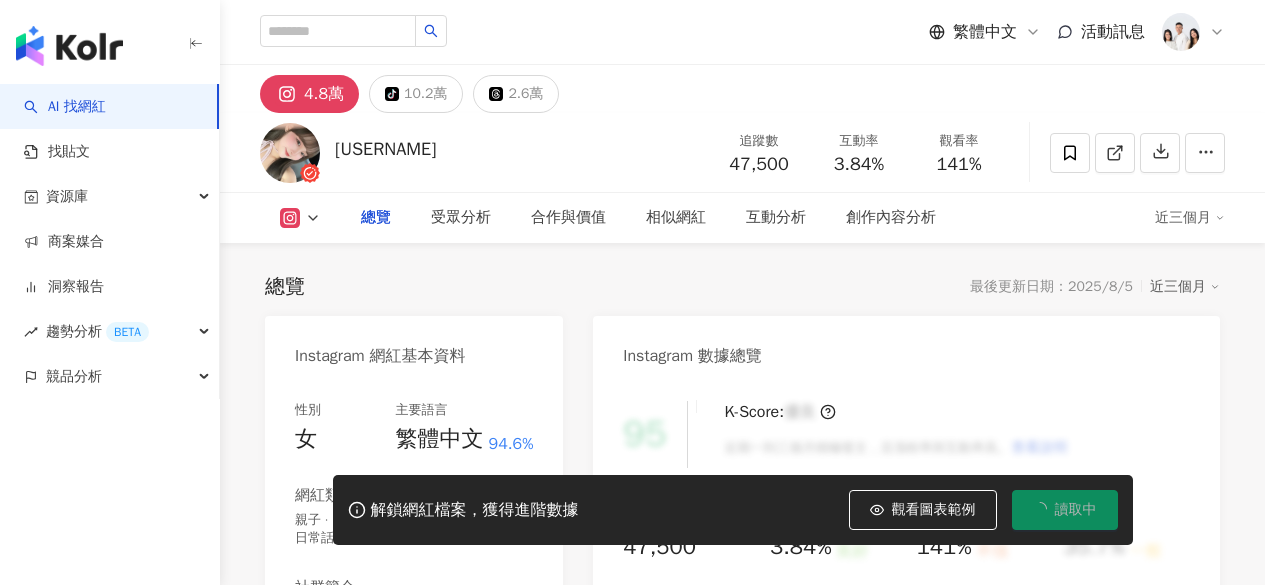 scroll, scrollTop: 0, scrollLeft: 0, axis: both 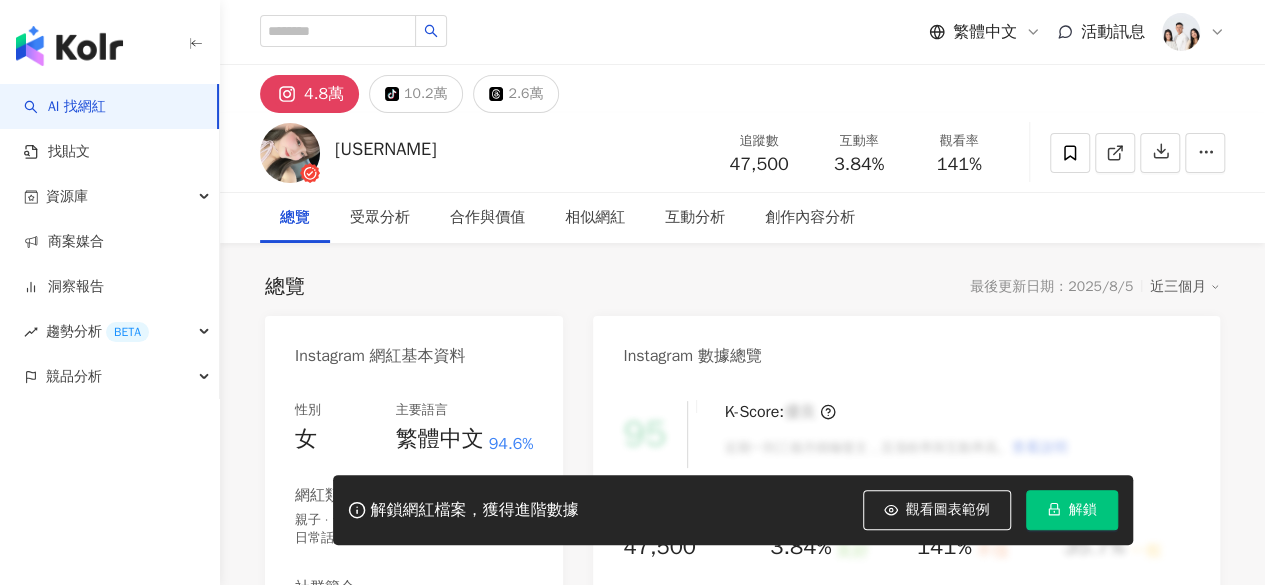 click on "解鎖" at bounding box center [1072, 510] 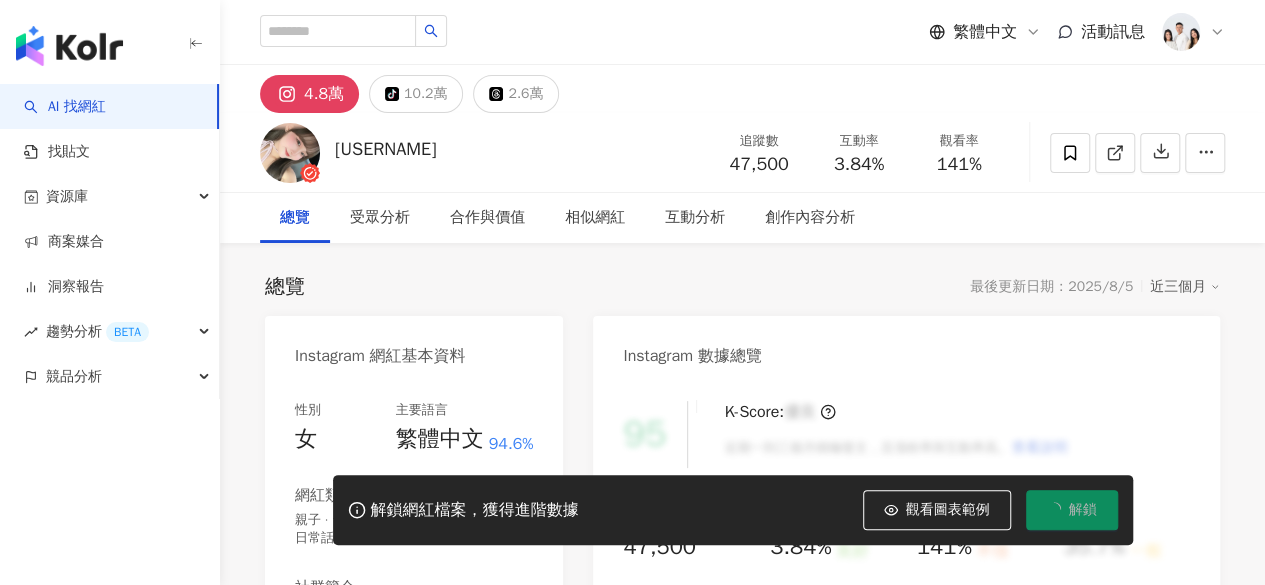 click on "解鎖" at bounding box center (1072, 510) 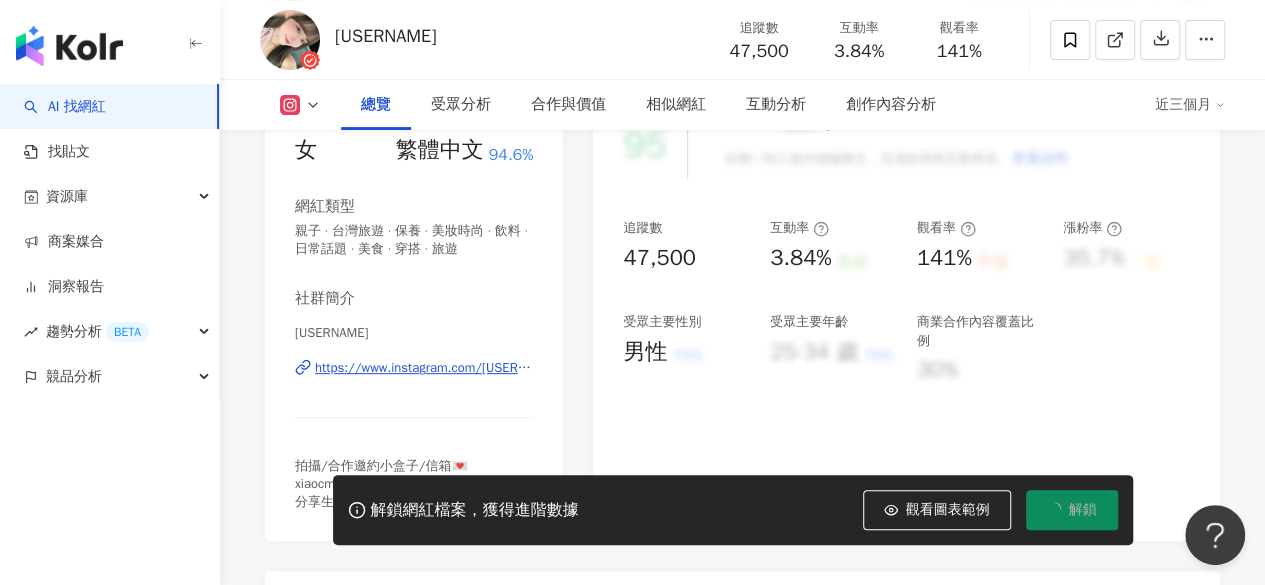 scroll, scrollTop: 290, scrollLeft: 0, axis: vertical 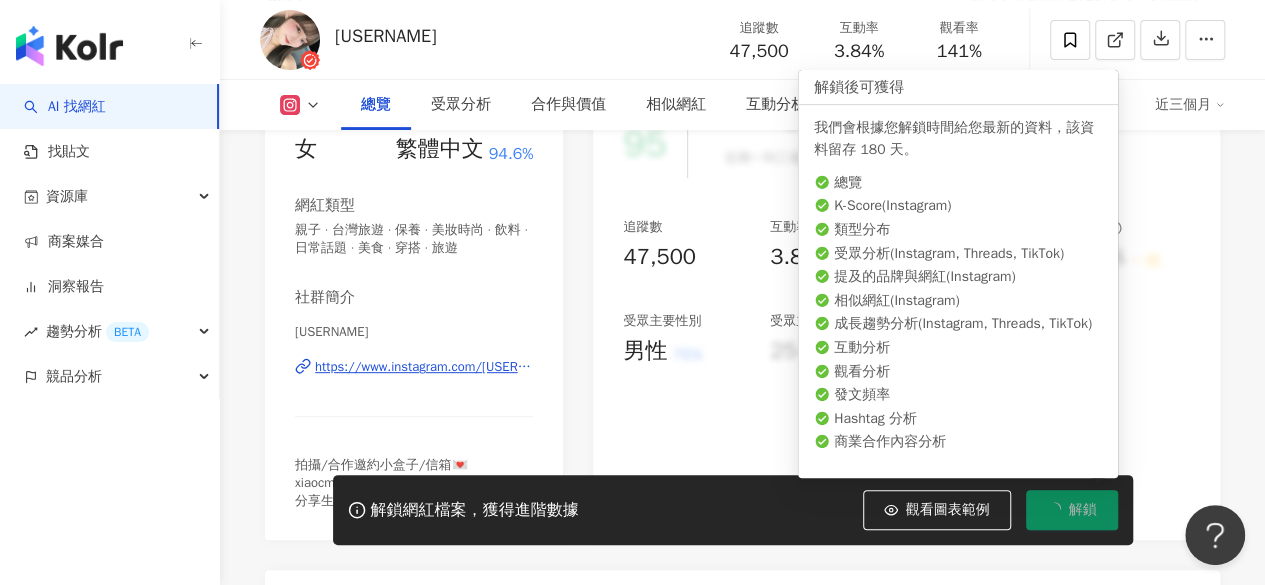 click 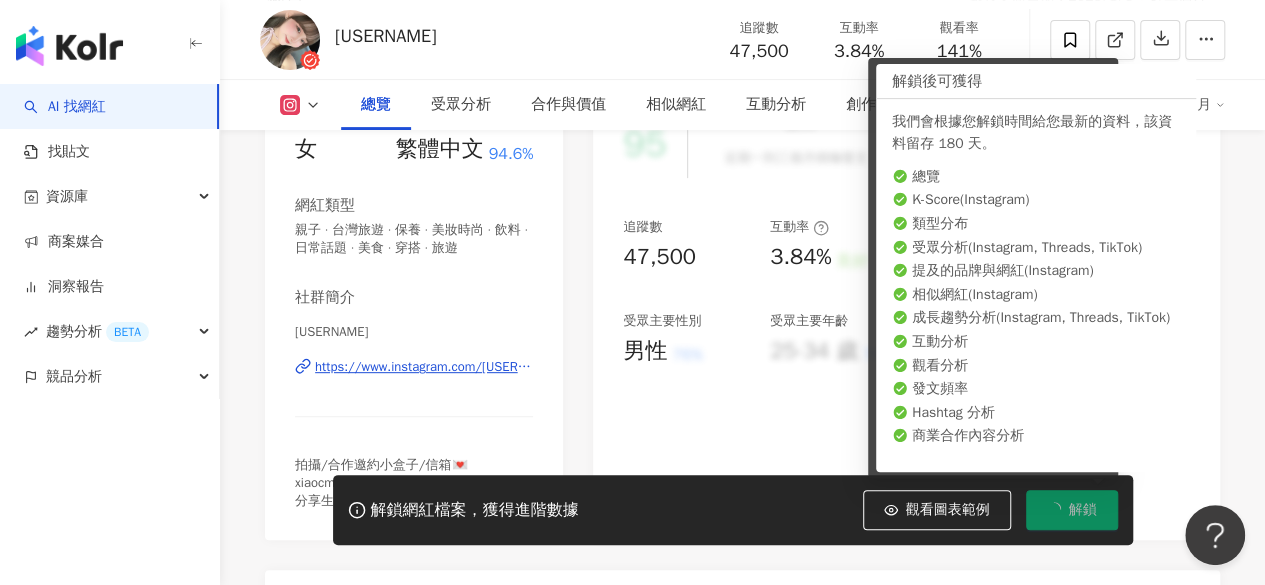 click on "解鎖" at bounding box center (1072, 510) 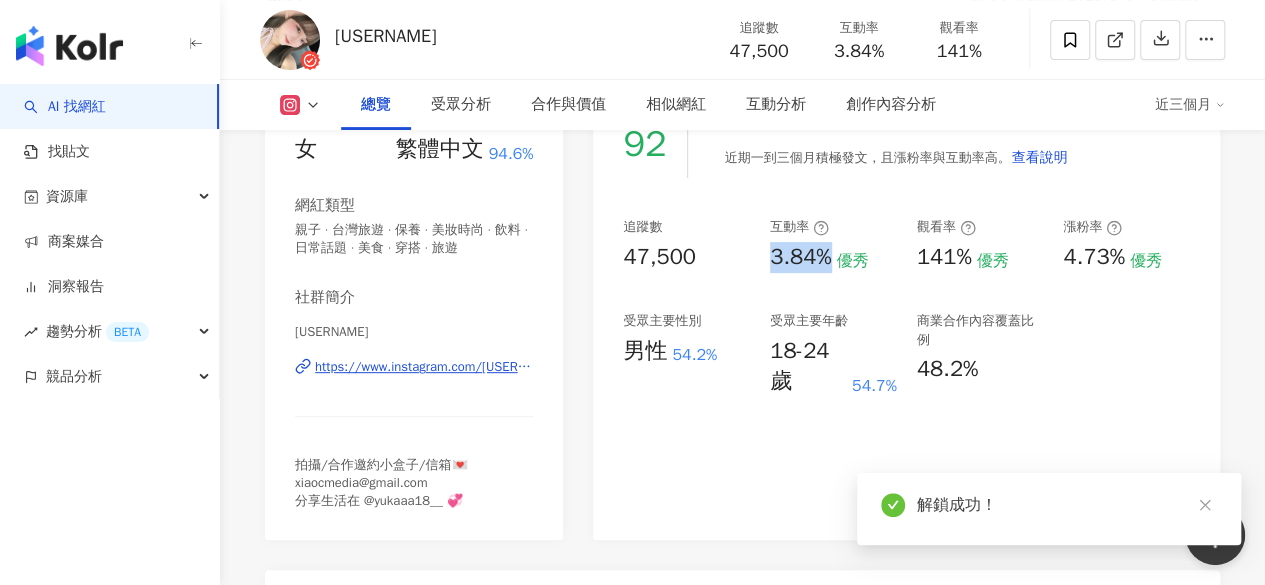 drag, startPoint x: 764, startPoint y: 255, endPoint x: 832, endPoint y: 256, distance: 68.007355 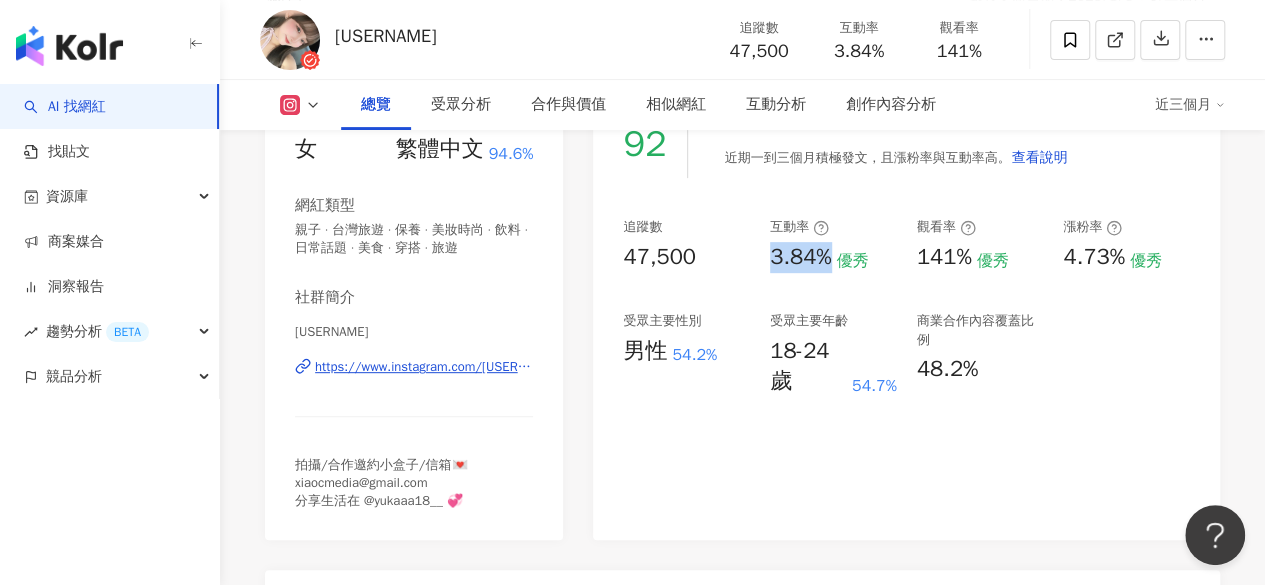 drag, startPoint x: 433, startPoint y: 337, endPoint x: 350, endPoint y: 337, distance: 83 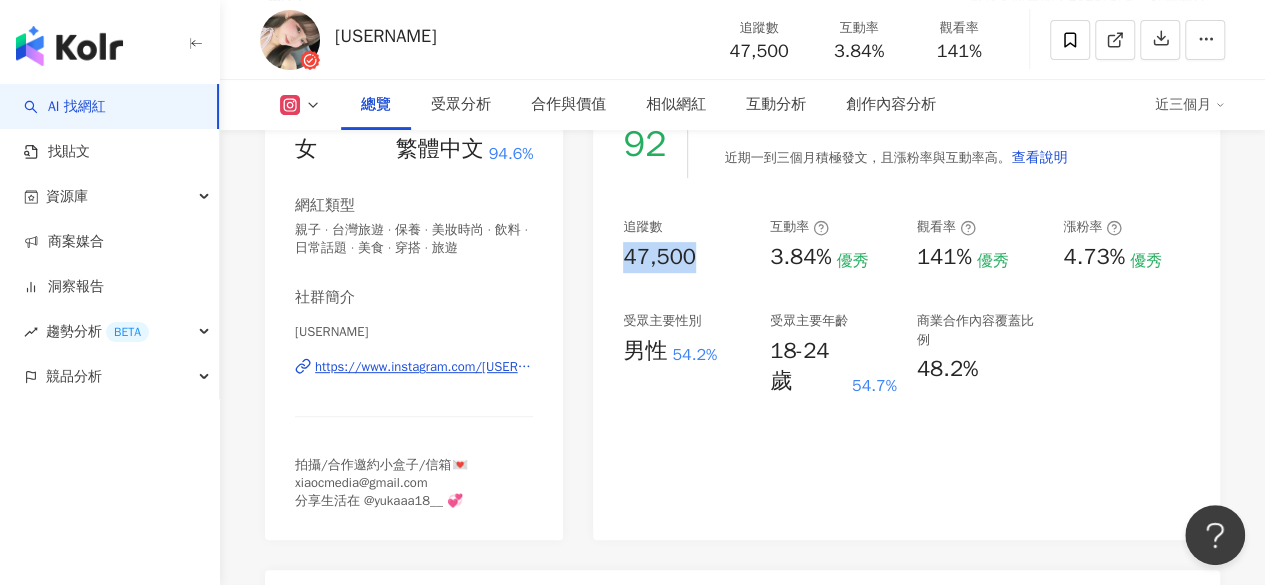 drag, startPoint x: 620, startPoint y: 251, endPoint x: 719, endPoint y: 263, distance: 99.724625 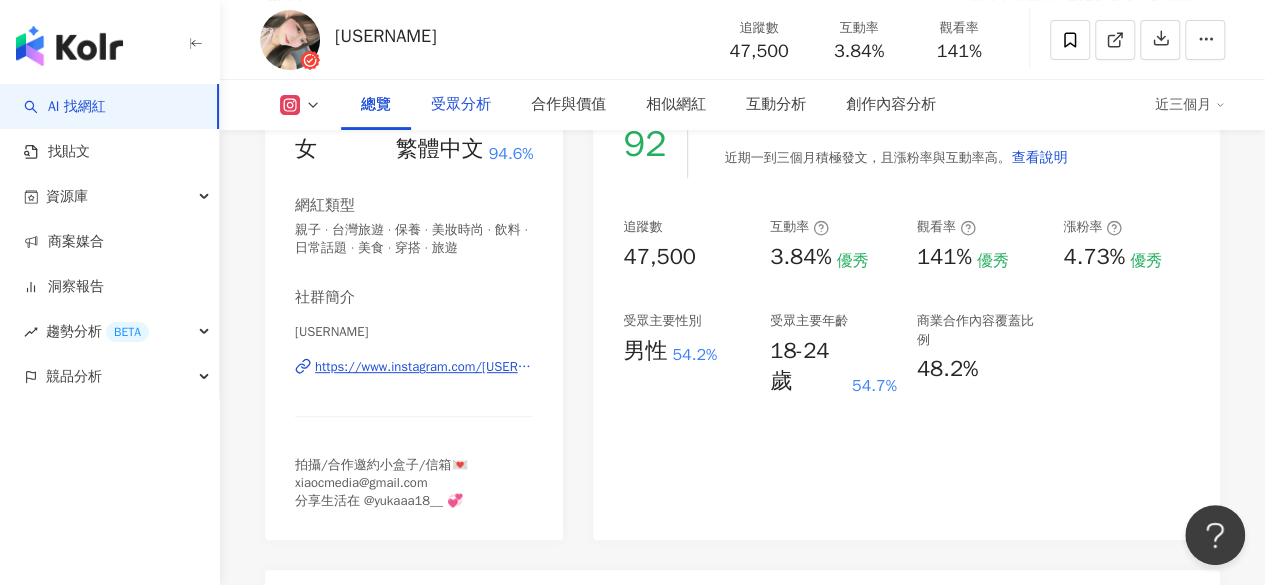 click on "受眾分析" at bounding box center (461, 105) 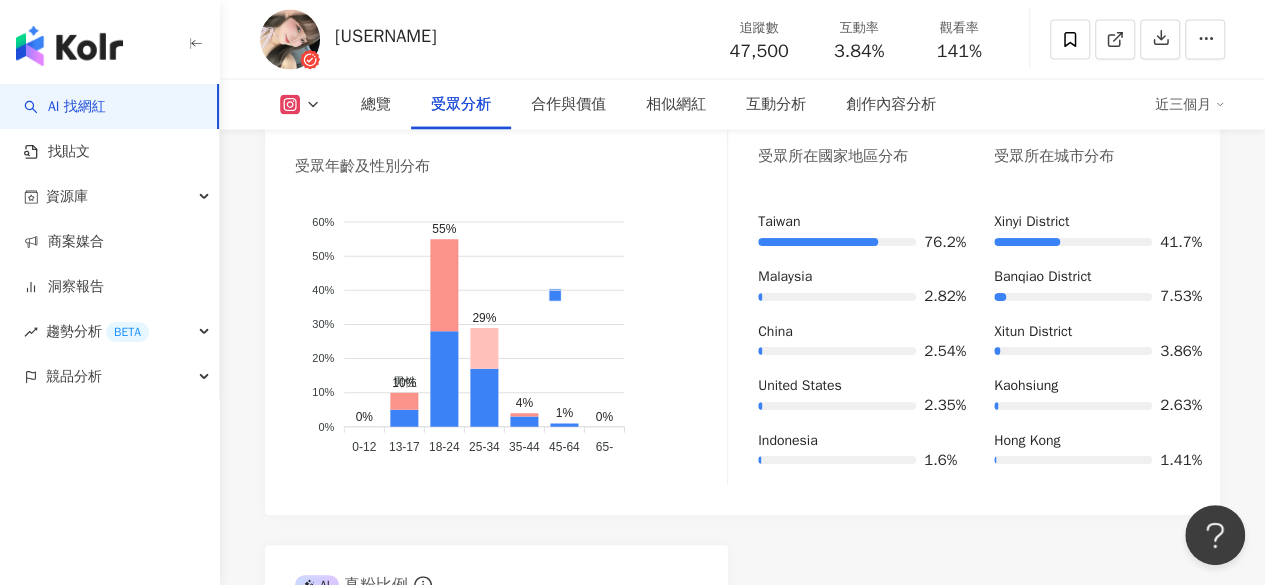 scroll, scrollTop: 1996, scrollLeft: 0, axis: vertical 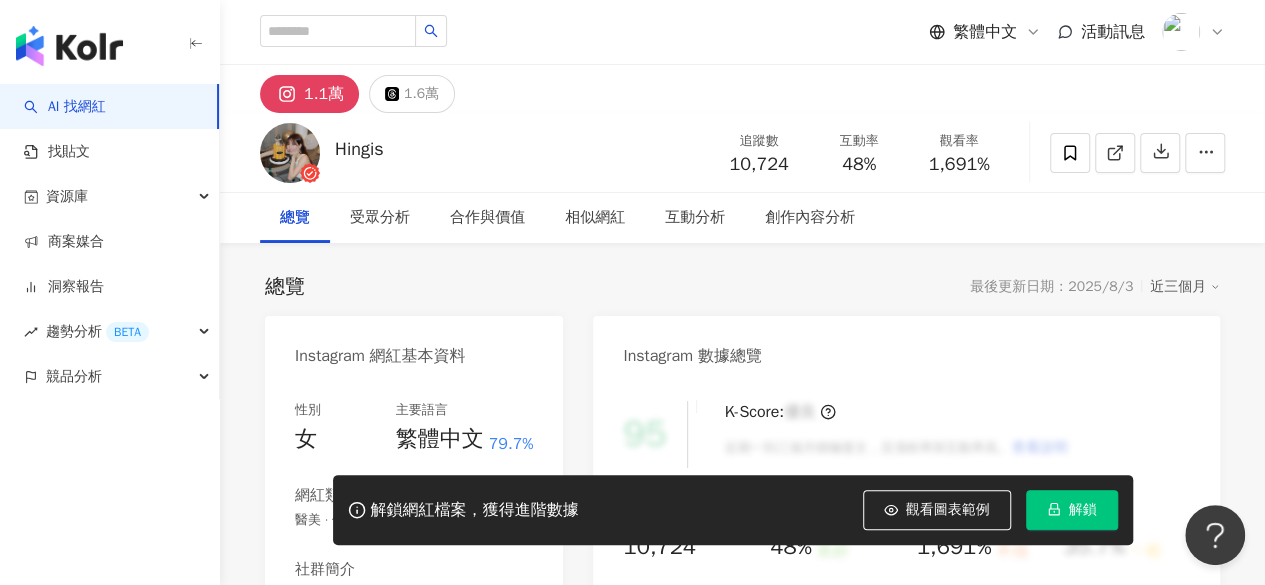 click on "解鎖" at bounding box center (1072, 510) 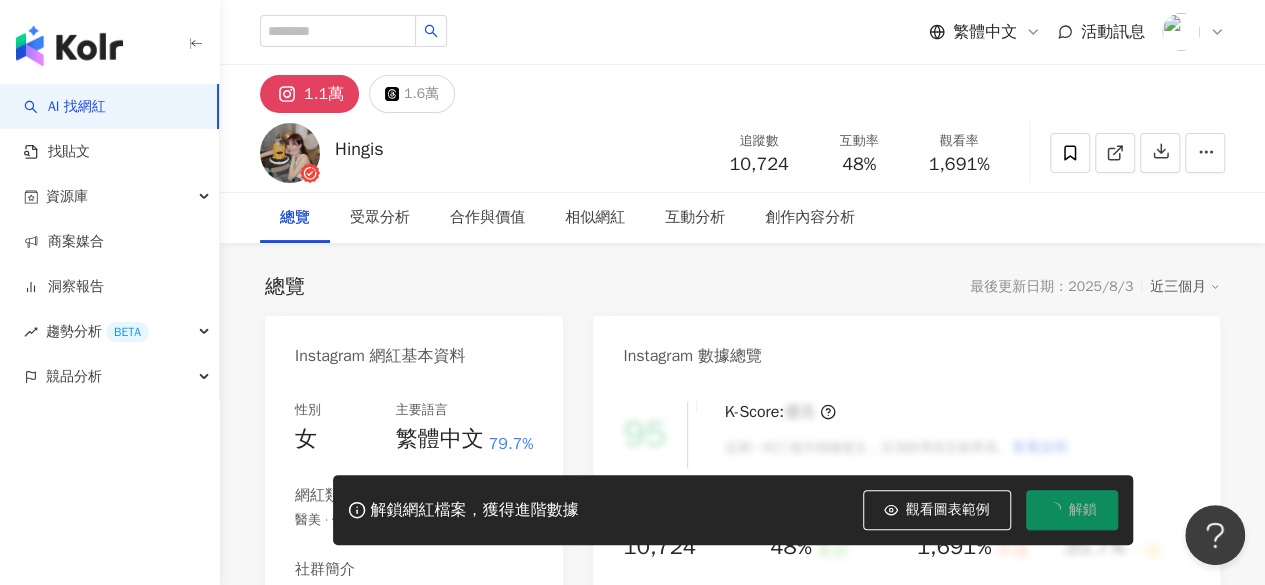 click on "解鎖" at bounding box center (1072, 510) 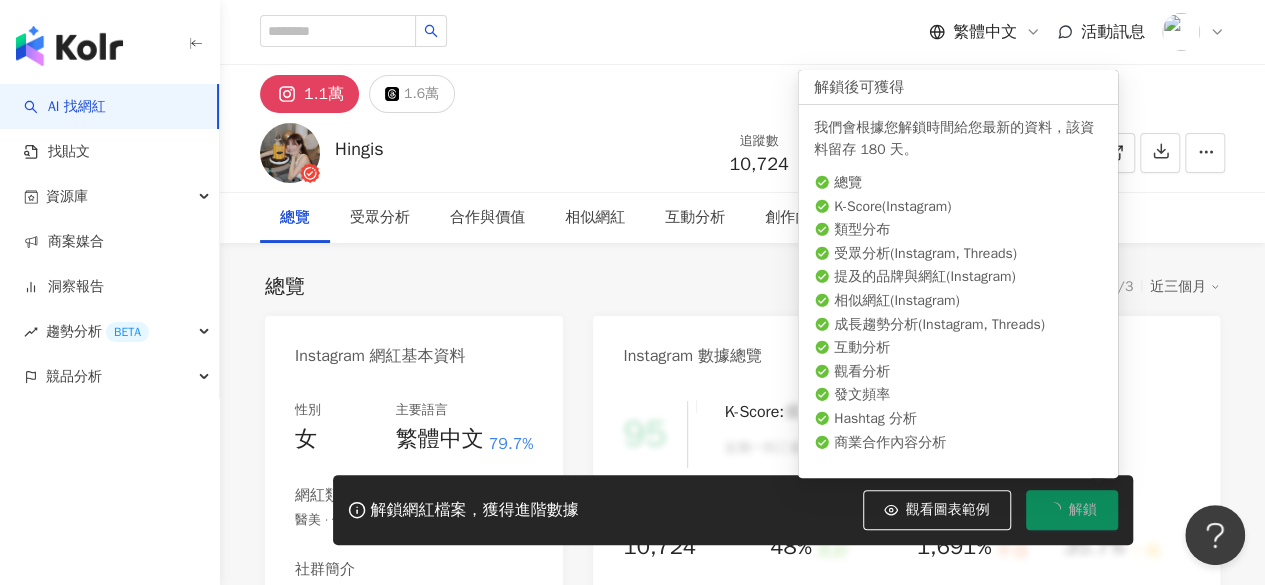 click on "解鎖" at bounding box center [1072, 510] 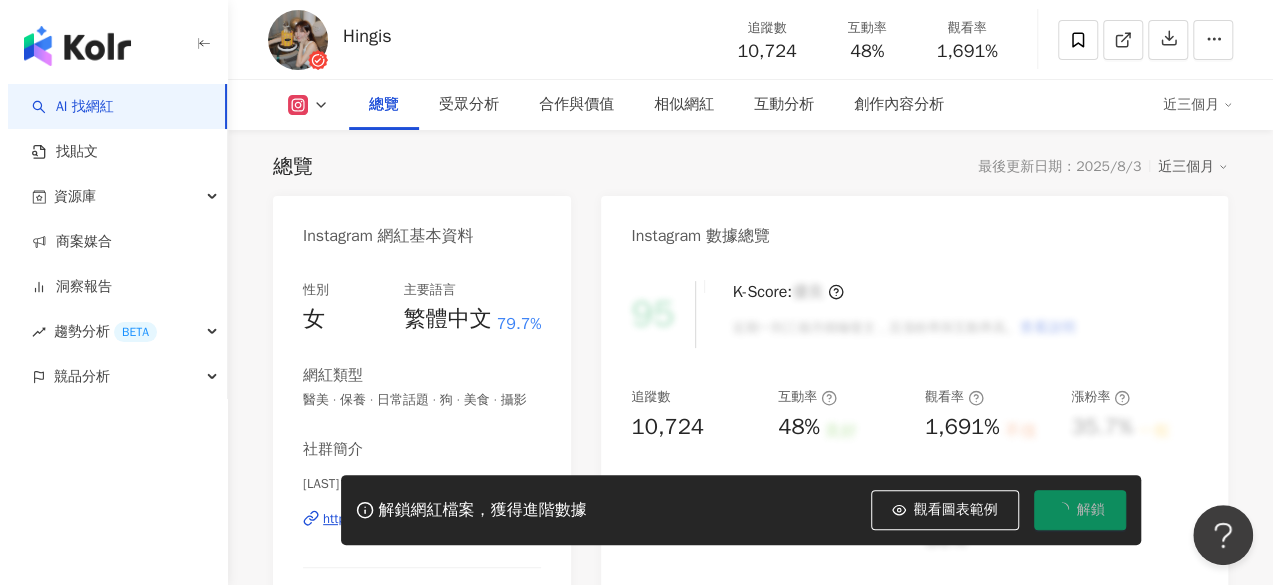 scroll, scrollTop: 123, scrollLeft: 0, axis: vertical 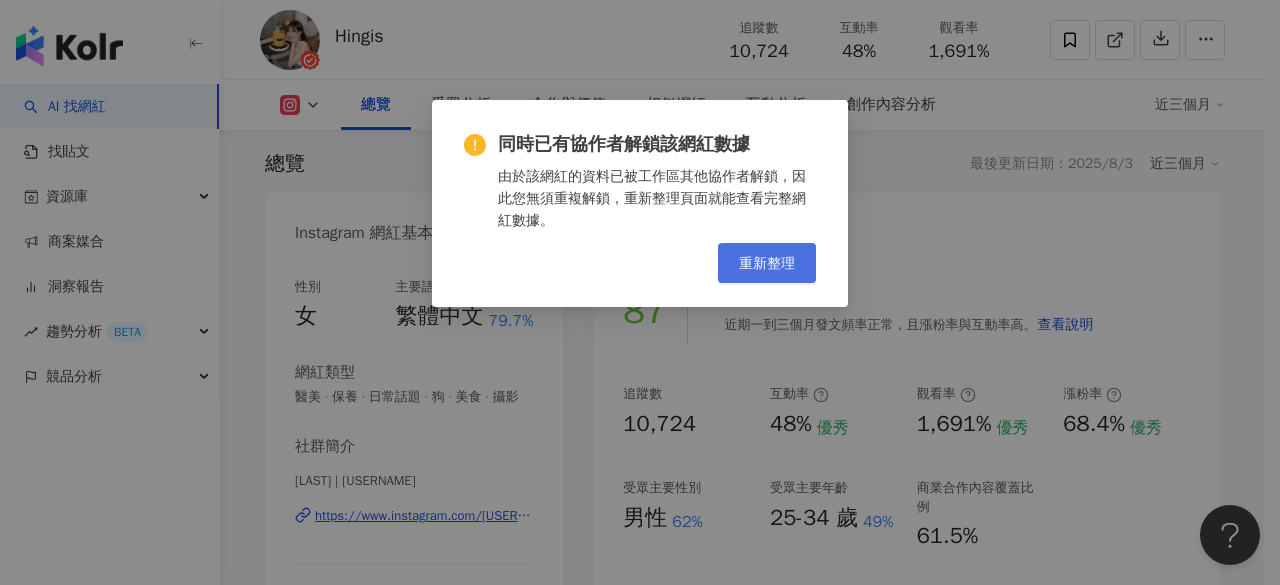 click on "重新整理" at bounding box center [767, 263] 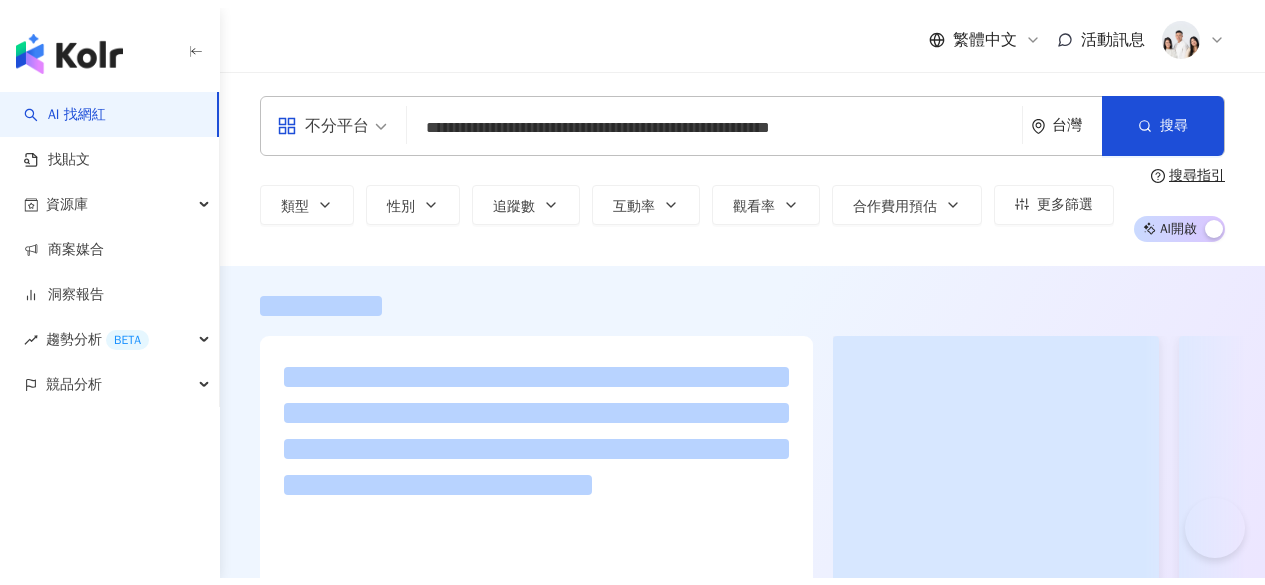 scroll, scrollTop: 0, scrollLeft: 0, axis: both 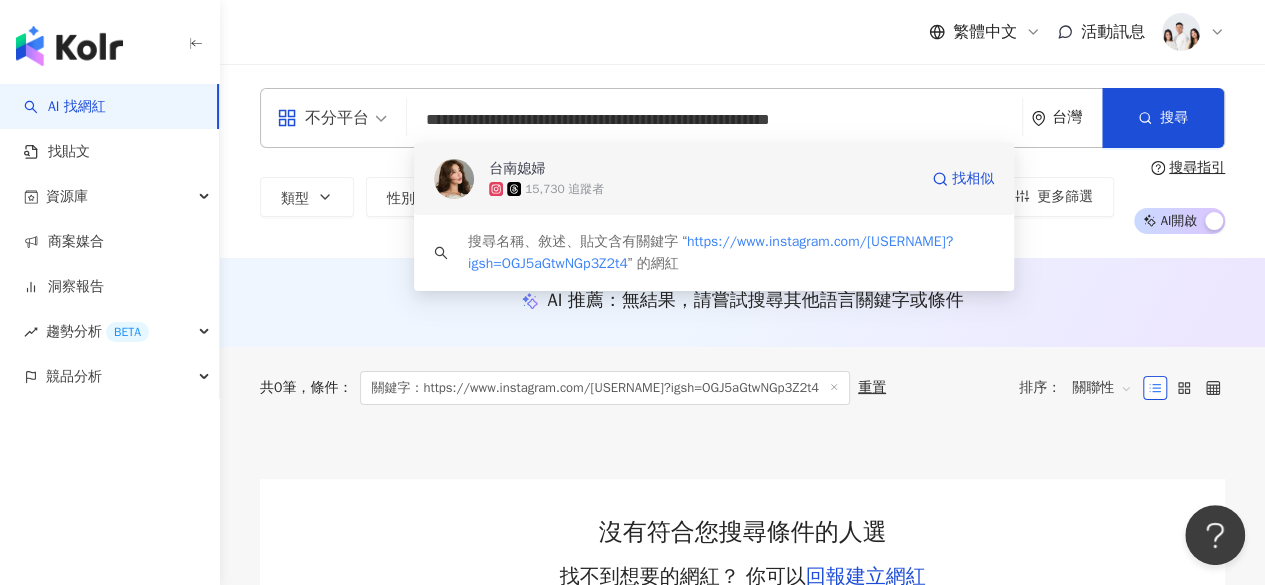 click on "台南媳婦 15,730   追蹤者 找相似" at bounding box center [714, 179] 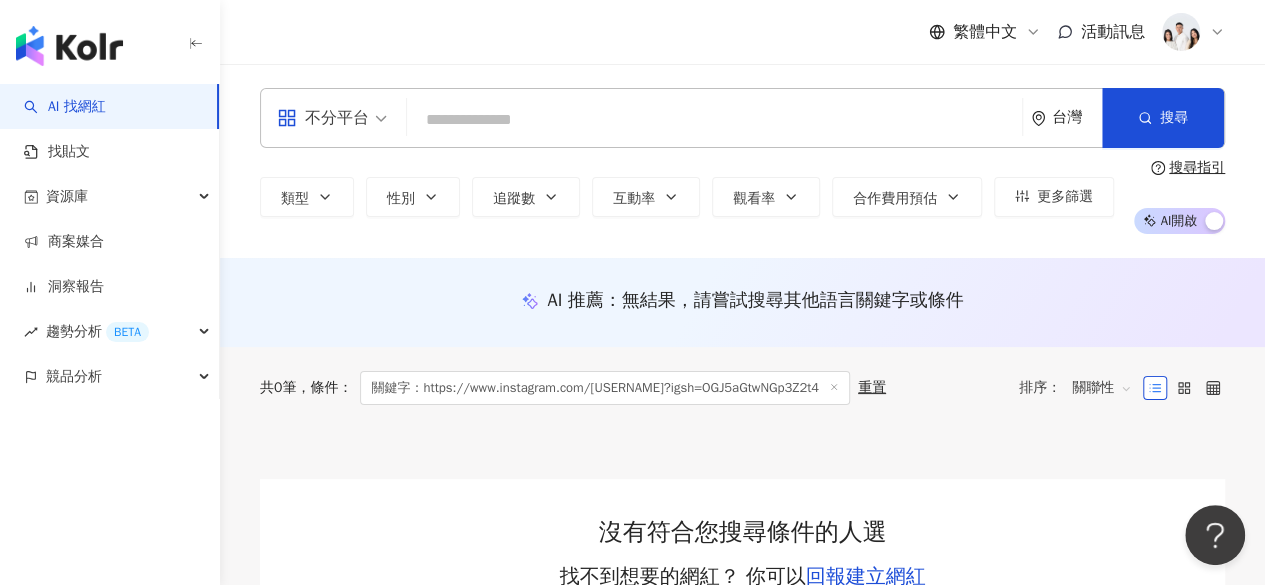 paste on "*********" 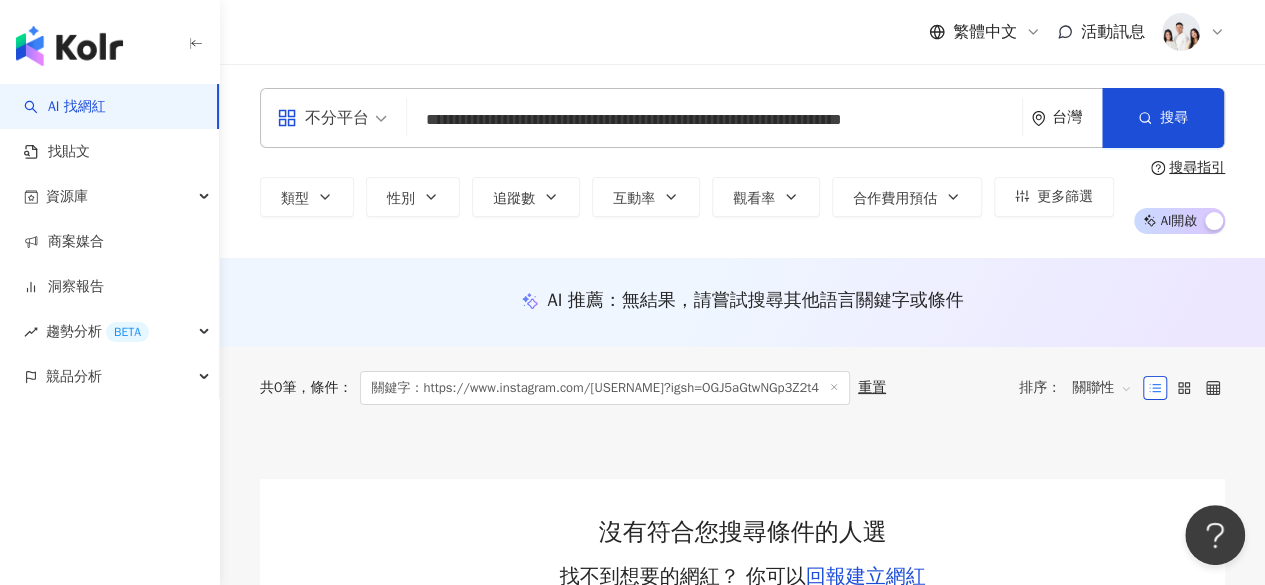 scroll, scrollTop: 0, scrollLeft: 17, axis: horizontal 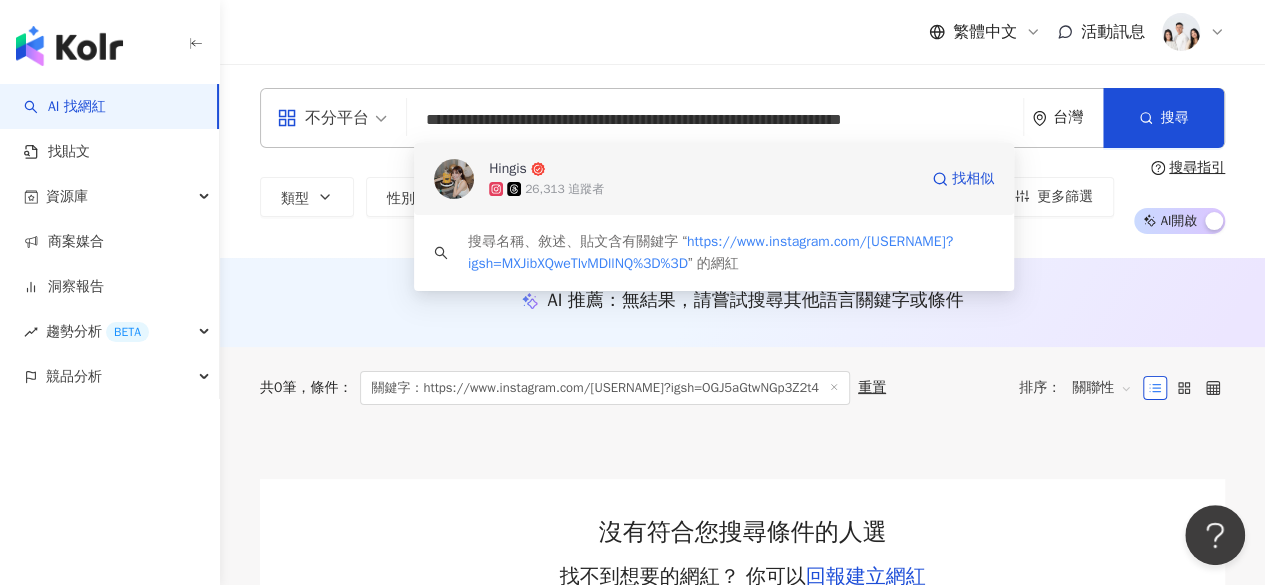 click on "Hingis 26,313   追蹤者 找相似" at bounding box center [714, 179] 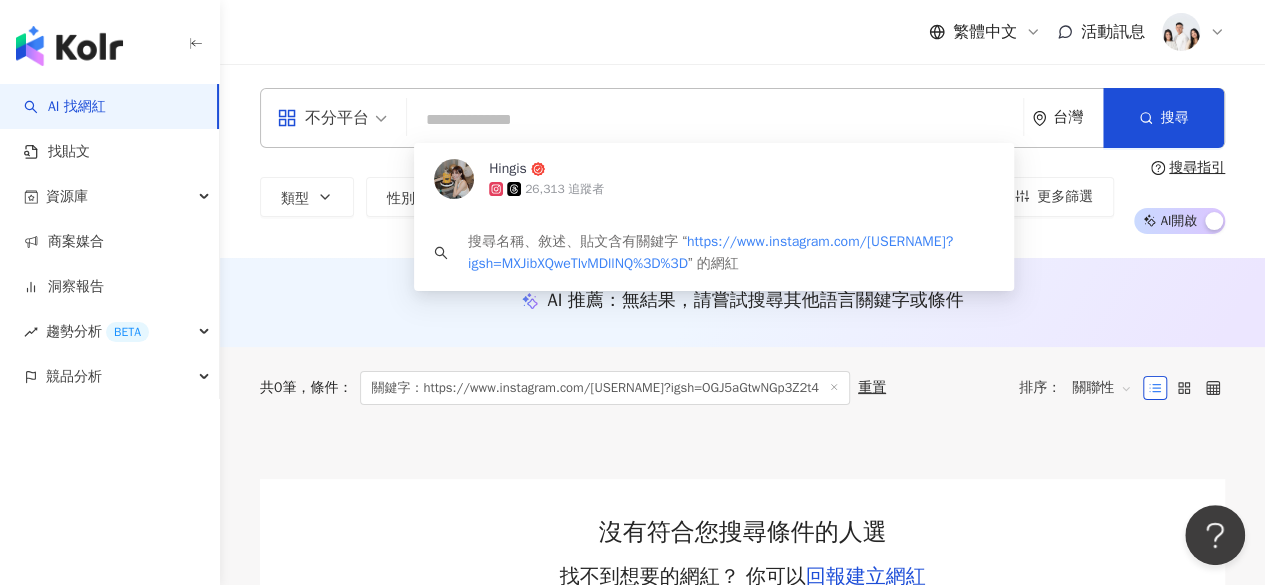scroll, scrollTop: 0, scrollLeft: 0, axis: both 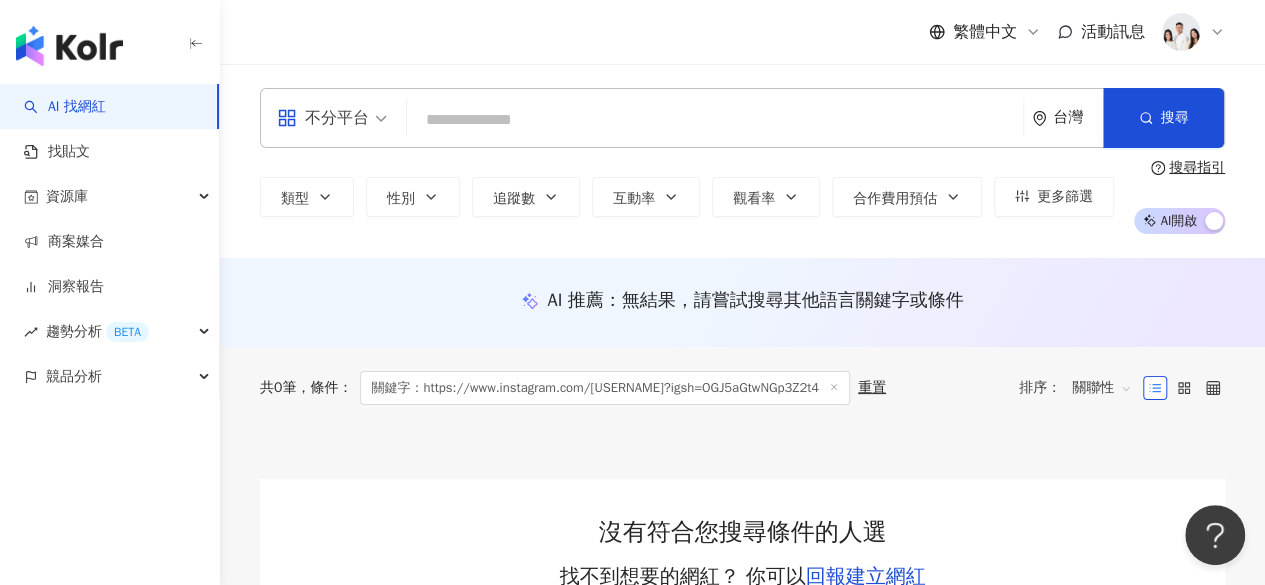 paste on "**********" 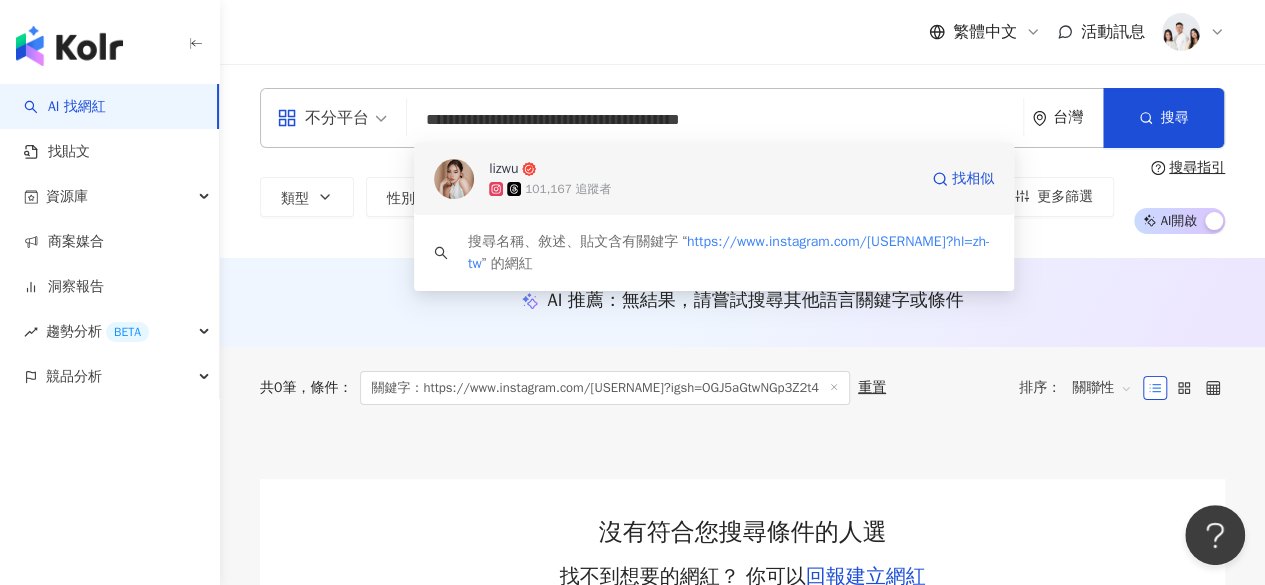 click on "101,167   追蹤者" at bounding box center (703, 189) 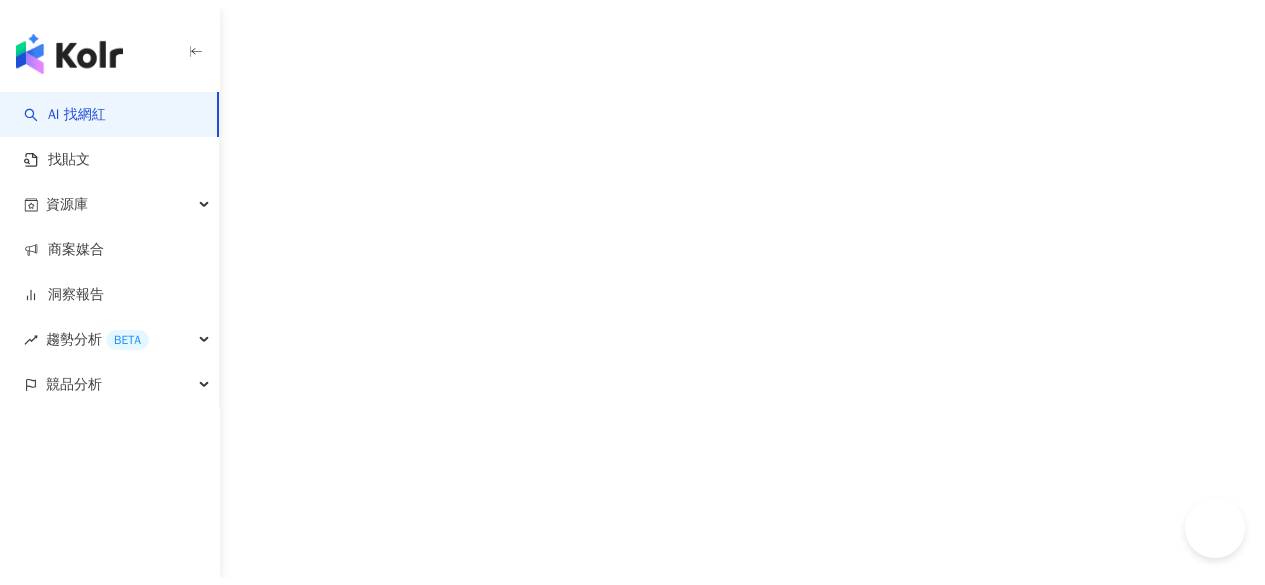 scroll, scrollTop: 0, scrollLeft: 0, axis: both 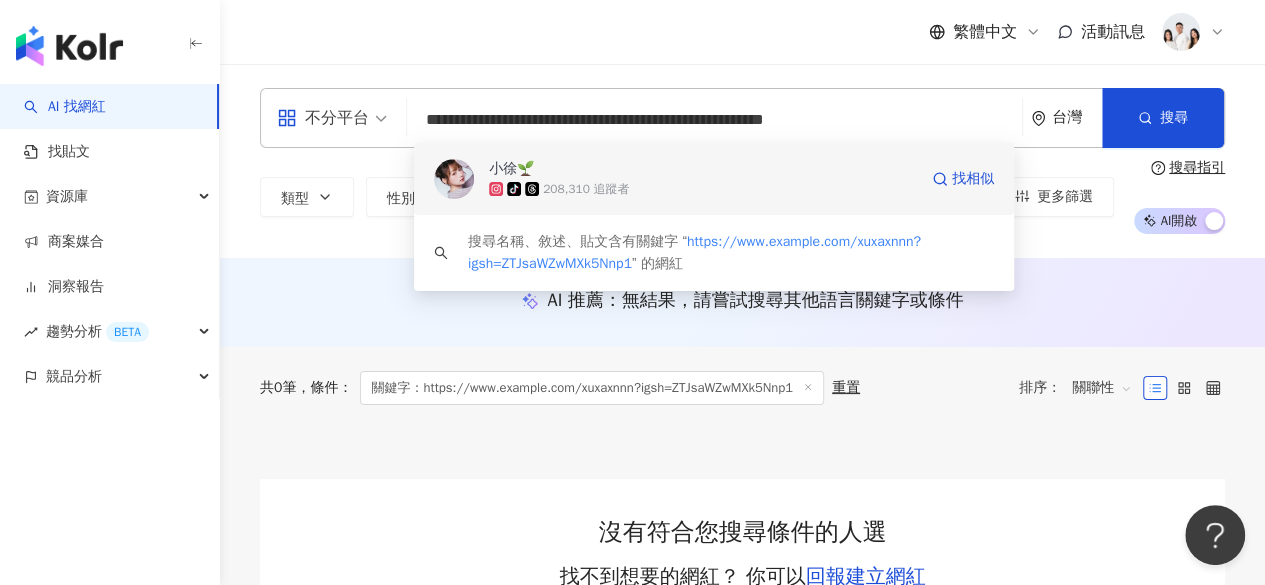 click on "208,310   追蹤者" at bounding box center (586, 189) 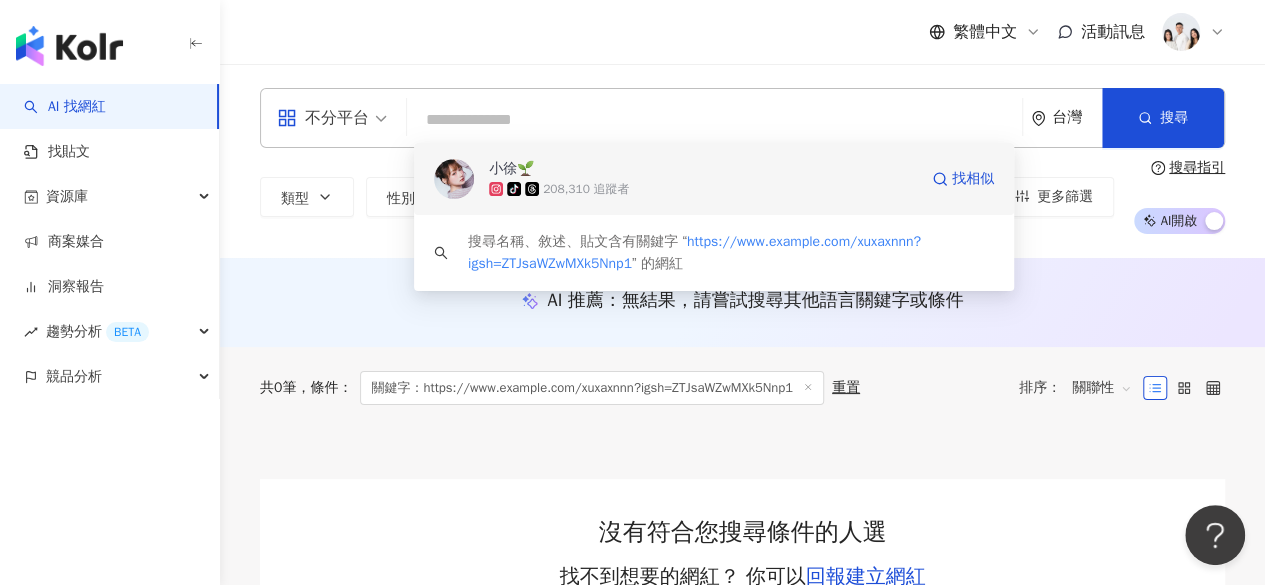 type 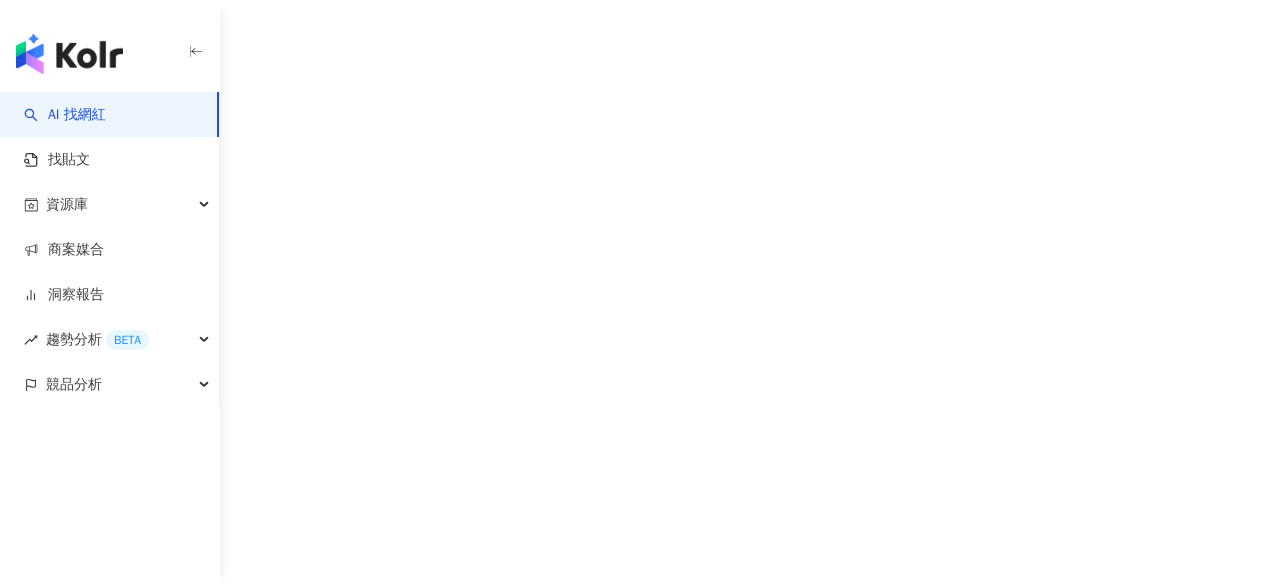scroll, scrollTop: 0, scrollLeft: 0, axis: both 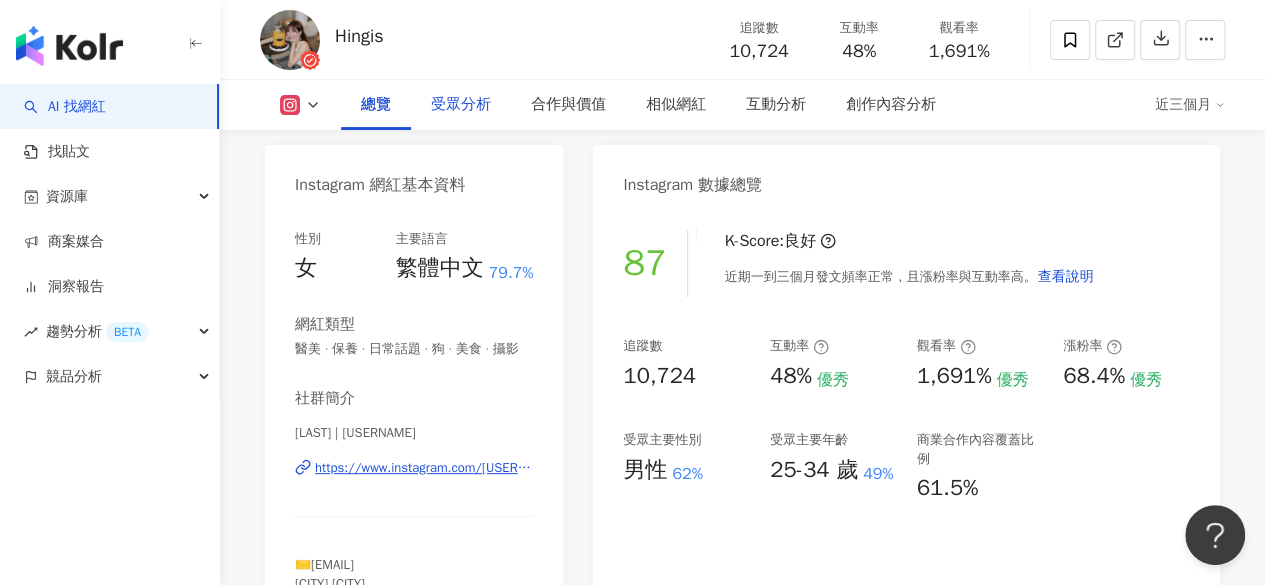 click on "受眾分析" at bounding box center [461, 105] 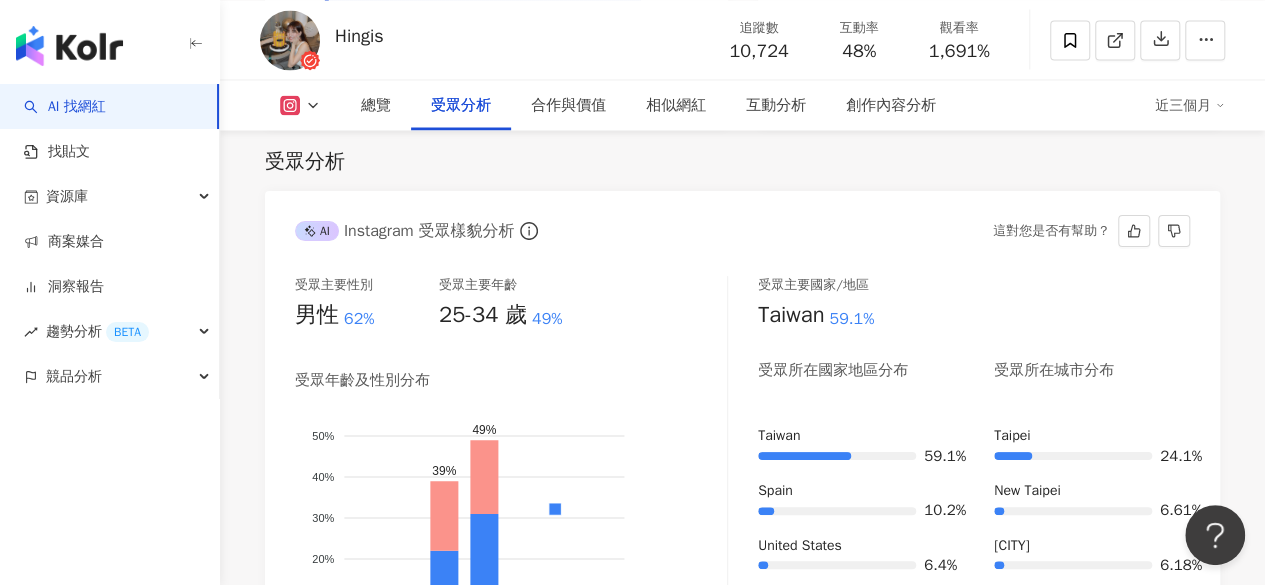 scroll, scrollTop: 1806, scrollLeft: 0, axis: vertical 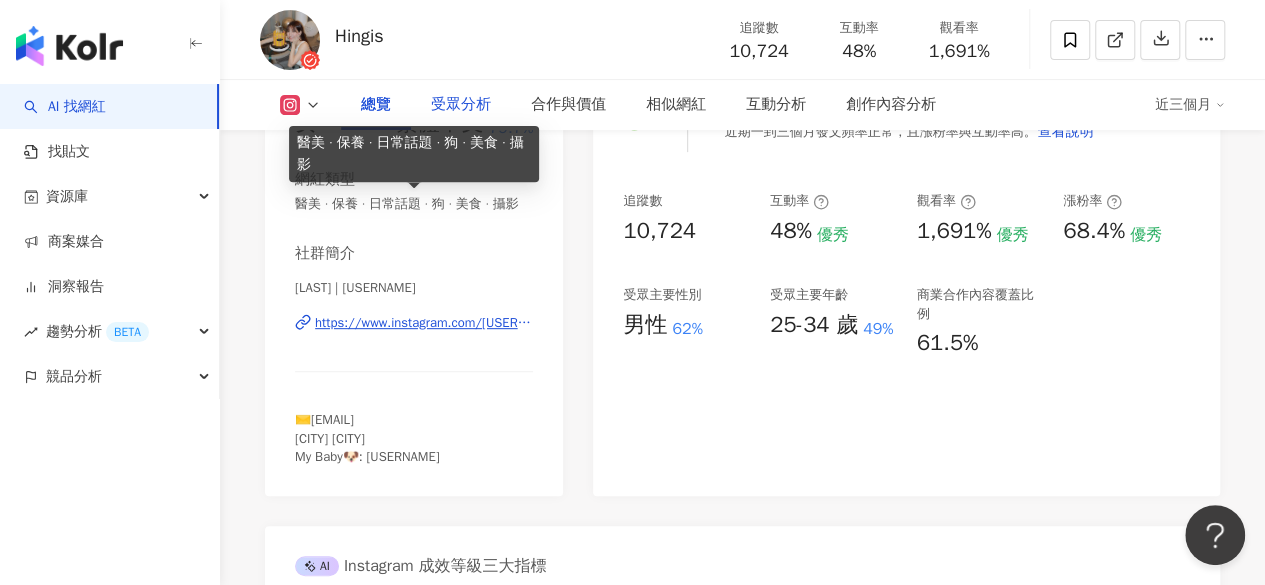 click on "受眾分析" at bounding box center [461, 105] 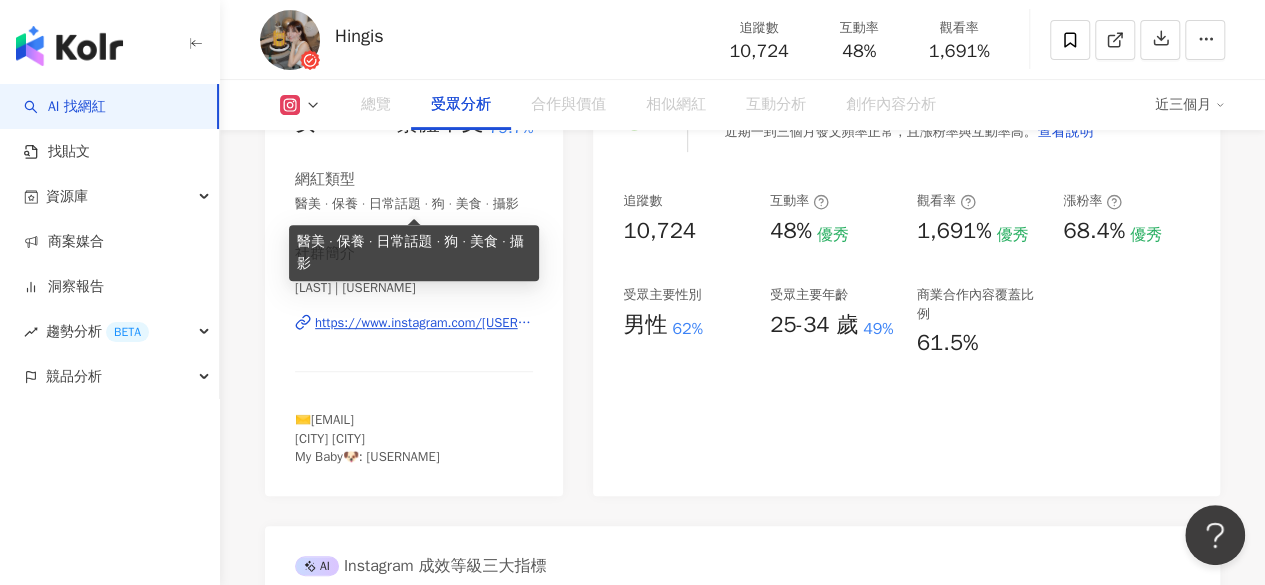 scroll, scrollTop: 1798, scrollLeft: 0, axis: vertical 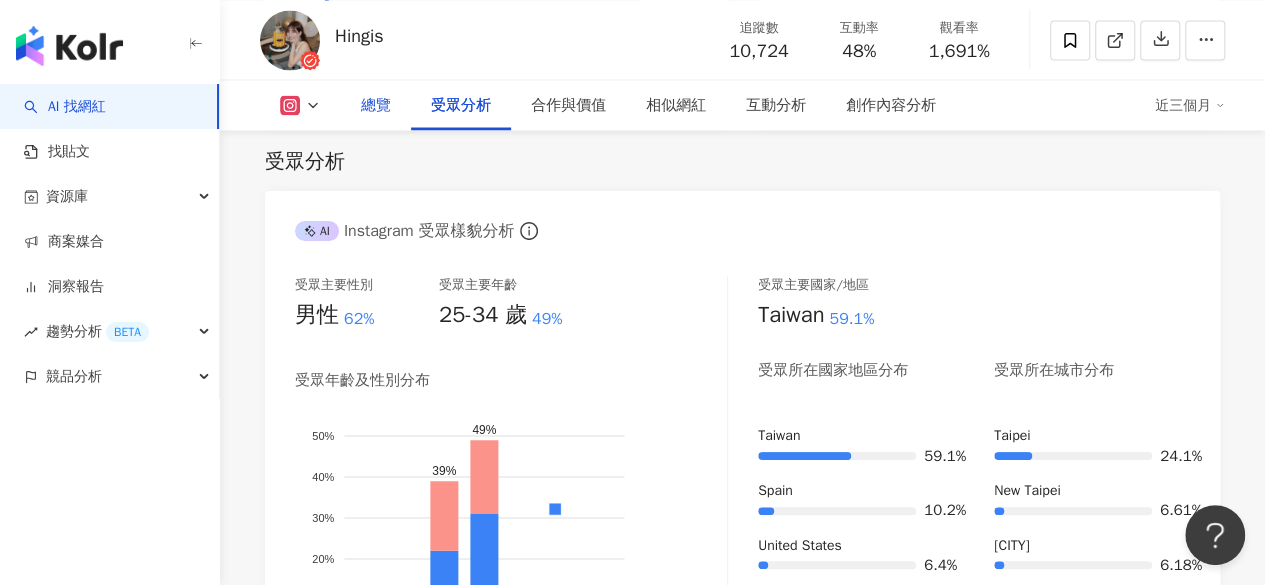 click on "總覽" at bounding box center [376, 105] 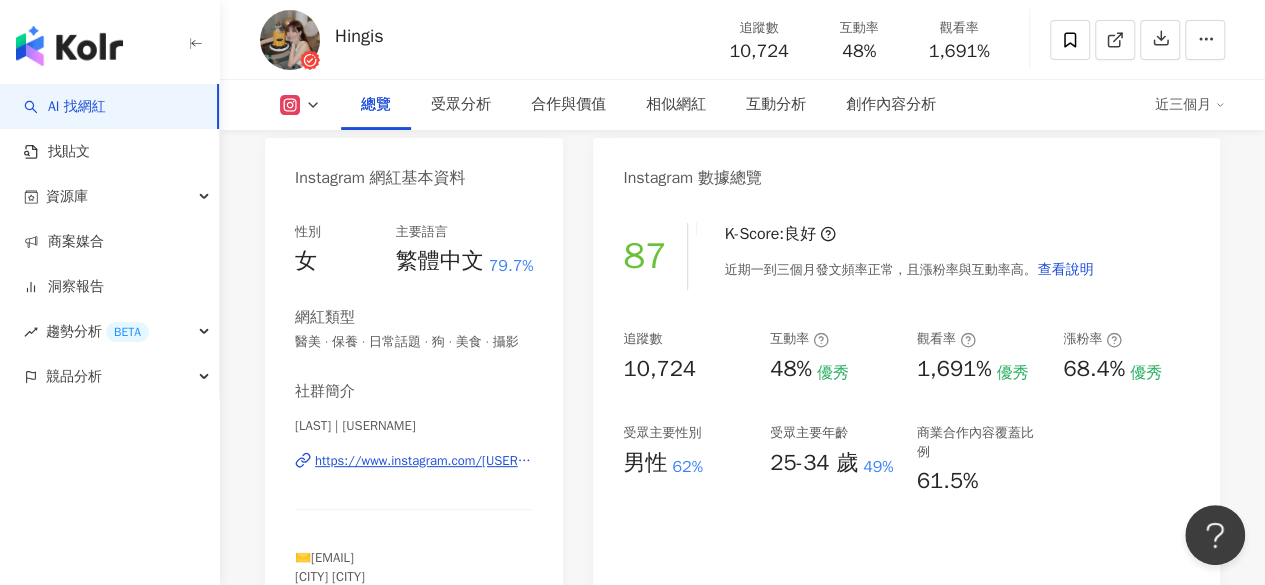 scroll, scrollTop: 180, scrollLeft: 0, axis: vertical 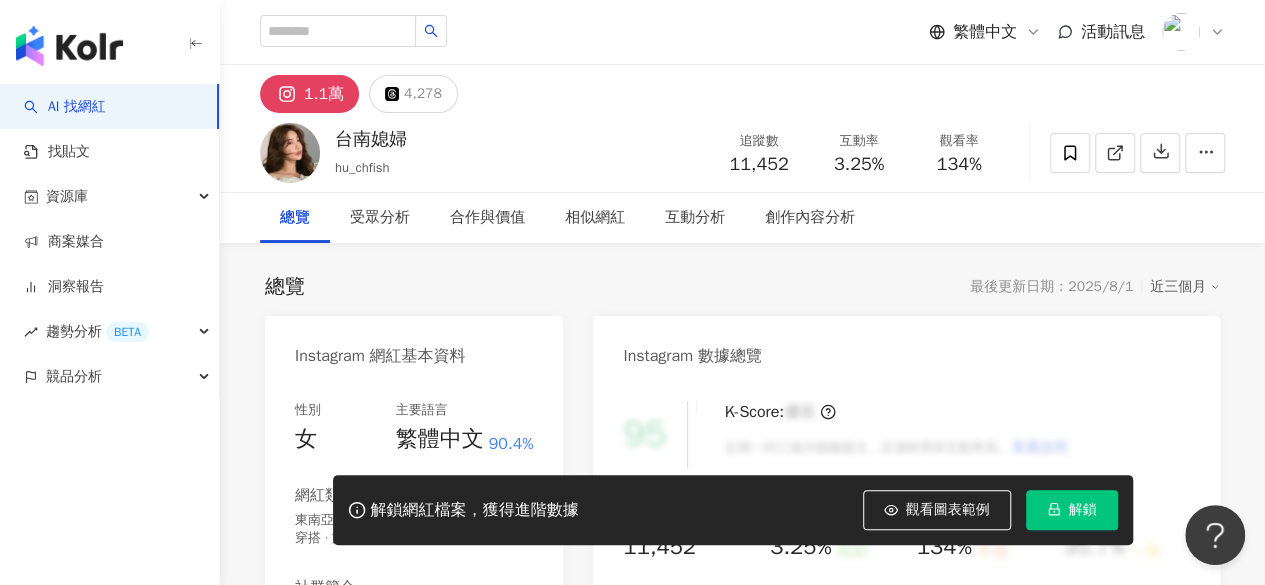click on "解鎖" at bounding box center [1072, 510] 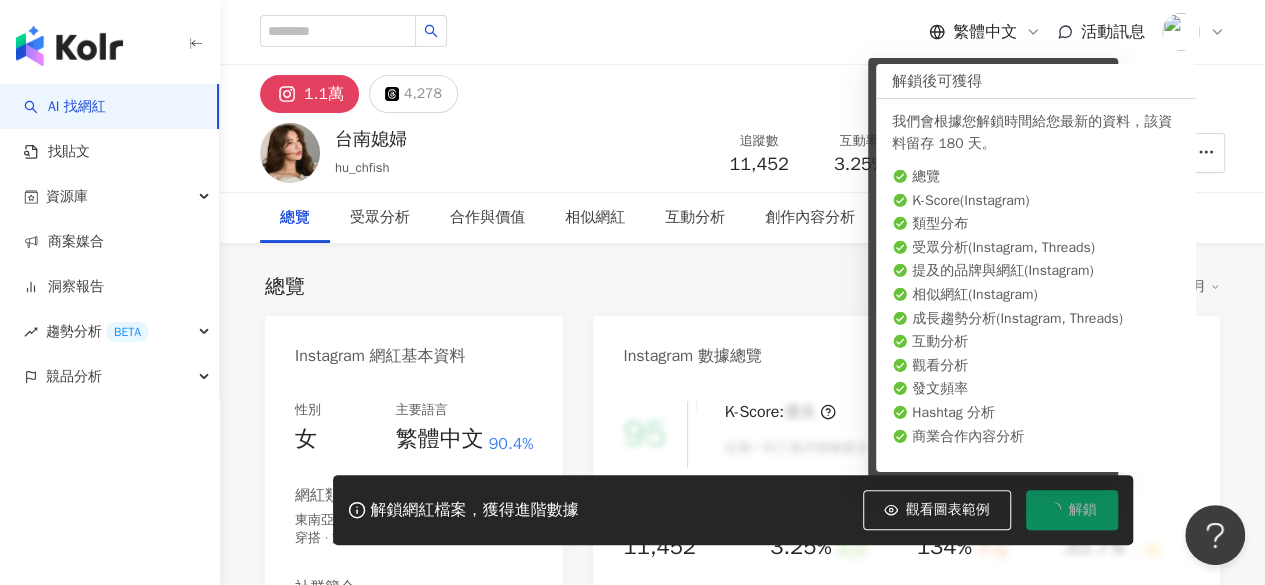 click on "Instagram 數據總覽" at bounding box center [692, 356] 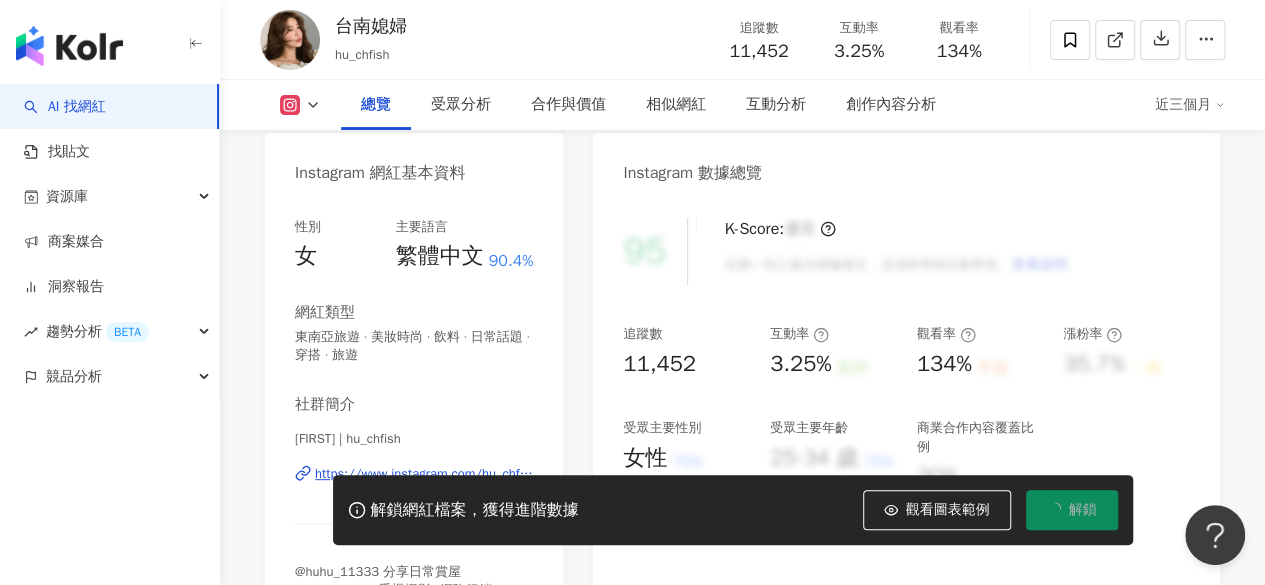 scroll, scrollTop: 283, scrollLeft: 0, axis: vertical 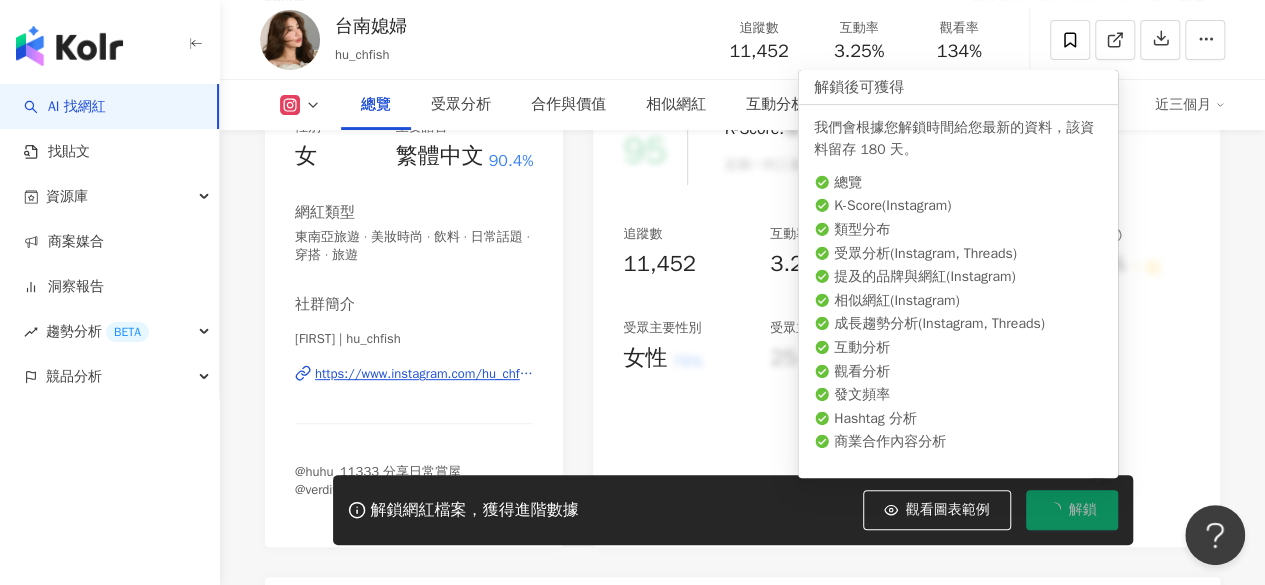 click on "解鎖" at bounding box center (1083, 510) 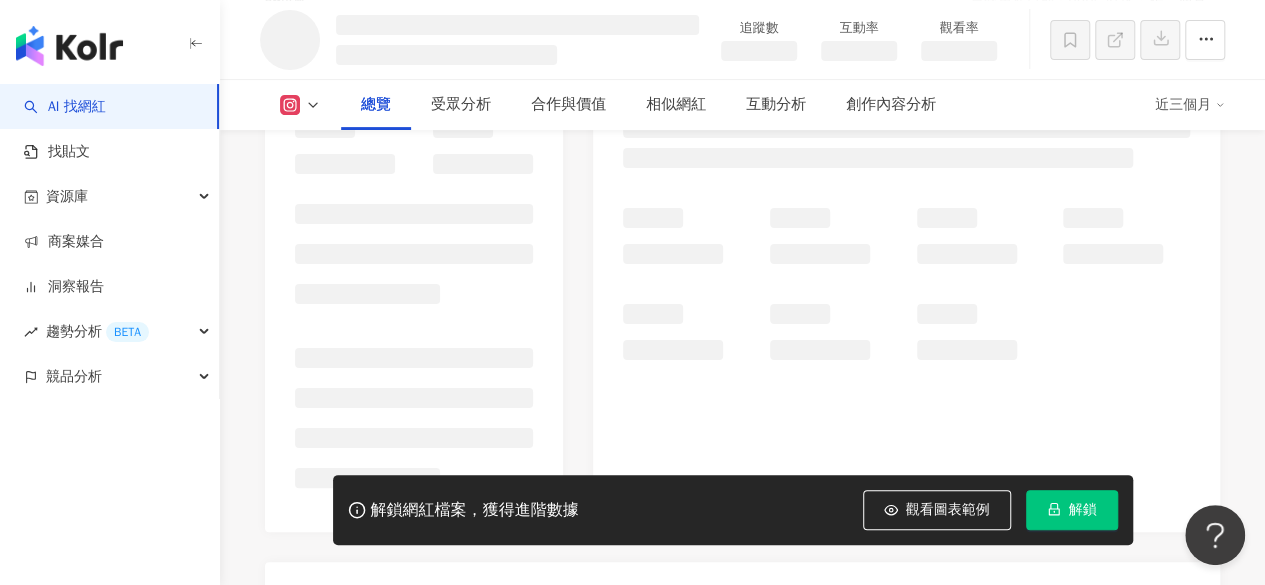 scroll, scrollTop: 301, scrollLeft: 0, axis: vertical 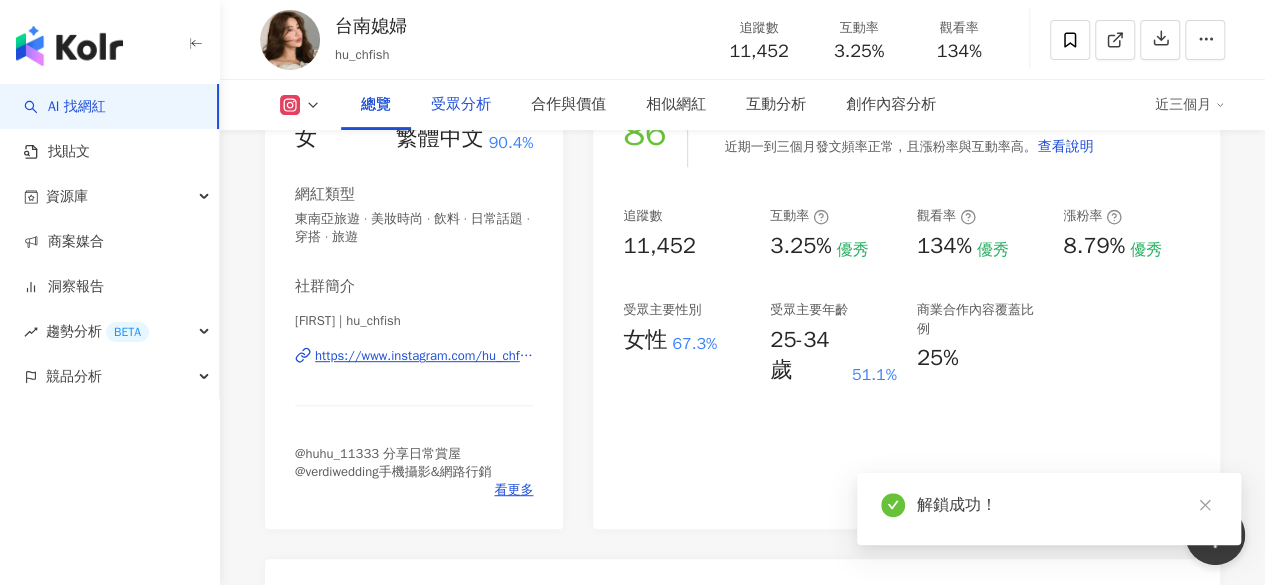 click on "受眾分析" at bounding box center [461, 105] 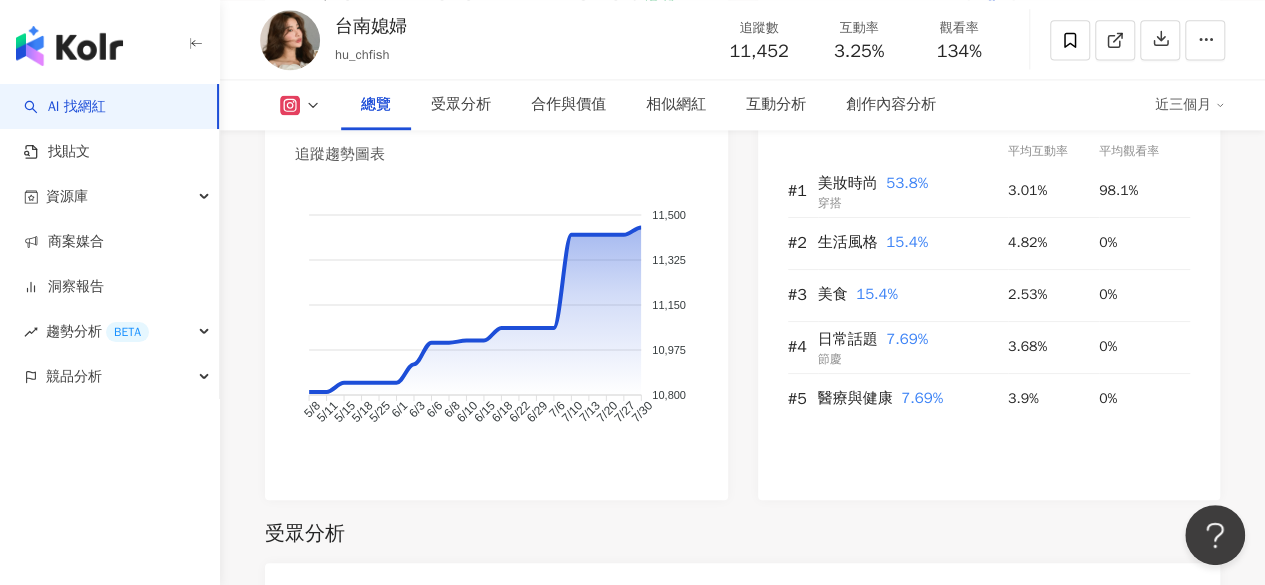 scroll, scrollTop: 1357, scrollLeft: 0, axis: vertical 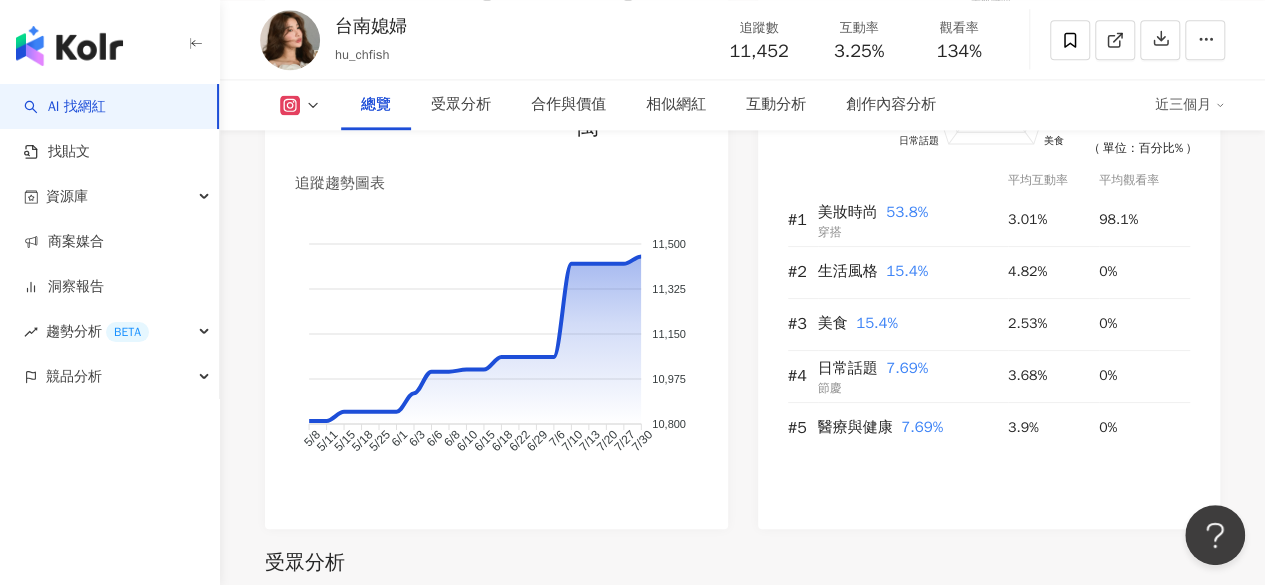 click on "總覽" at bounding box center [376, 105] 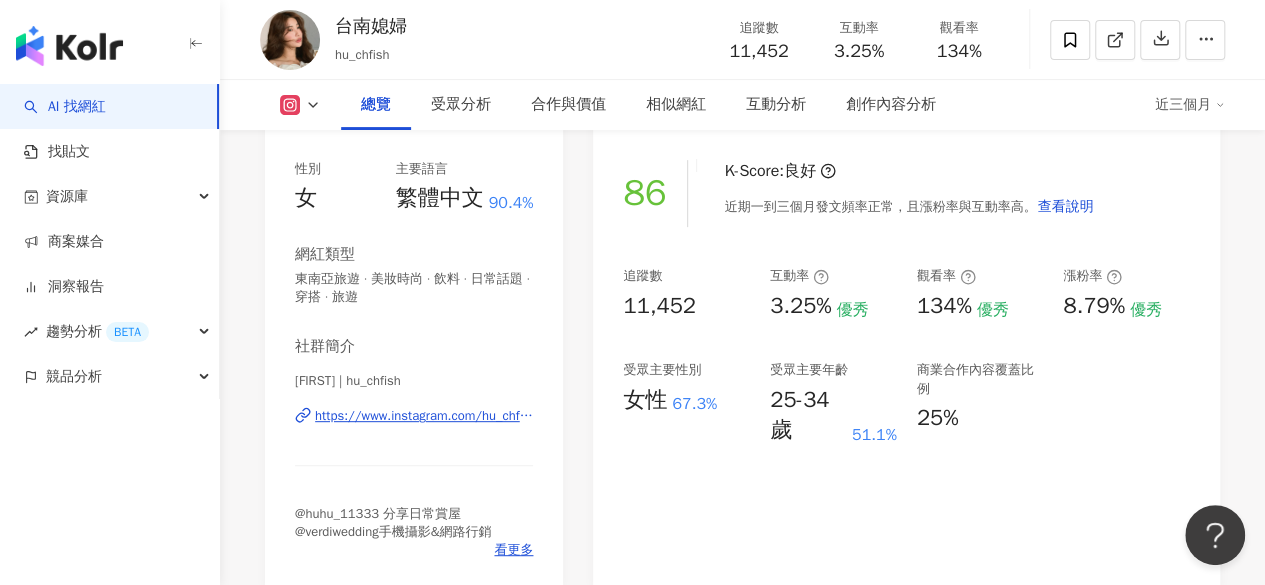 scroll, scrollTop: 238, scrollLeft: 0, axis: vertical 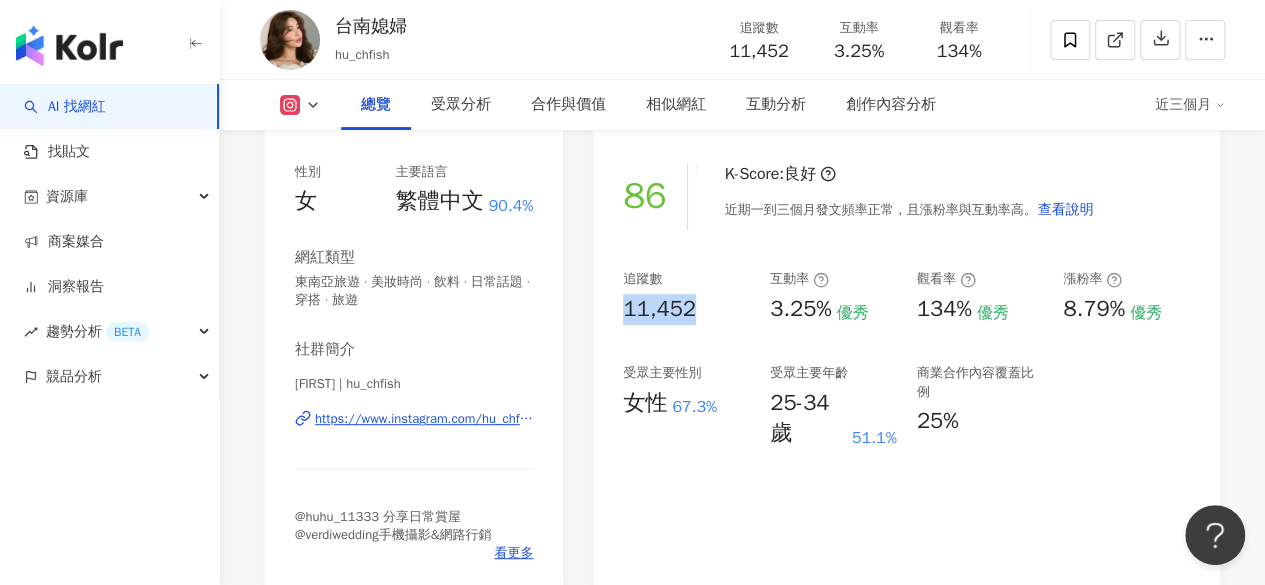 drag, startPoint x: 601, startPoint y: 319, endPoint x: 712, endPoint y: 319, distance: 111 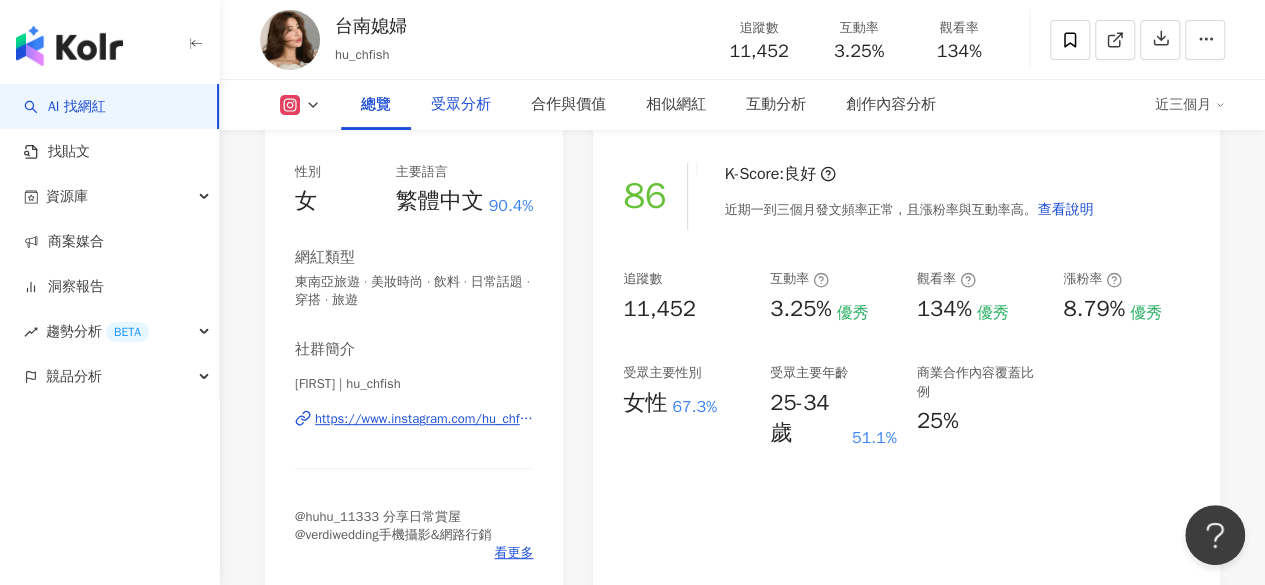 click on "受眾分析" at bounding box center (461, 105) 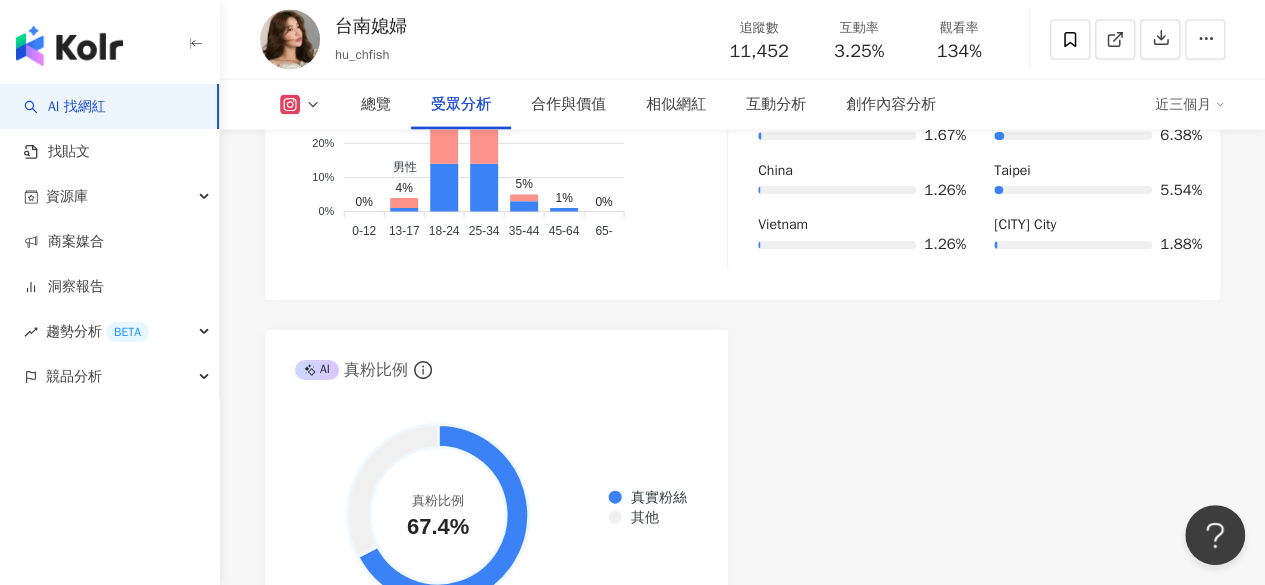 scroll, scrollTop: 2211, scrollLeft: 0, axis: vertical 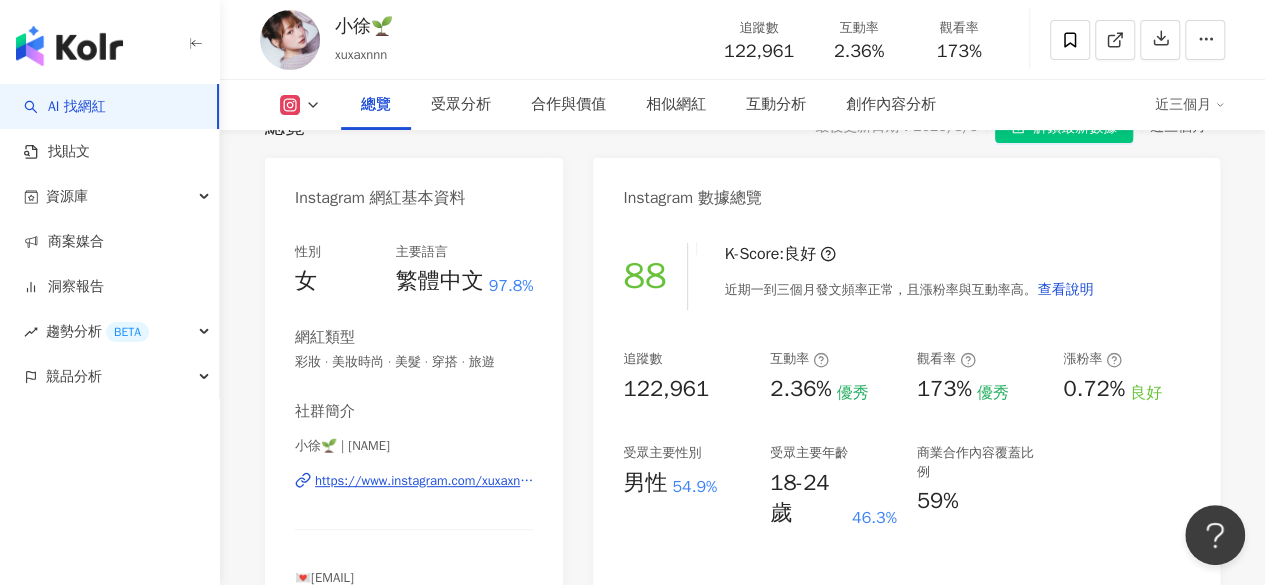 drag, startPoint x: 406, startPoint y: 443, endPoint x: 347, endPoint y: 448, distance: 59.211487 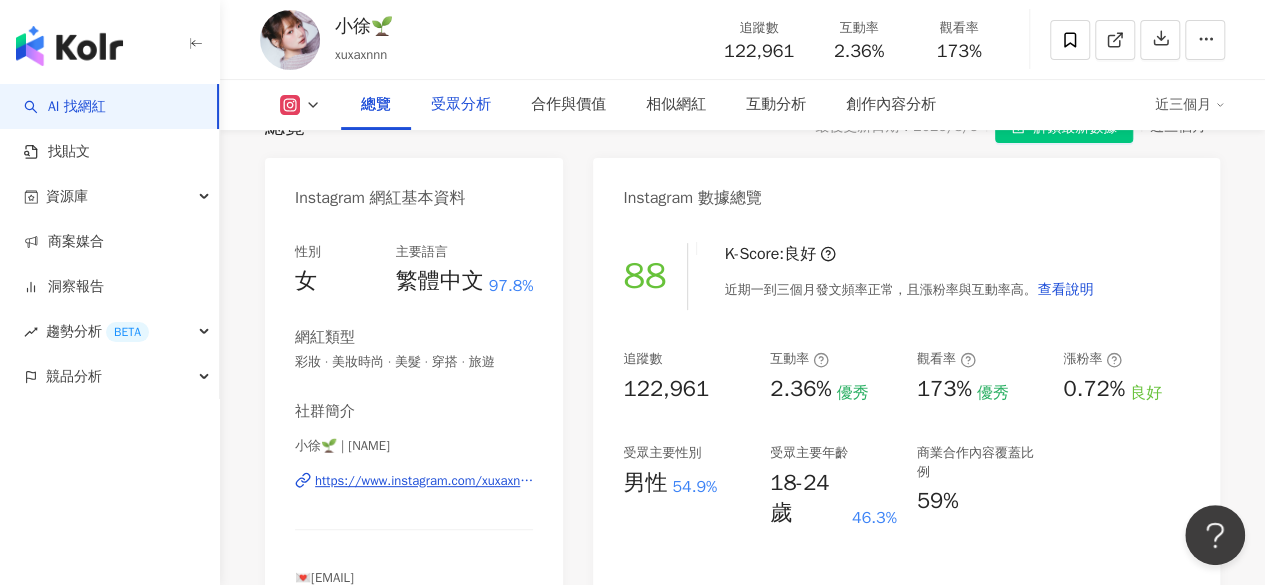 click on "受眾分析" at bounding box center (461, 105) 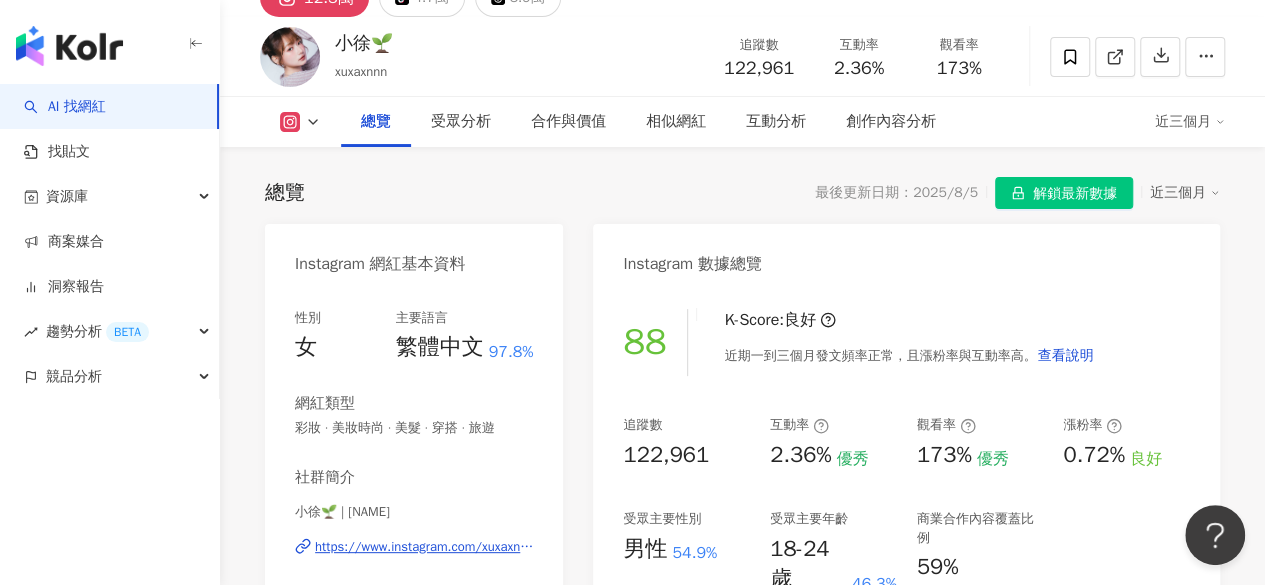 scroll, scrollTop: 97, scrollLeft: 0, axis: vertical 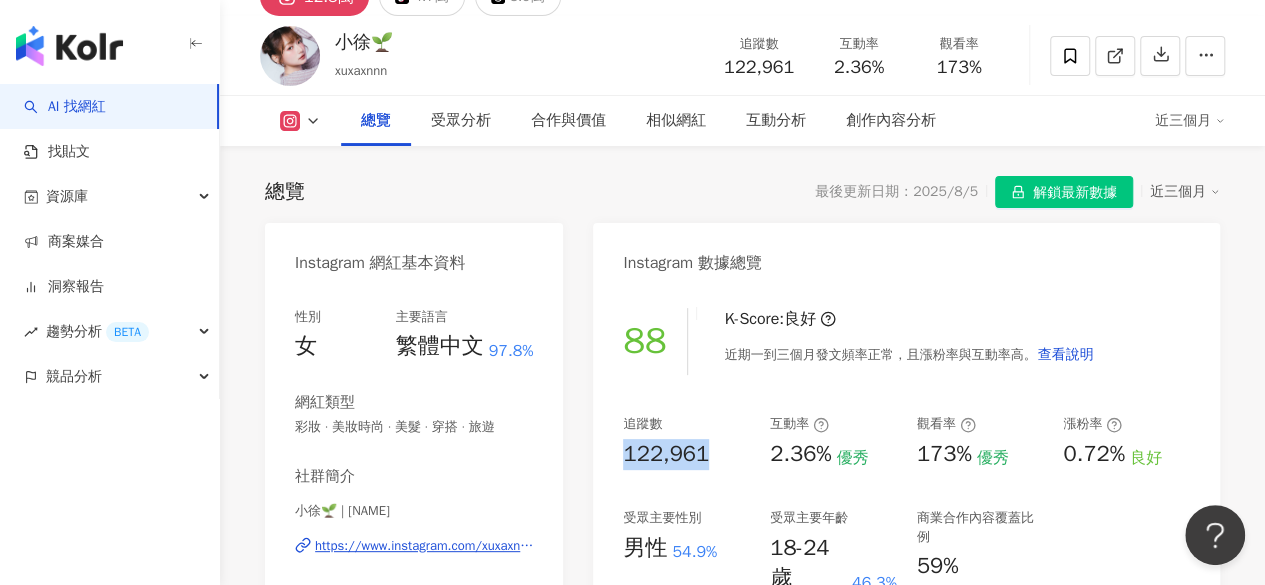 drag, startPoint x: 628, startPoint y: 471, endPoint x: 708, endPoint y: 465, distance: 80.224686 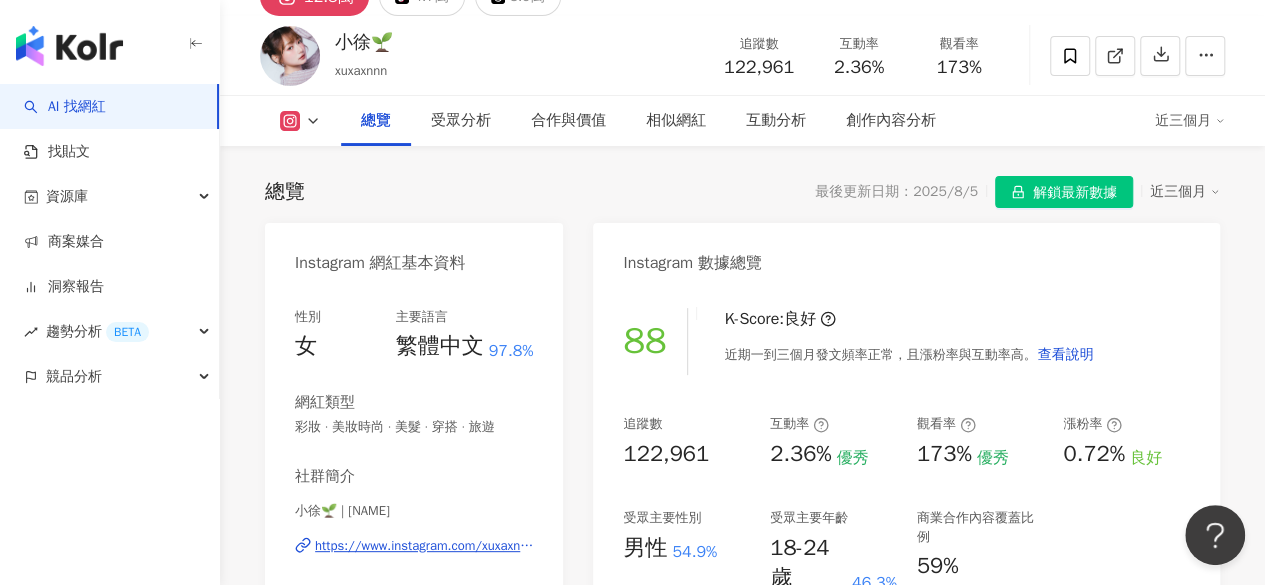 drag, startPoint x: 345, startPoint y: 511, endPoint x: 411, endPoint y: 510, distance: 66.007576 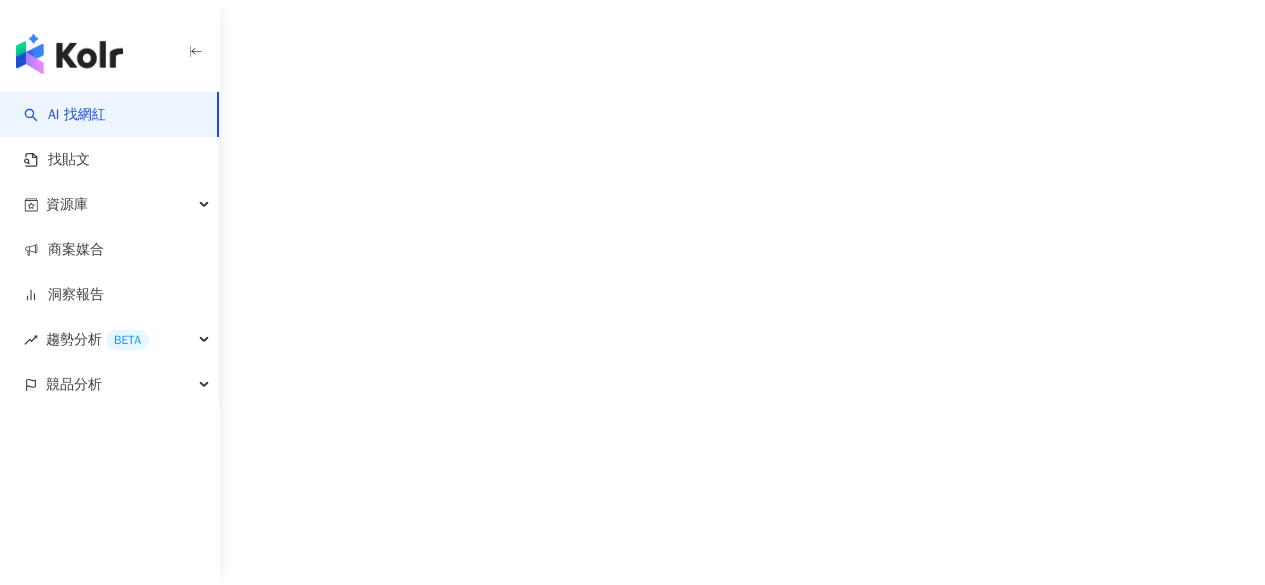 scroll, scrollTop: 0, scrollLeft: 0, axis: both 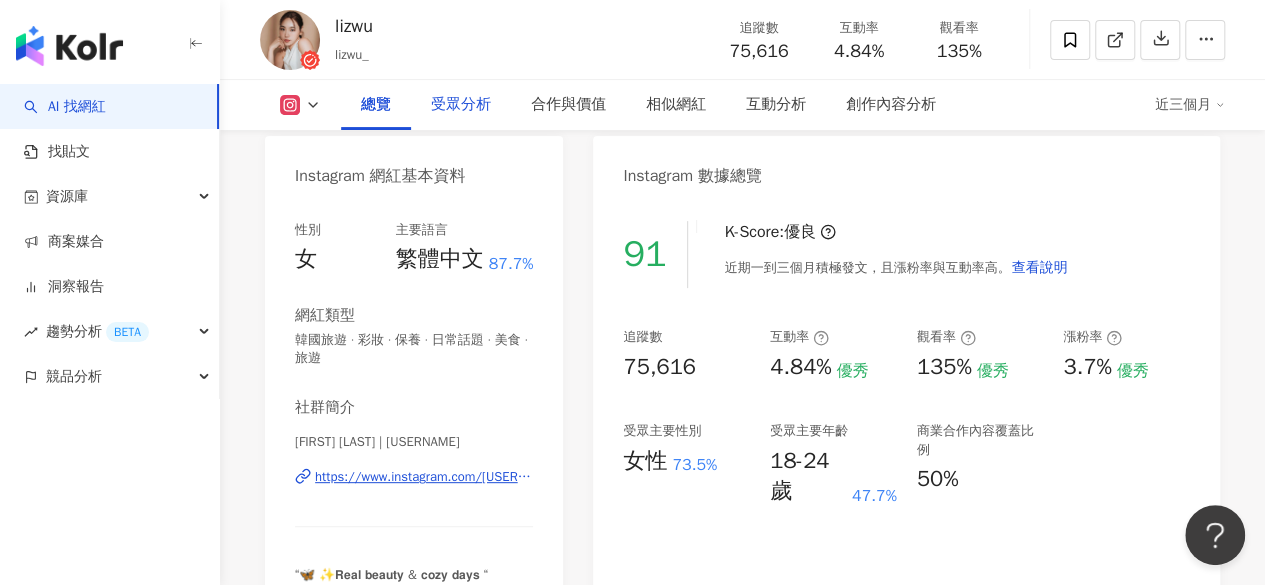 click on "受眾分析" at bounding box center (461, 105) 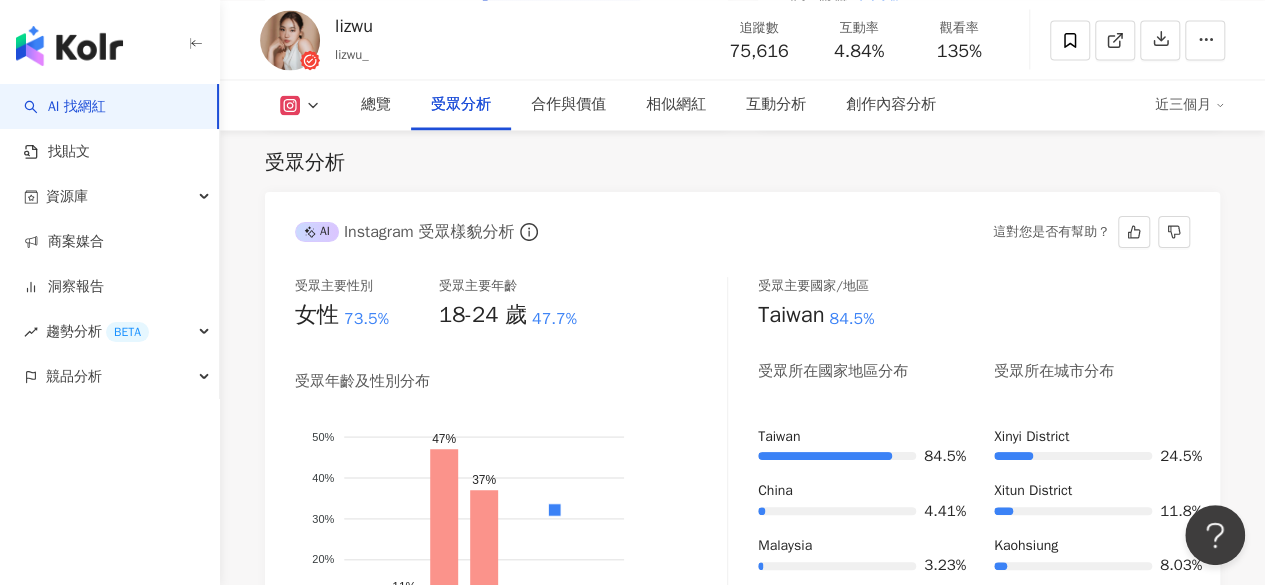 scroll, scrollTop: 1936, scrollLeft: 0, axis: vertical 